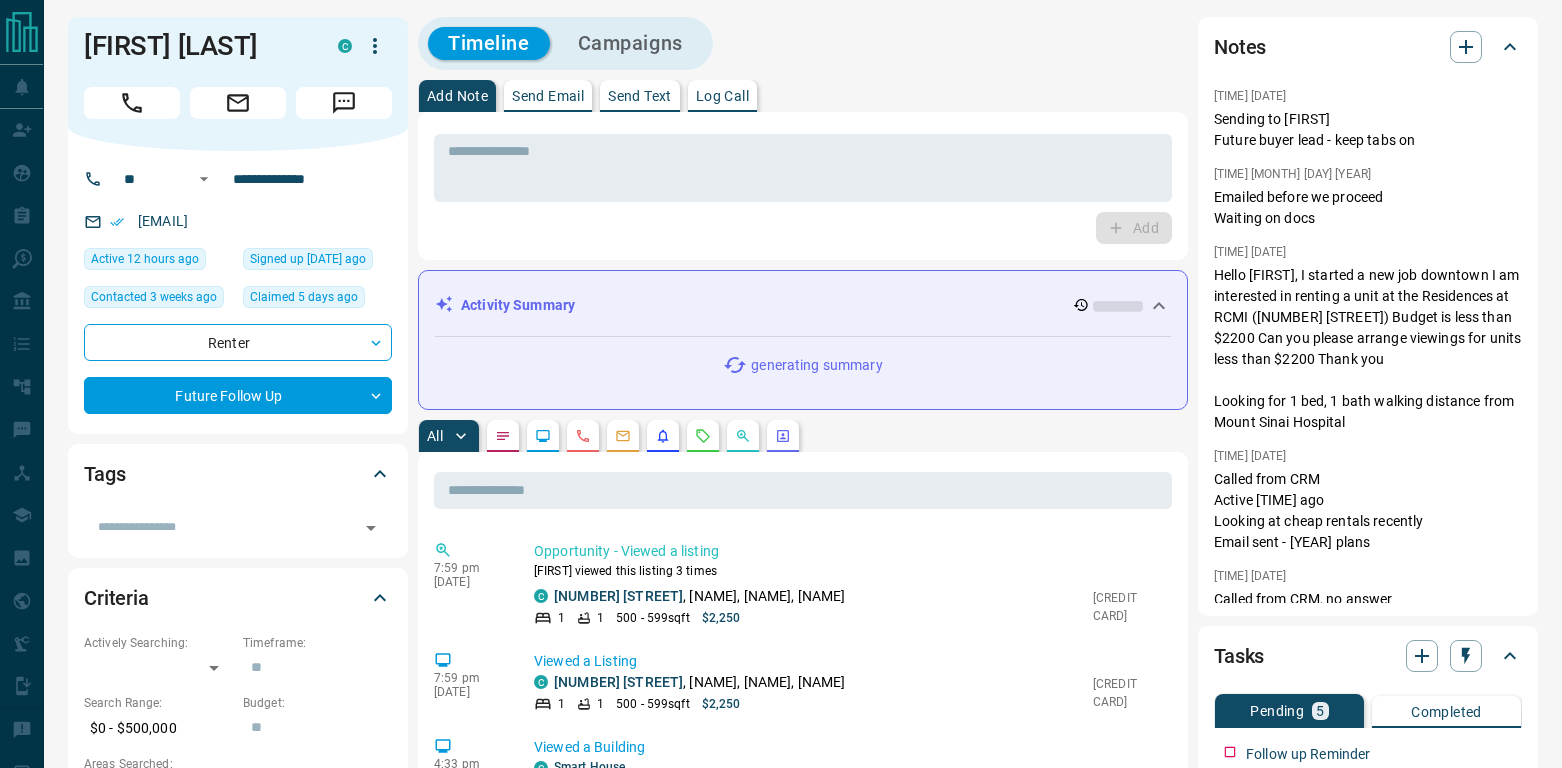 scroll, scrollTop: 4, scrollLeft: 0, axis: vertical 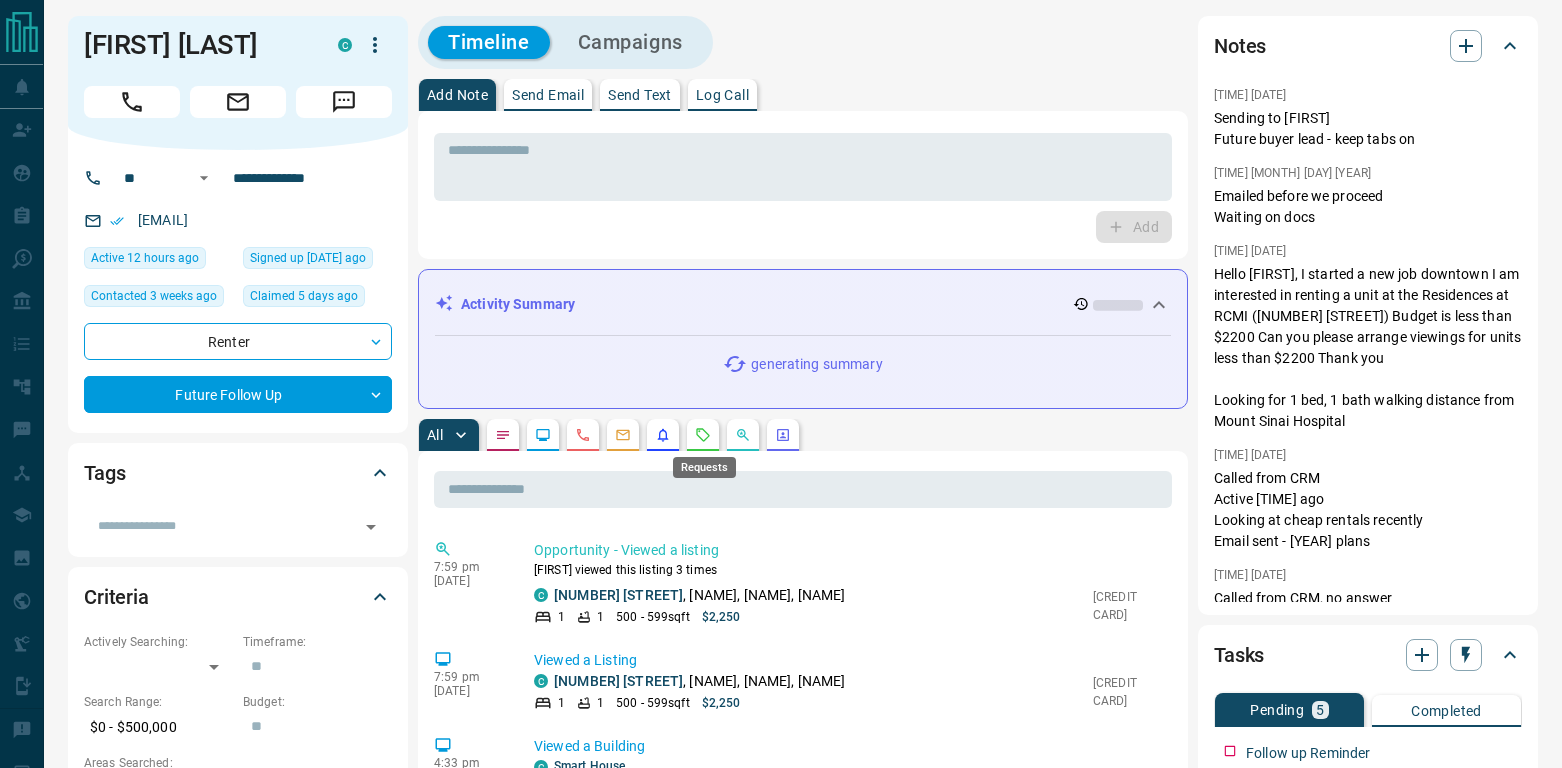 click 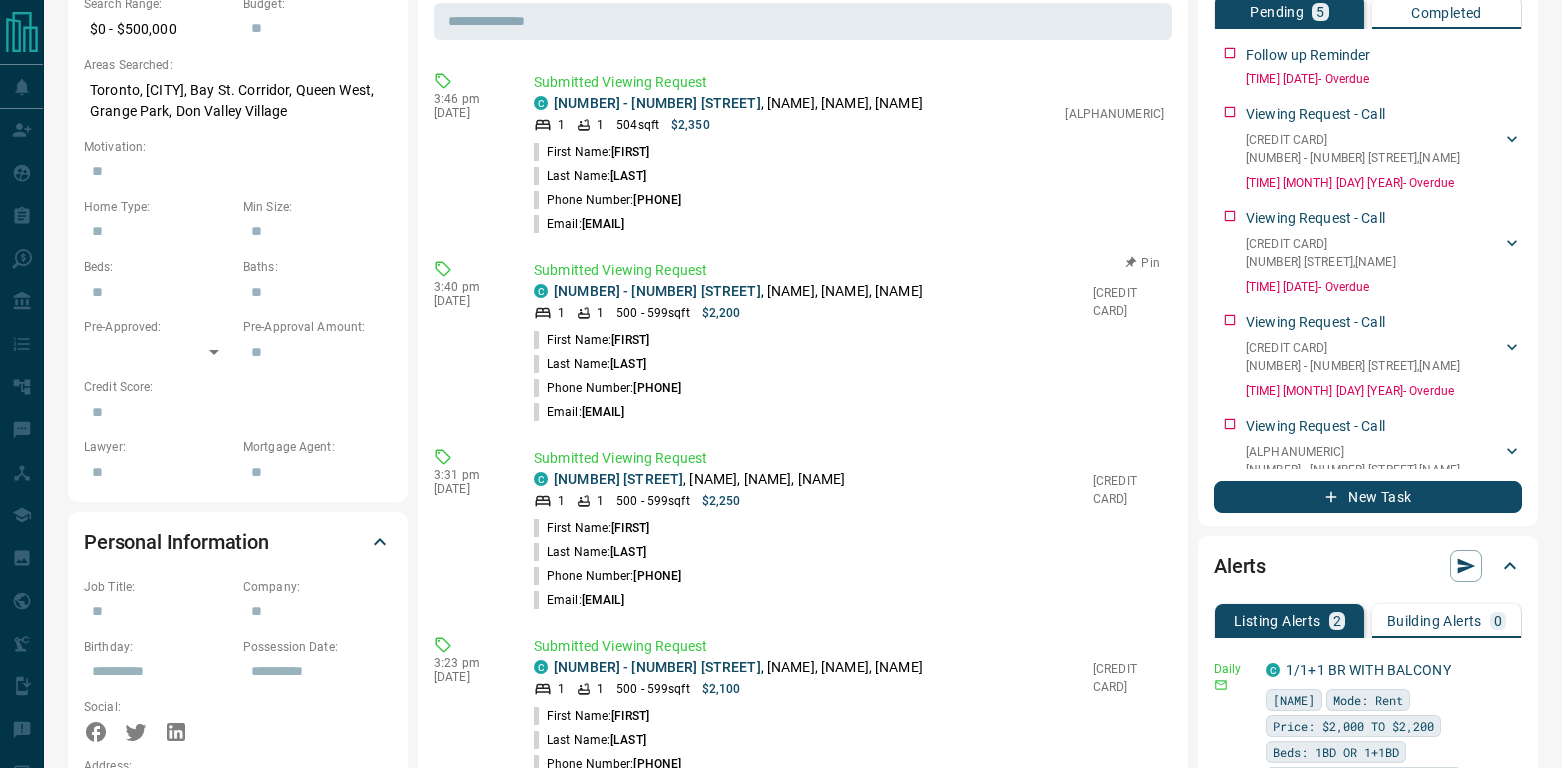 scroll, scrollTop: 703, scrollLeft: 0, axis: vertical 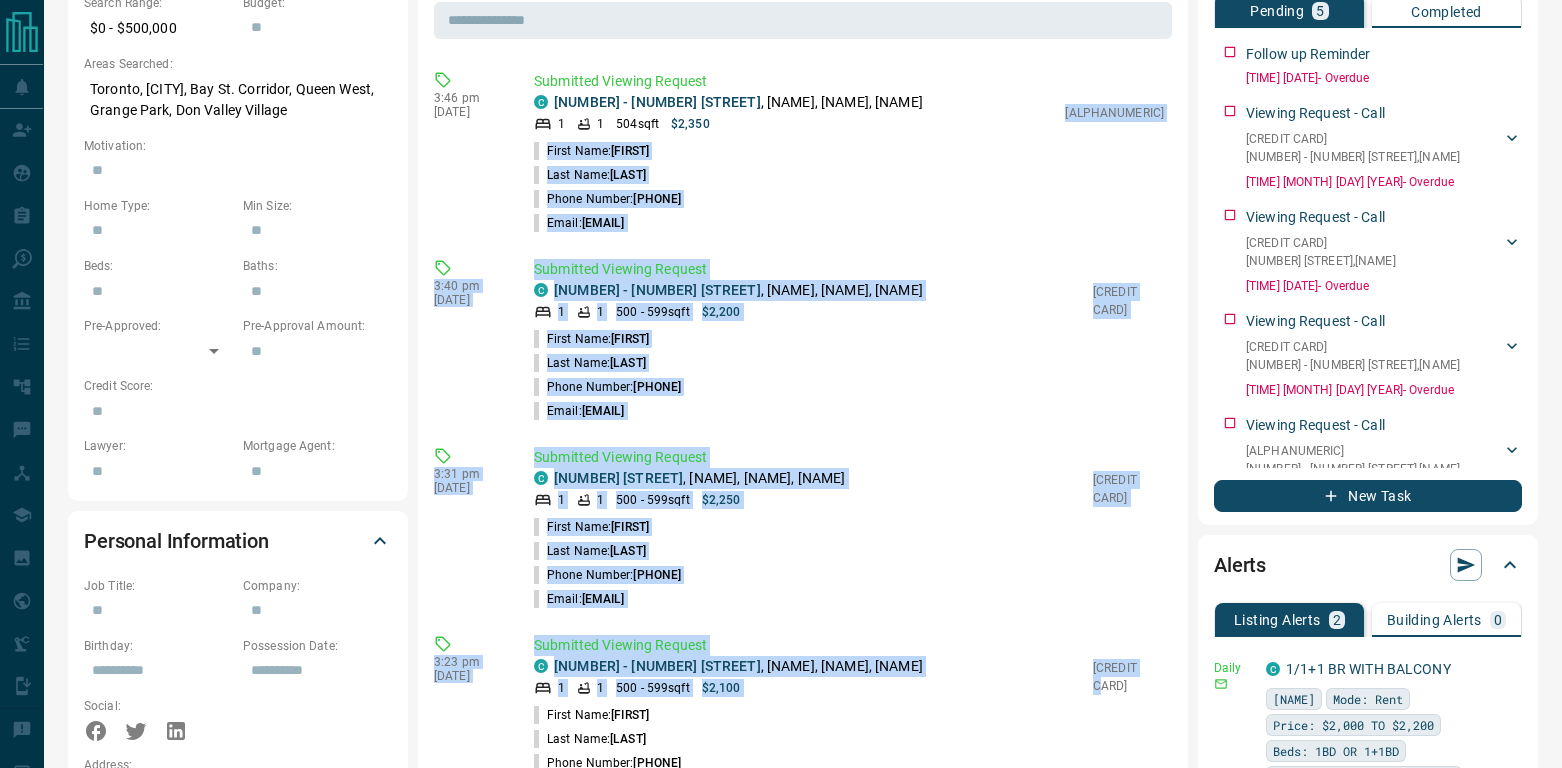 drag, startPoint x: 1101, startPoint y: 111, endPoint x: 1174, endPoint y: 691, distance: 584.5759 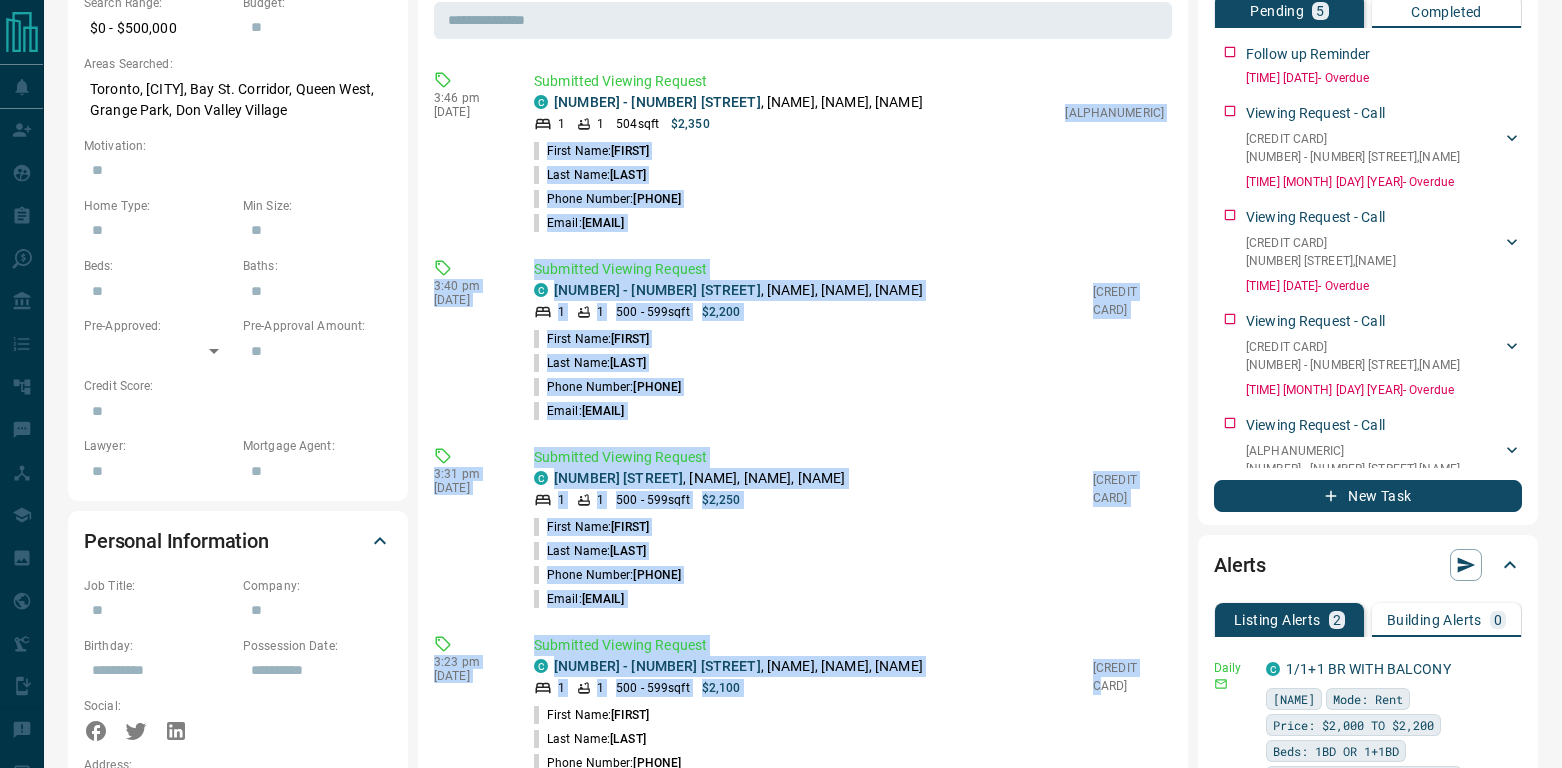click on "​ [TIME] [MONTH] [DAY] [YEAR] Submitted Viewing Request C [NUMBER] - [NUMBER] [STREET] , [CITY], [CITY], [CITY] [NUMBER] [NUMBER] [SQFT] $[PRICE] C[CREDIT CARD] First Name:  [FIRST] Last Name:  [LAST] Phone Number:  [PHONE] Email:  [EMAIL] [TIME] [MONTH] [DAY] [YEAR] Submitted Viewing Request C [NUMBER] - [NUMBER] [STREET] , [CITY], [CITY], [CITY] [NUMBER] [NUMBER] - [NUMBER] [SQFT] $[PRICE] C[CREDIT CARD] First Name:  [FIRST] Last Name:  [LAST] Phone Number:  [PHONE] Email:  [EMAIL] [TIME] [MONTH] [DAY] [YEAR] Submitted Viewing Request C [NUMBER] [STREET] , [CITY], [CITY], [CITY] [NUMBER] [NUMBER] - [NUMBER] [SQFT] $[PRICE] C[CREDIT CARD] First Name:  [FIRST] Last Name:  [LAST] Phone Number:  [PHONE] Email:  [EMAIL] [TIME] [MONTH] [DAY] [YEAR] Submitted Viewing Request C [NUMBER] - [NUMBER] [STREET] , [CITY], [CITY], [CITY] [NUMBER] [NUMBER] - [NUMBER] [SQFT] $[PRICE] C[CREDIT CARD] First Name:  [FIRST] Last Name:  [LAST] Phone Number:  [PHONE] Email:  [EMAIL] [TIME] [MONTH] [DAY] [YEAR] Submitted Viewing Request C [NUMBER] - [NUMBER] [STREET] 1 [NUMBER] [SQFT] C" at bounding box center (803, 665) 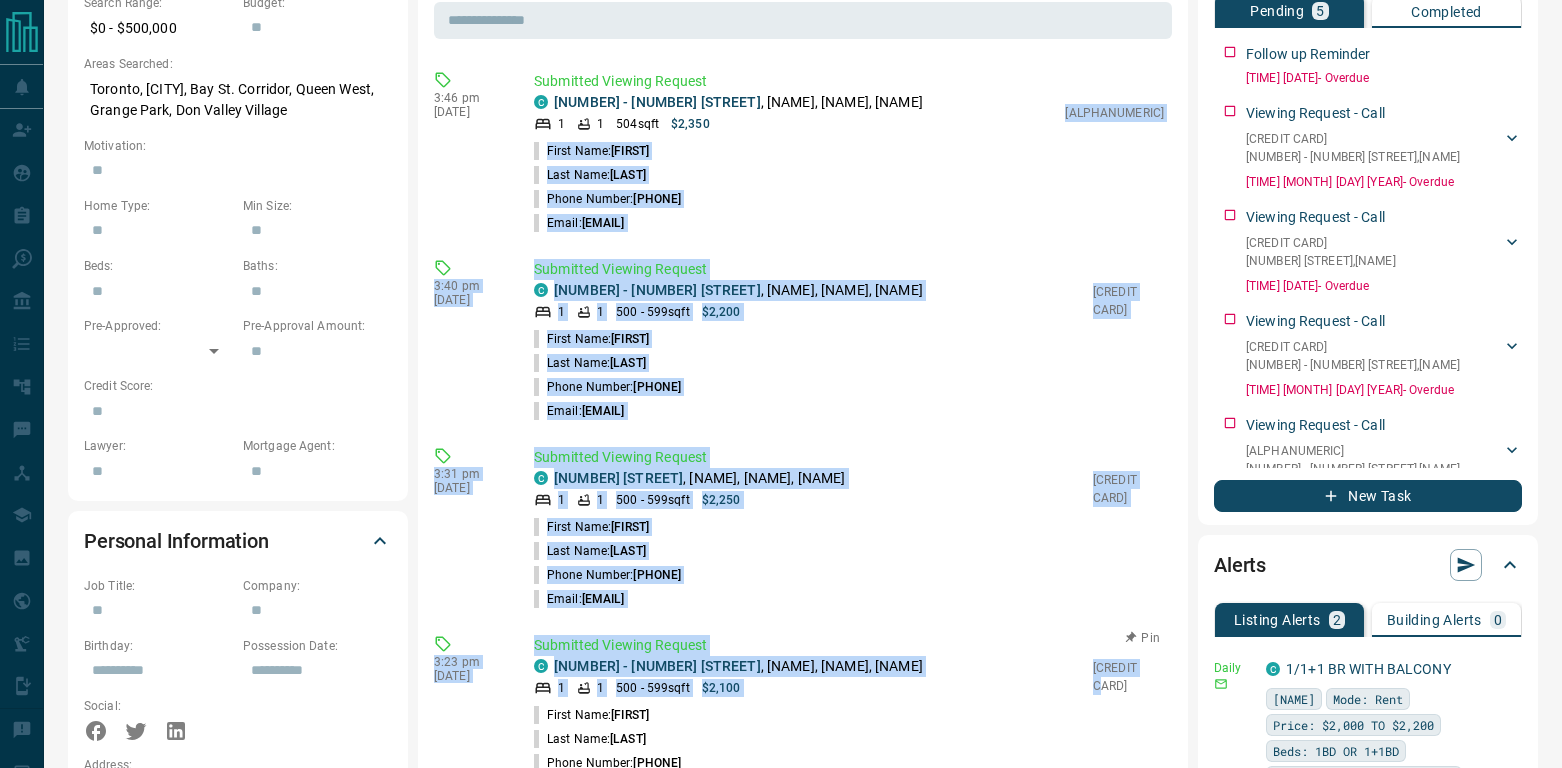 copy on "C[CREDIT CARD] First Name:  [FIRST] Last Name:  [LAST] Phone Number:  [PHONE] Email:  [EMAIL] [TIME] [MONTH] [DAY] [YEAR] Submitted Viewing Request C [NUMBER] - [NUMBER] [STREET] , [CITY], [CITY], [CITY] [NUMBER] [NUMBER] - [NUMBER] [SQFT] $[PRICE] C[CREDIT CARD] First Name:  [FIRST] Last Name:  [LAST] Phone Number:  [PHONE] Email:  [EMAIL] [TIME] [MONTH] [DAY] [YEAR] Submitted Viewing Request C [NUMBER] [STREET] , [CITY], [CITY], [CITY] [NUMBER] [NUMBER] - [NUMBER] [SQFT] $[PRICE] C[CREDIT CARD] First Name:  [FIRST] Last Name:  [LAST] Phone Number:  [PHONE] Email:  [EMAIL] [TIME] [MONTH] [DAY] [YEAR] Submitted Viewing Request C [NUMBER] - [NUMBER] [STREET] , [CITY], [CITY], [CITY] [NUMBER] [NUMBER] - [NUMBER] [SQFT] $[PRICE] C[CREDIT CARD] First Name:  [FIRST] Last Name:  [LAST] Phone Number:  [PHONE] Email:  [EMAIL] C[CREDIT CARD]" 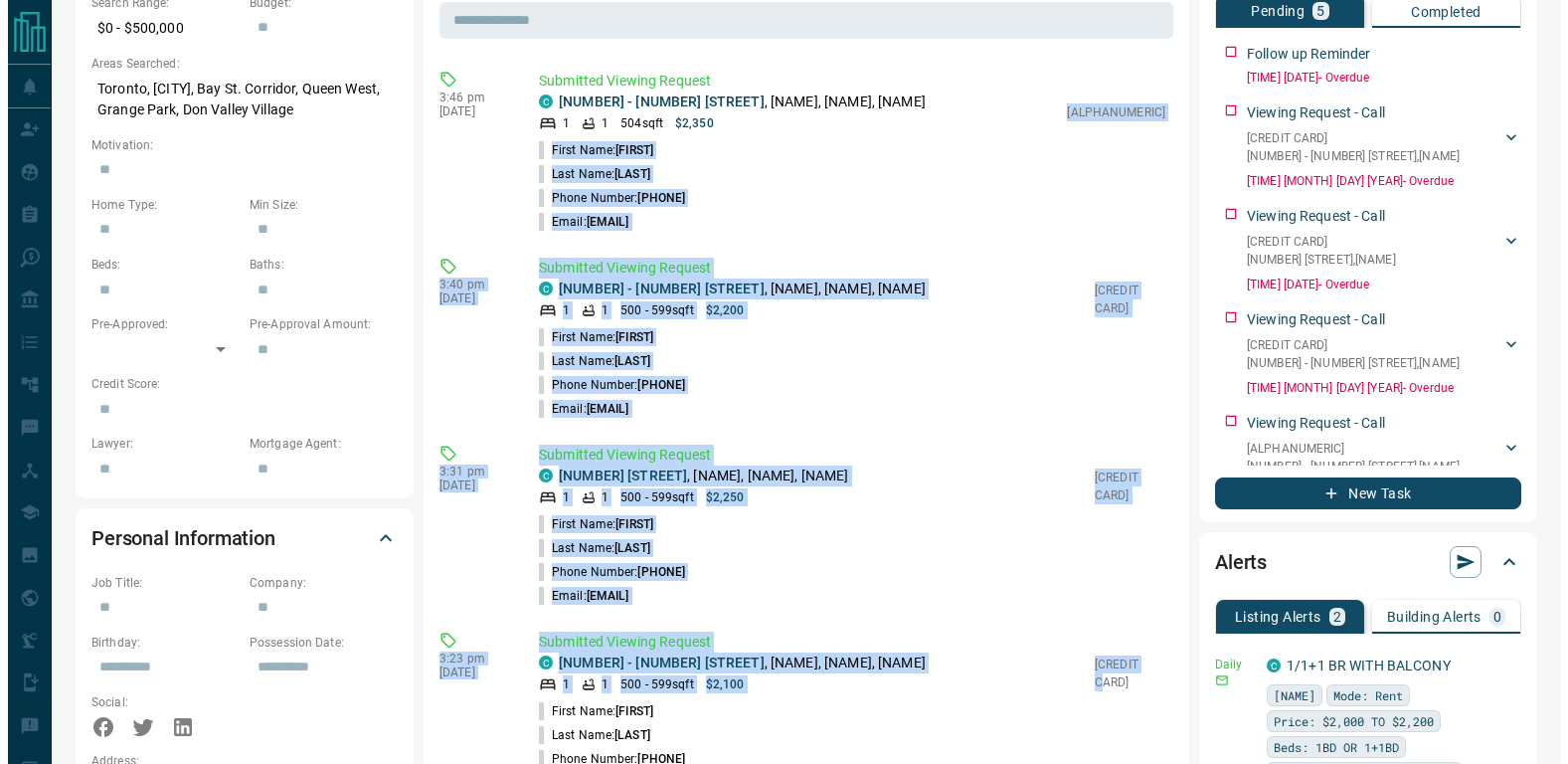 scroll, scrollTop: 0, scrollLeft: 0, axis: both 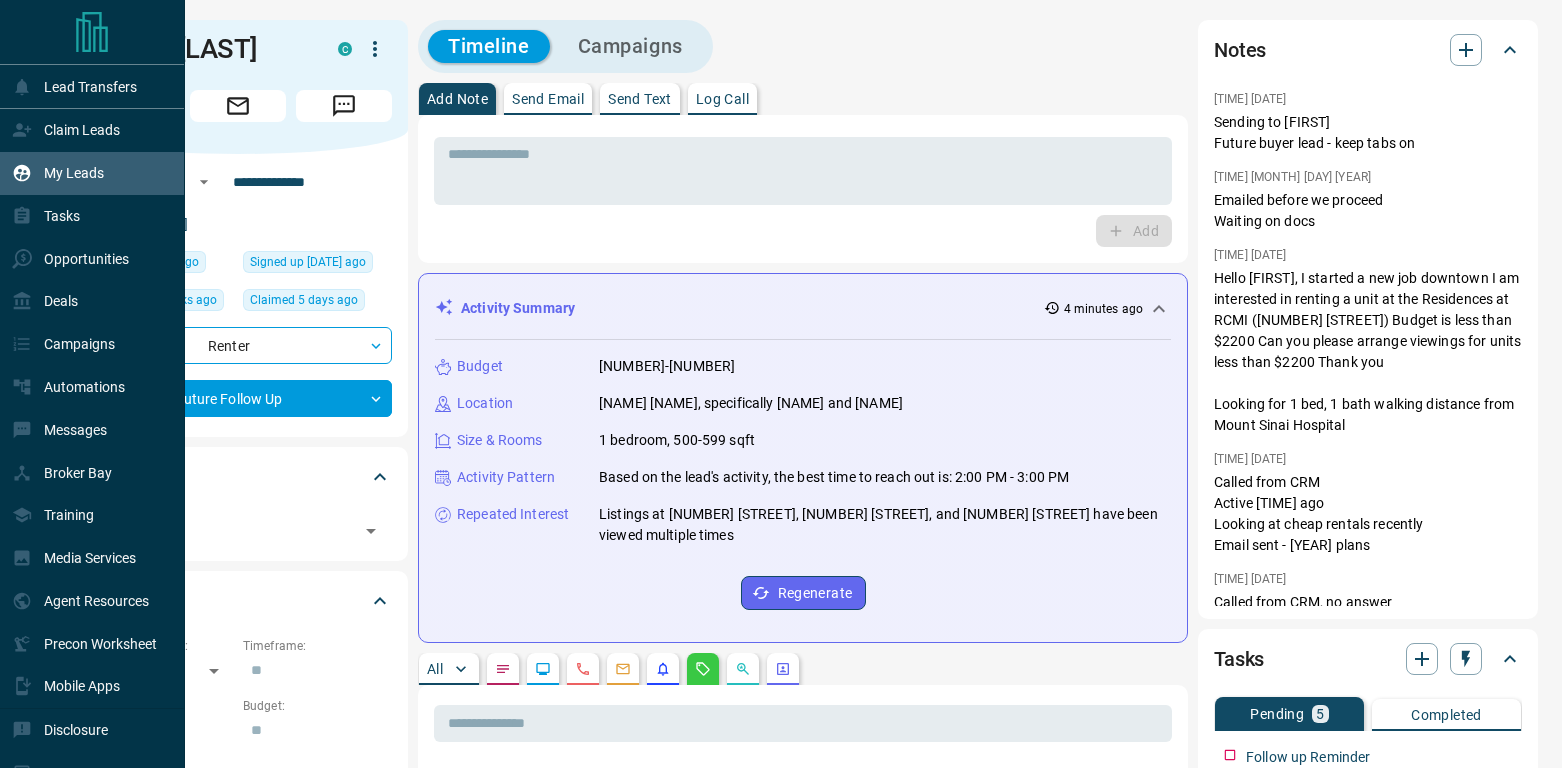 click on "My Leads" at bounding box center [74, 173] 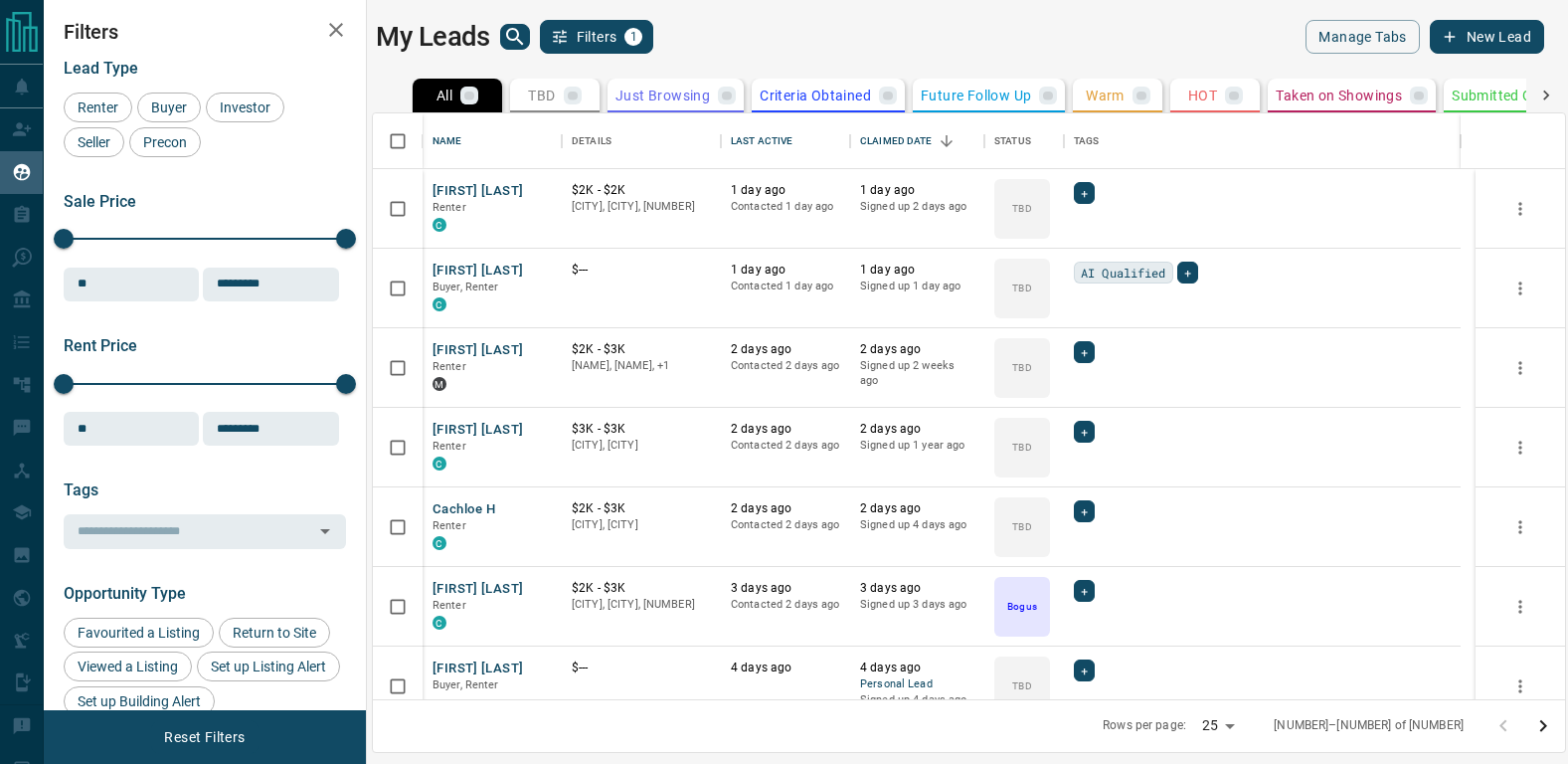 click 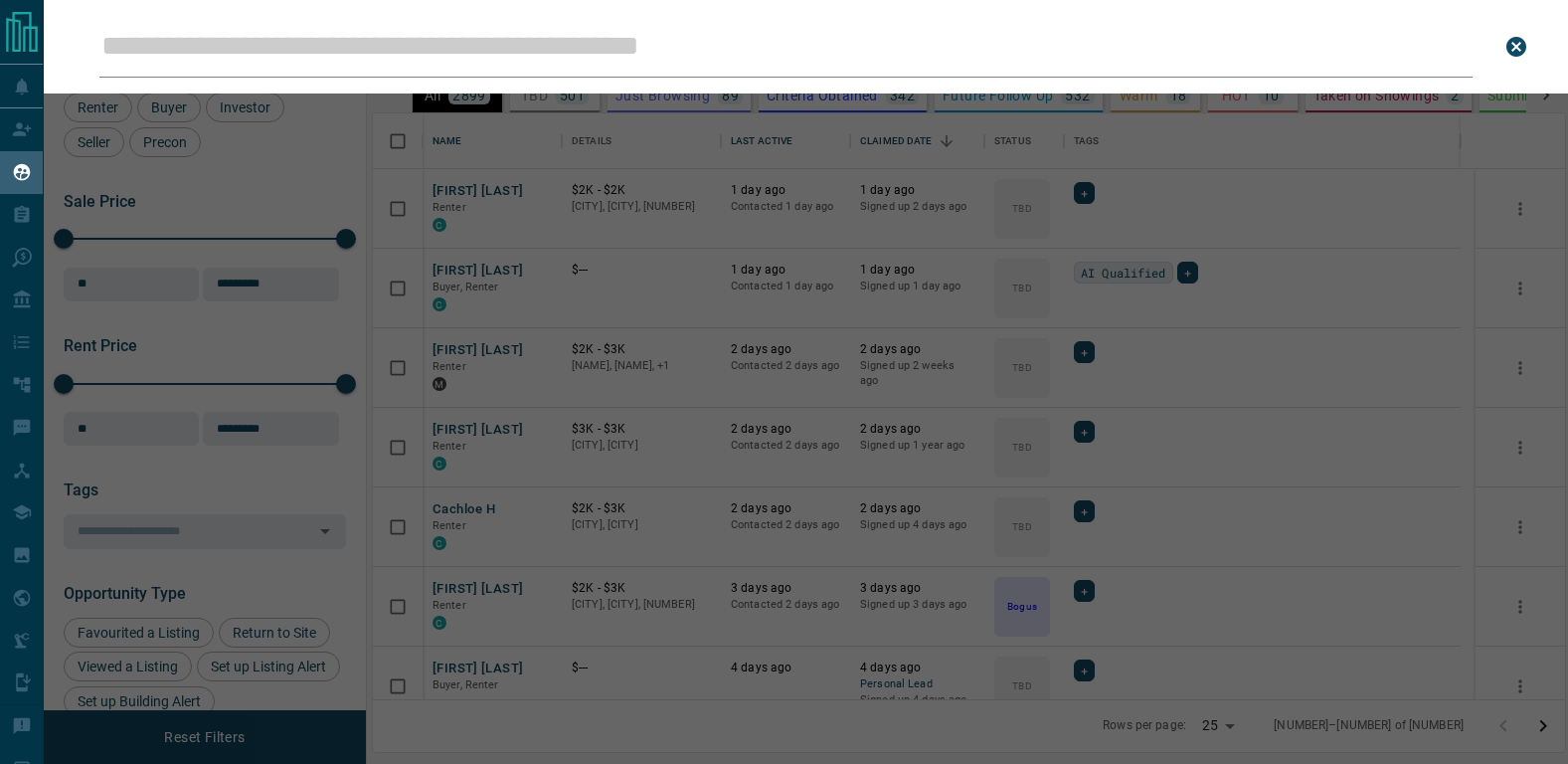 scroll, scrollTop: 16, scrollLeft: 16, axis: both 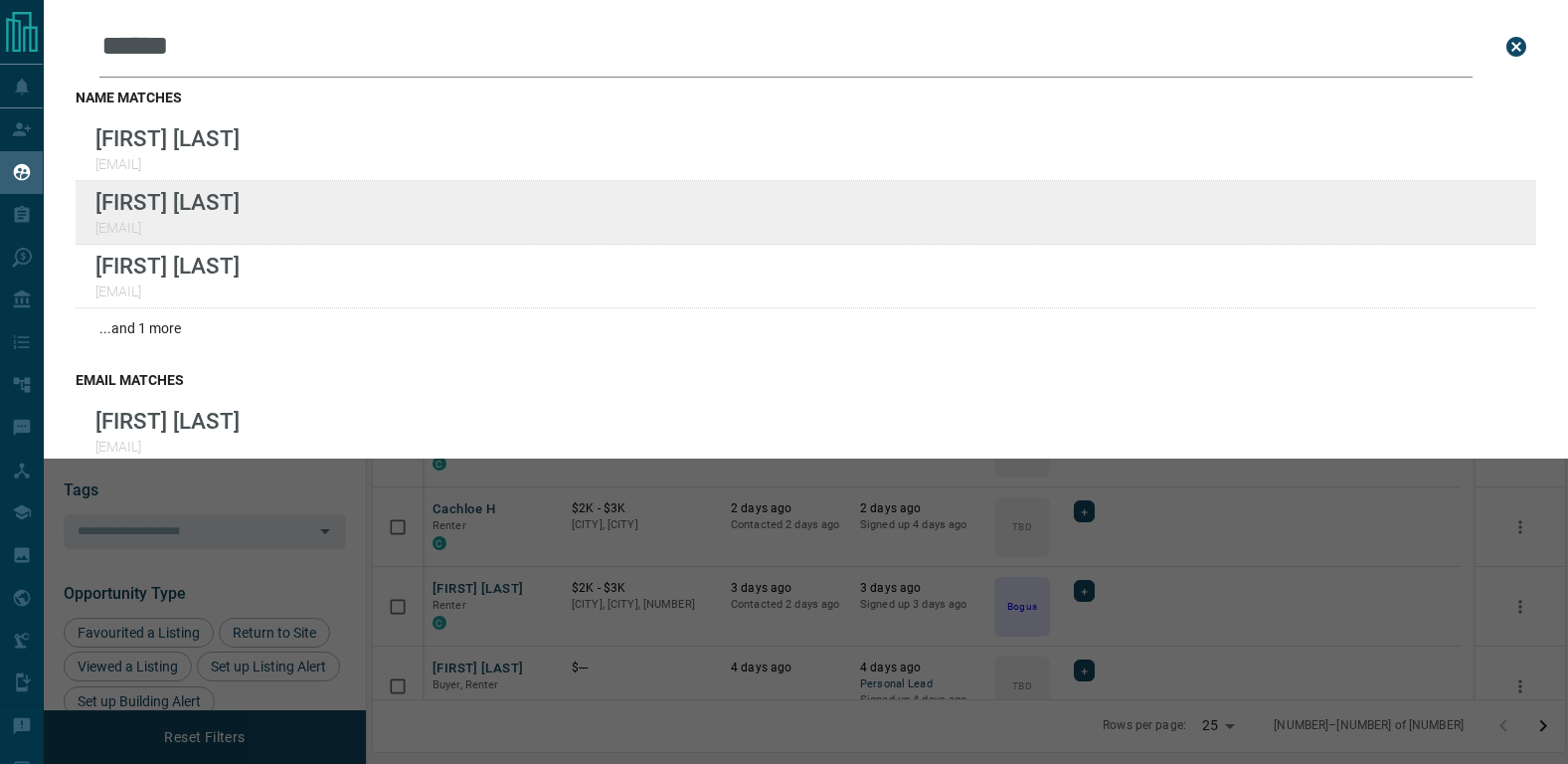 click on "Filters 1 Manage Tabs New Lead All 2899 TBD 501 Do Not Contact - Not Responsive 1112 Bogus 225 Just Browsing 89 Criteria Obtained 342 Future Follow Up 532 Warm 18 HOT 10 Taken on Showings 2 Submitted Offer 1 Client 67 Name Details Last Active Claimed Date Status Tags Serge Giy Renter C $2K - $2K Downtown, North York, +2 1 day ago Contacted 1 day ago 1 day ago Signed up 2 days ago TBD + Derek H Buyer, Renter C $--- 1 day ago 1 day ago TBD" at bounding box center (784, 369) 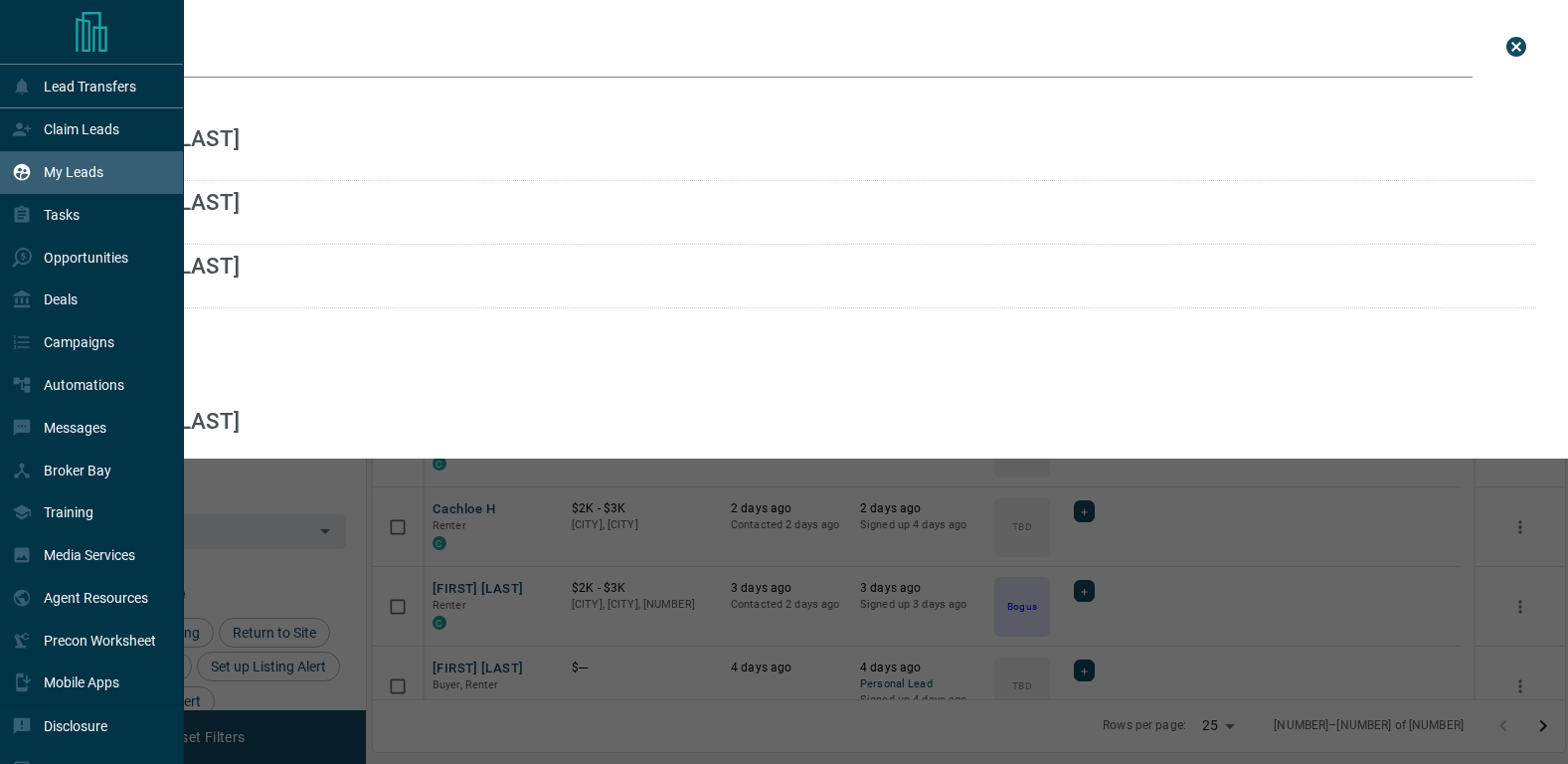 click on "******" at bounding box center (785, 47) 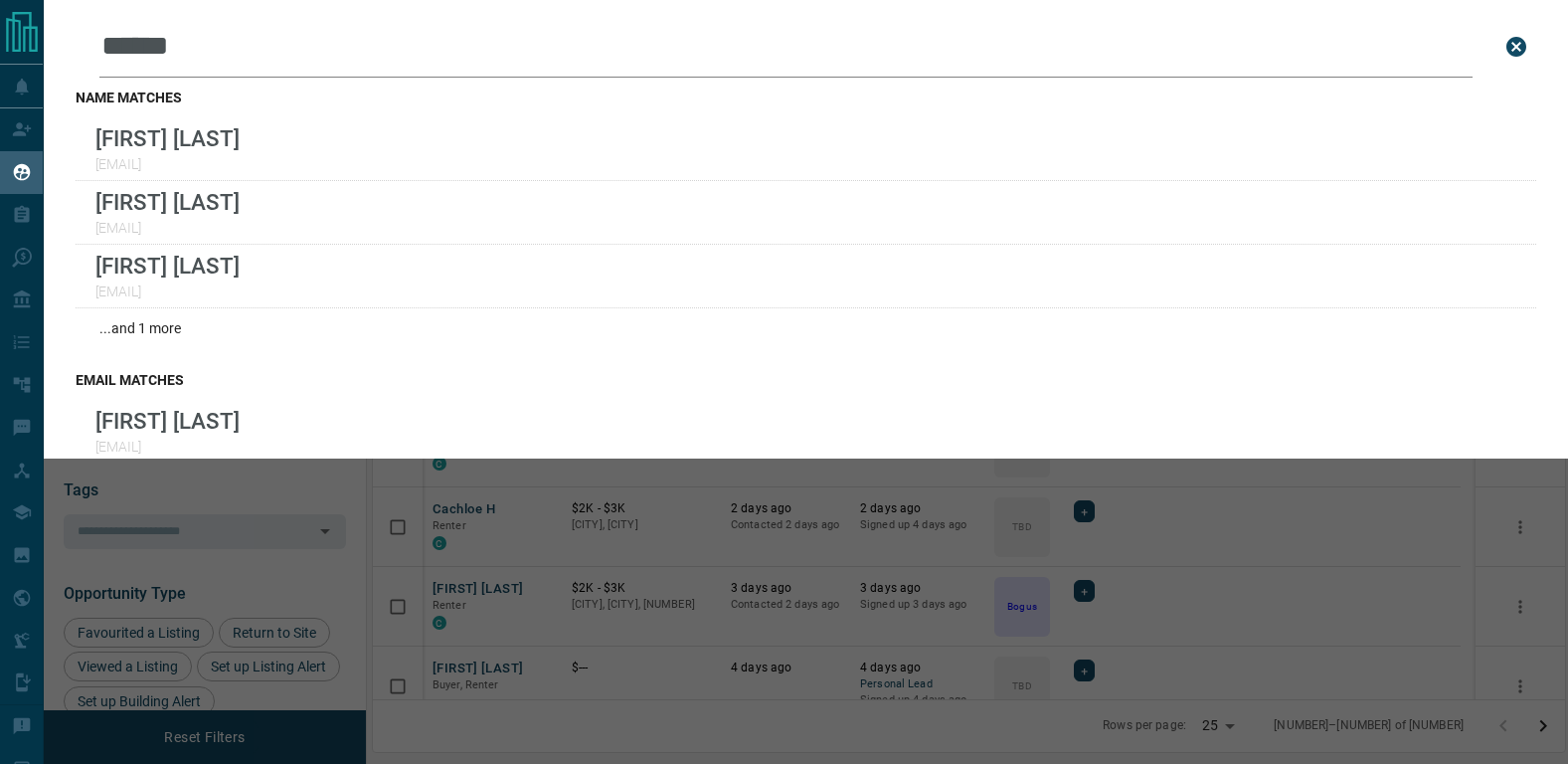 click on "******" at bounding box center [785, 47] 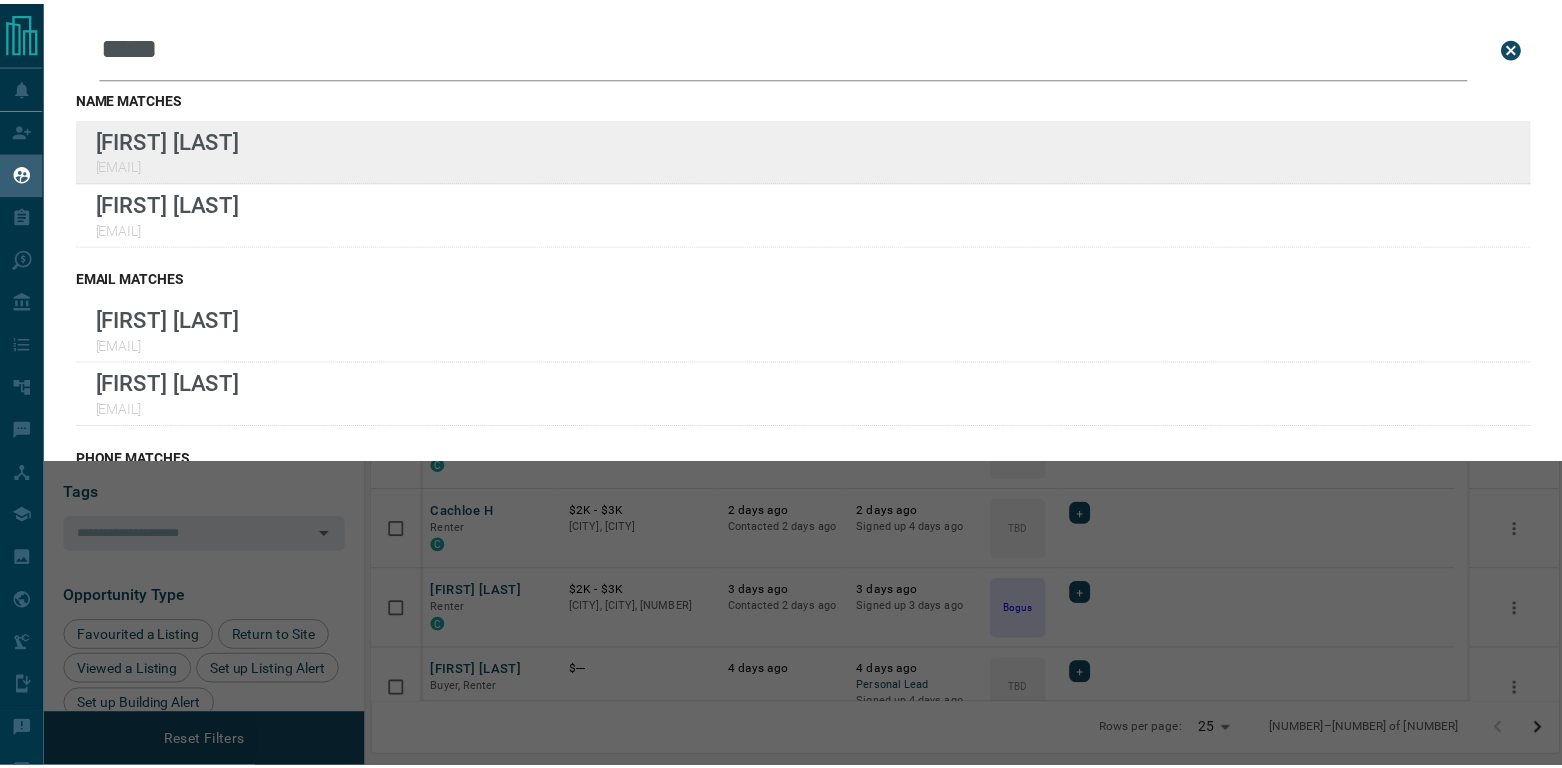 scroll, scrollTop: 4, scrollLeft: 0, axis: vertical 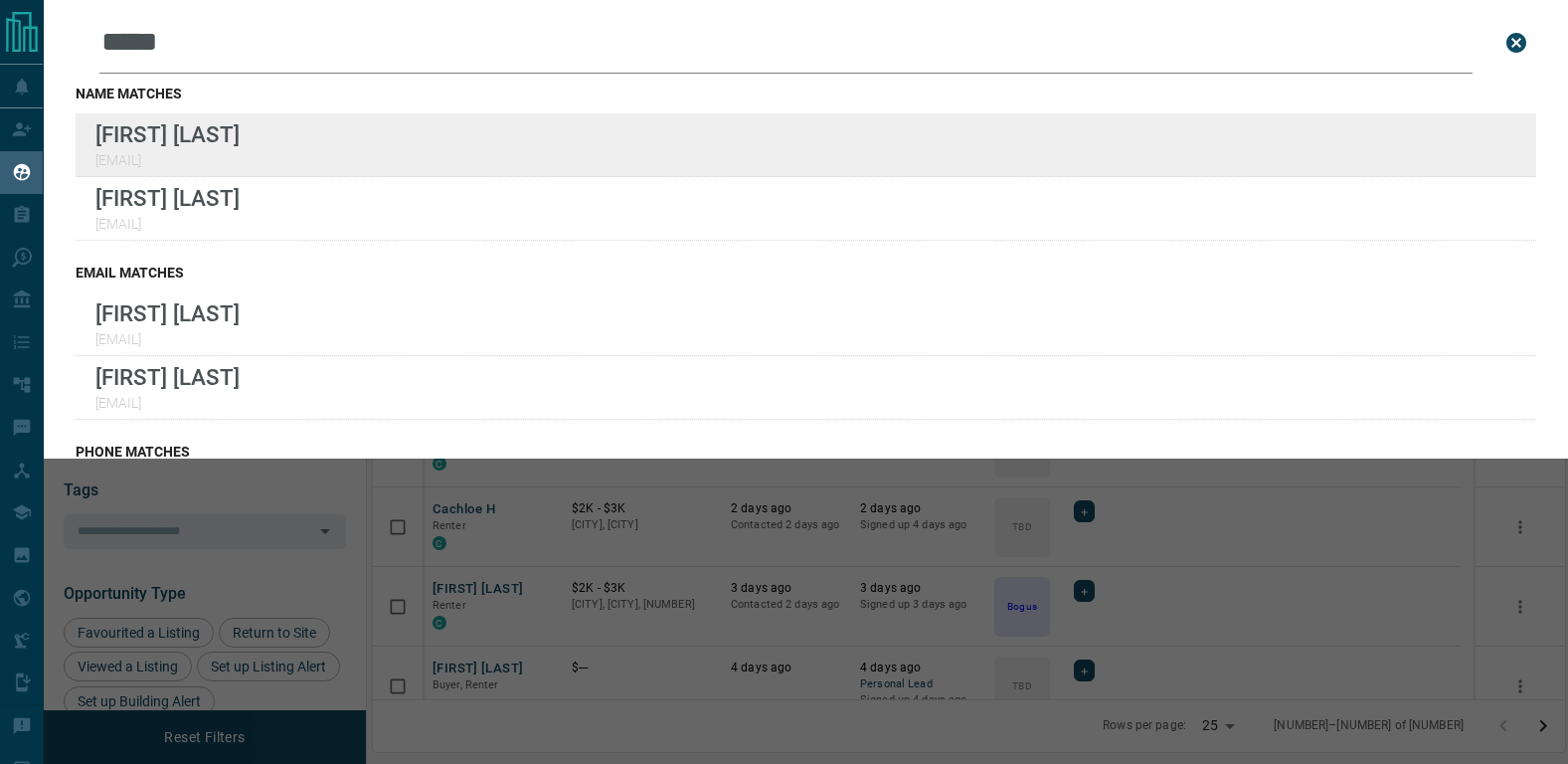 click on "Lead Transfers Claim Leads My Leads Tasks Opportunities Deals Campaigns Automations Messages Broker Bay Training Media Services Agent Resources Precon Worksheet Mobile Apps Disclosure Logout My Leads Leads Search Bar ***** Search for a lead by name, email, phone, or id name matches [FIRST] [LAST] [EMAIL] [FIRST] [LAST] [EMAIL] email matches [FIRST] [LAST] [EMAIL] [FIRST] [LAST] [EMAIL] phone matches No results. Show leads not assigned to you id matches No results. Show leads not assigned to you Filters 1 Manage Tabs New Lead All 2899 TBD 501 Do Not Contact - Not Responsive 1112 Bogus 225 Just Browsing 89 Criteria Obtained 342 Future Follow Up 532 Warm 18 HOT 10 Taken on Showings 2 Submitted Offer 1 Client 67 Name Details Last Active Claimed Date Status Tags [FIRST] [LAST] Renter C $2K - $2K Downtown, North York, +2 [TIME] ago Contacted [TIME] ago [TIME] ago Signed up [TIME] ago TBD + [FIRST] [LAST] Buyer, Renter C $--- [TIME] ago Contacted [TIME] ago [TIME] ago Signed up [TIME] ago TBD AI Qualified + [FIRST] [LAST] Renter M TBD +" at bounding box center (784, 369) 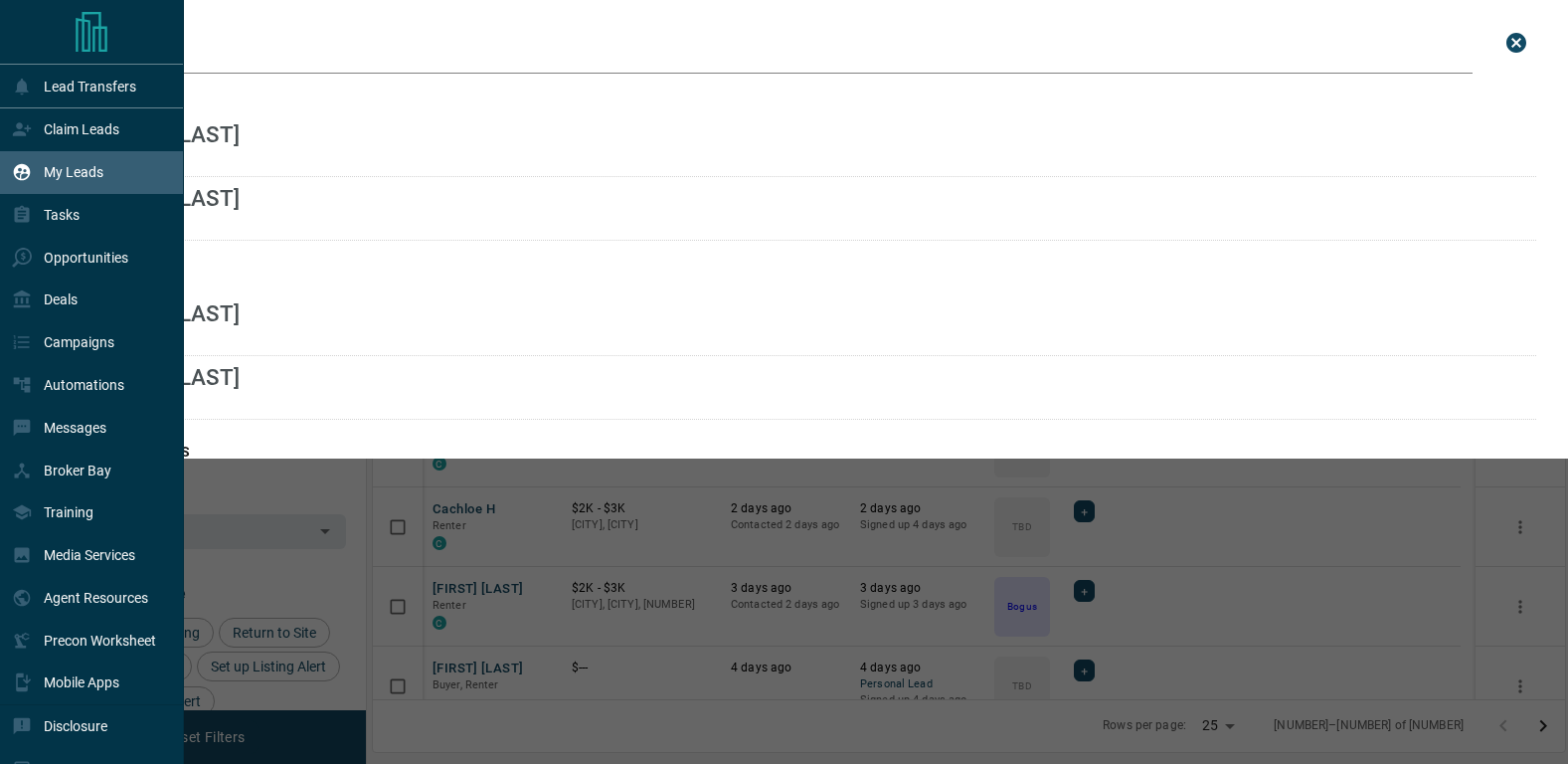 click at bounding box center (91, 32) 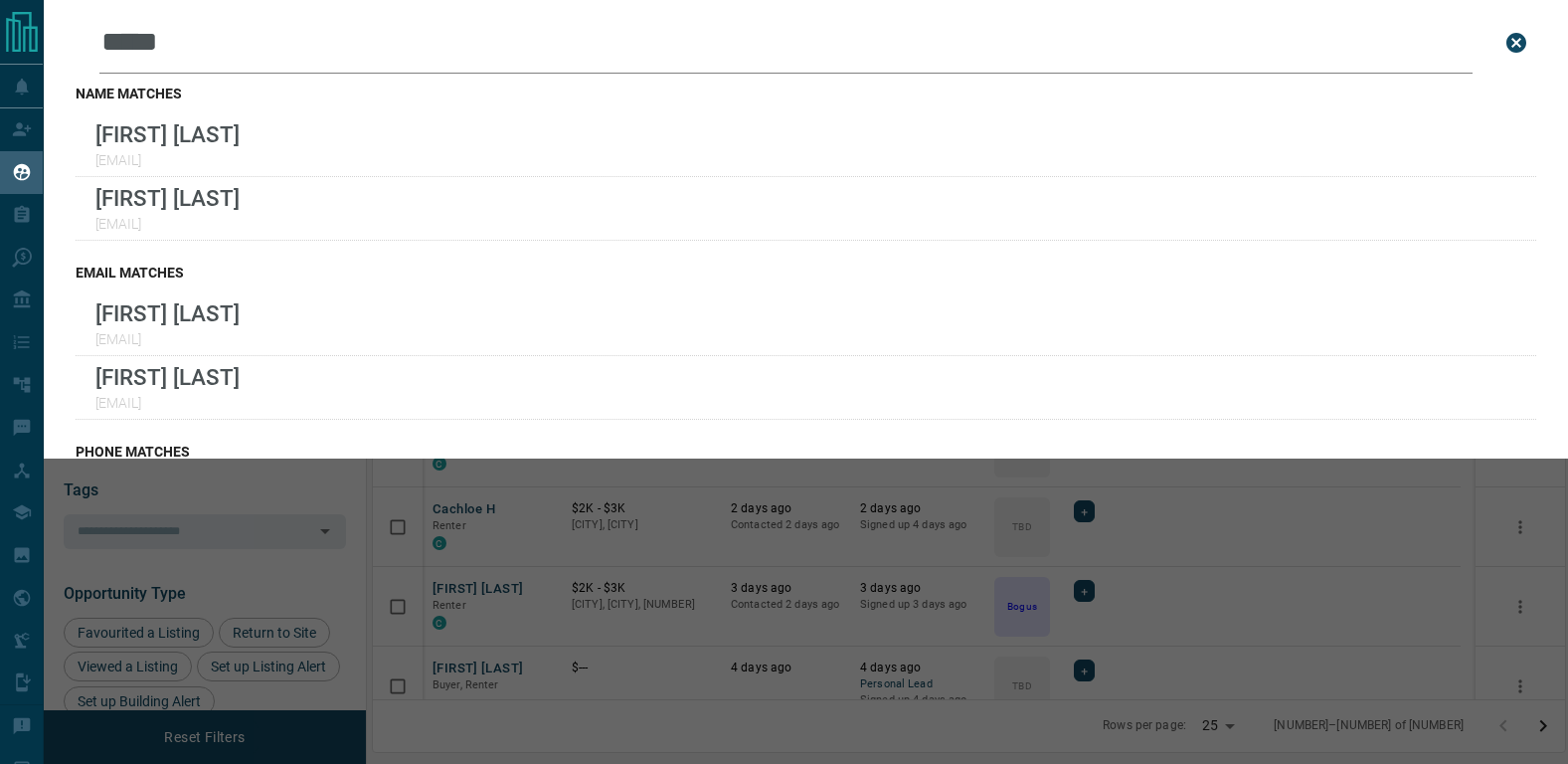 click on "*****" at bounding box center (785, 43) 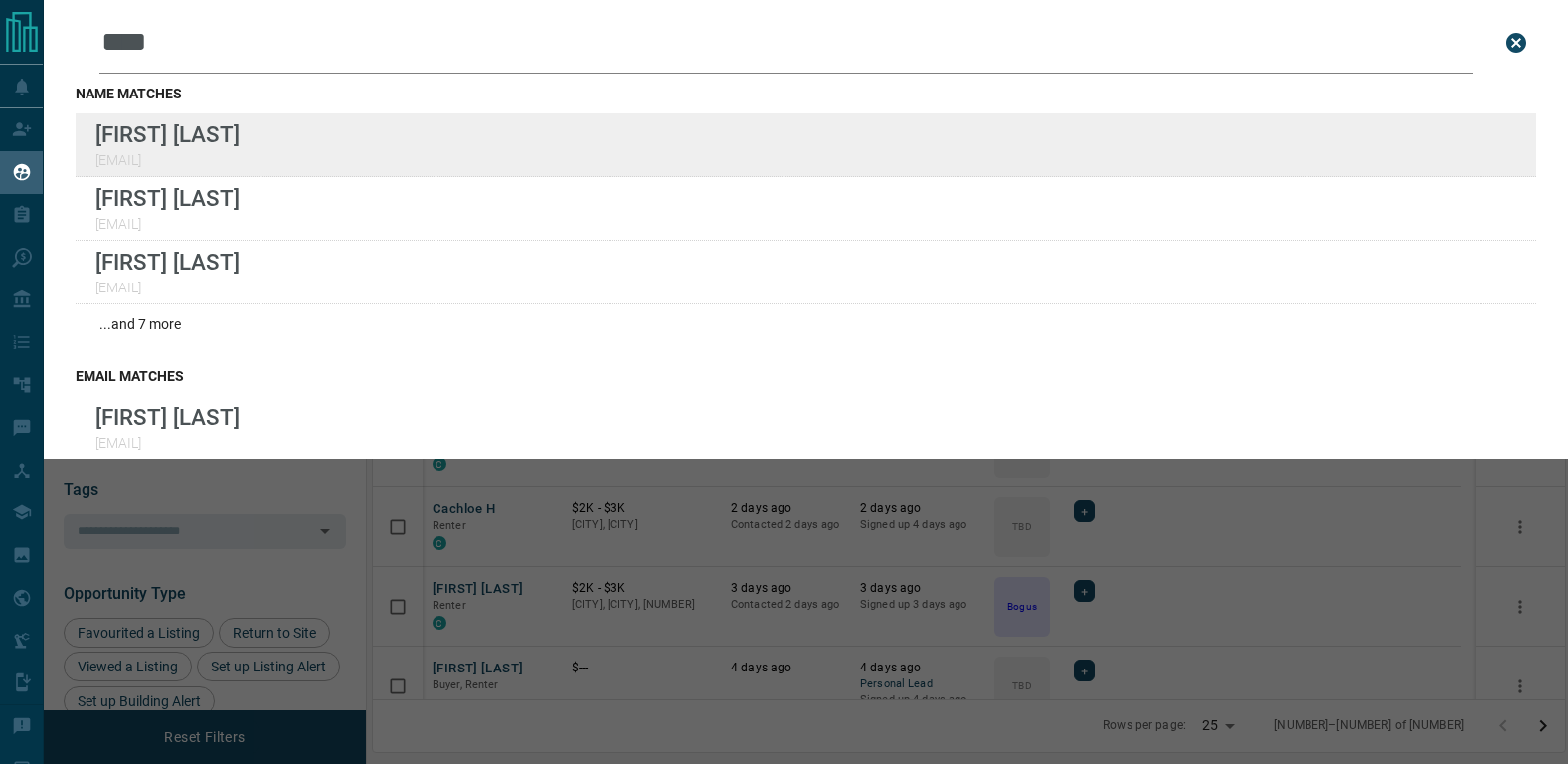 click on "Lead Transfers Claim Leads My Leads Tasks Opportunities Deals Campaigns Automations Messages Broker Bay Training Media Services Agent Resources Precon Worksheet Mobile Apps Disclosure Logout My Leads Leads Search Bar **** Search for a lead by name, email, phone, or id name matches [FIRST] [LAST] [EMAIL] [FIRST] [LAST] [EMAIL] ...and 7 more email matches [FIRST] [LAST] [EMAIL] [FIRST] [LAST] [EMAIL] [FIRST] [LAST] [EMAIL] ...and 4 more phone matches No results. Show leads not assigned to you id matches No results. Show leads not assigned to you Filters 1 Manage Tabs New Lead All 2899 TBD 501 Do Not Contact - Not Responsive 1112 Bogus 225 Just Browsing 89 Criteria Obtained 342 Future Follow Up 532 Warm 18 HOT 10 Taken on Showings 2 Submitted Offer 1 Client 67 Name Details Last Active Claimed Date Status Tags [FIRST] [LAST] Renter C $--- [TIME] ago [TIME] ago TBD" at bounding box center (784, 369) 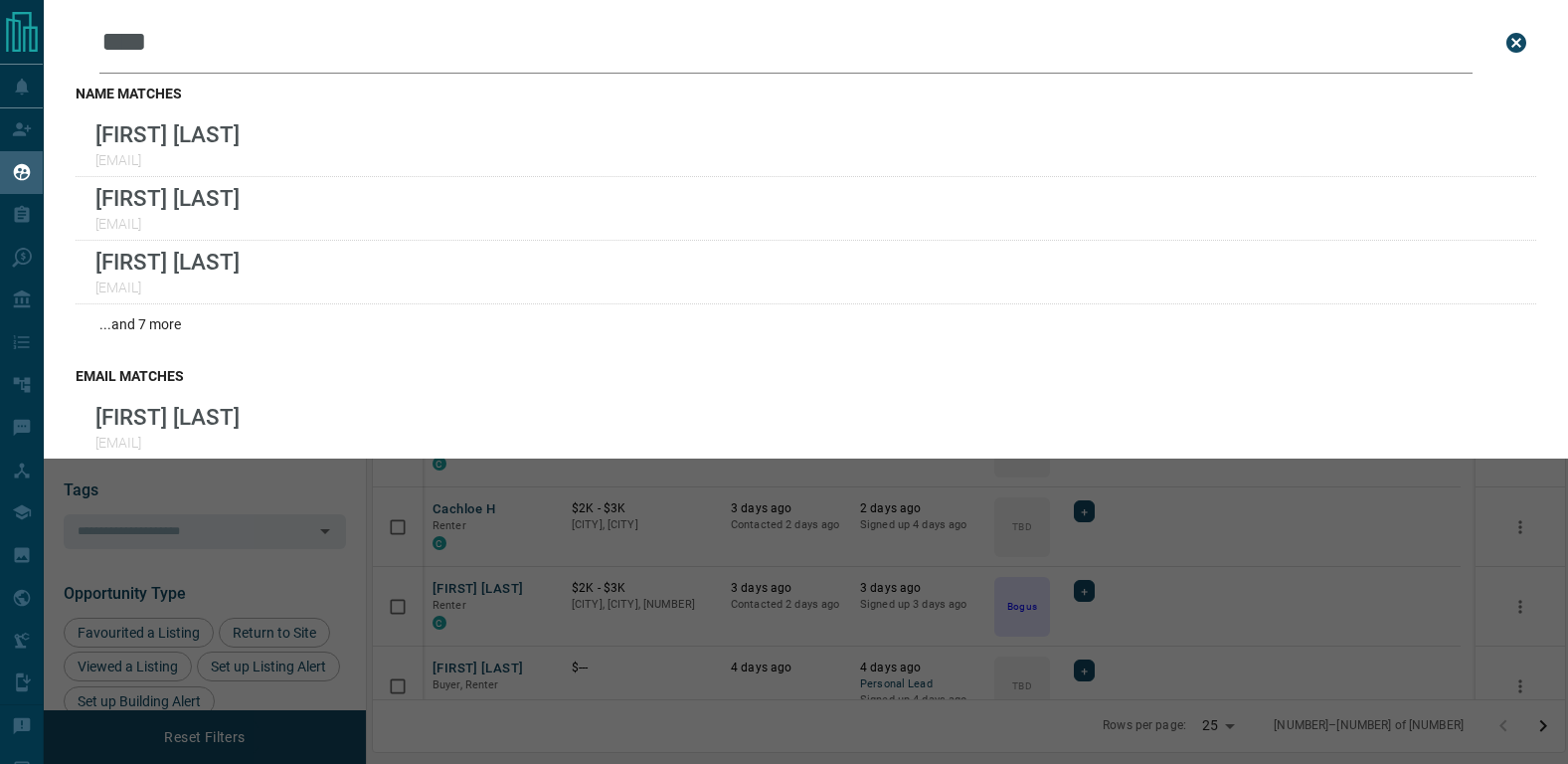 drag, startPoint x: 196, startPoint y: 33, endPoint x: 147, endPoint y: 40, distance: 49.497475 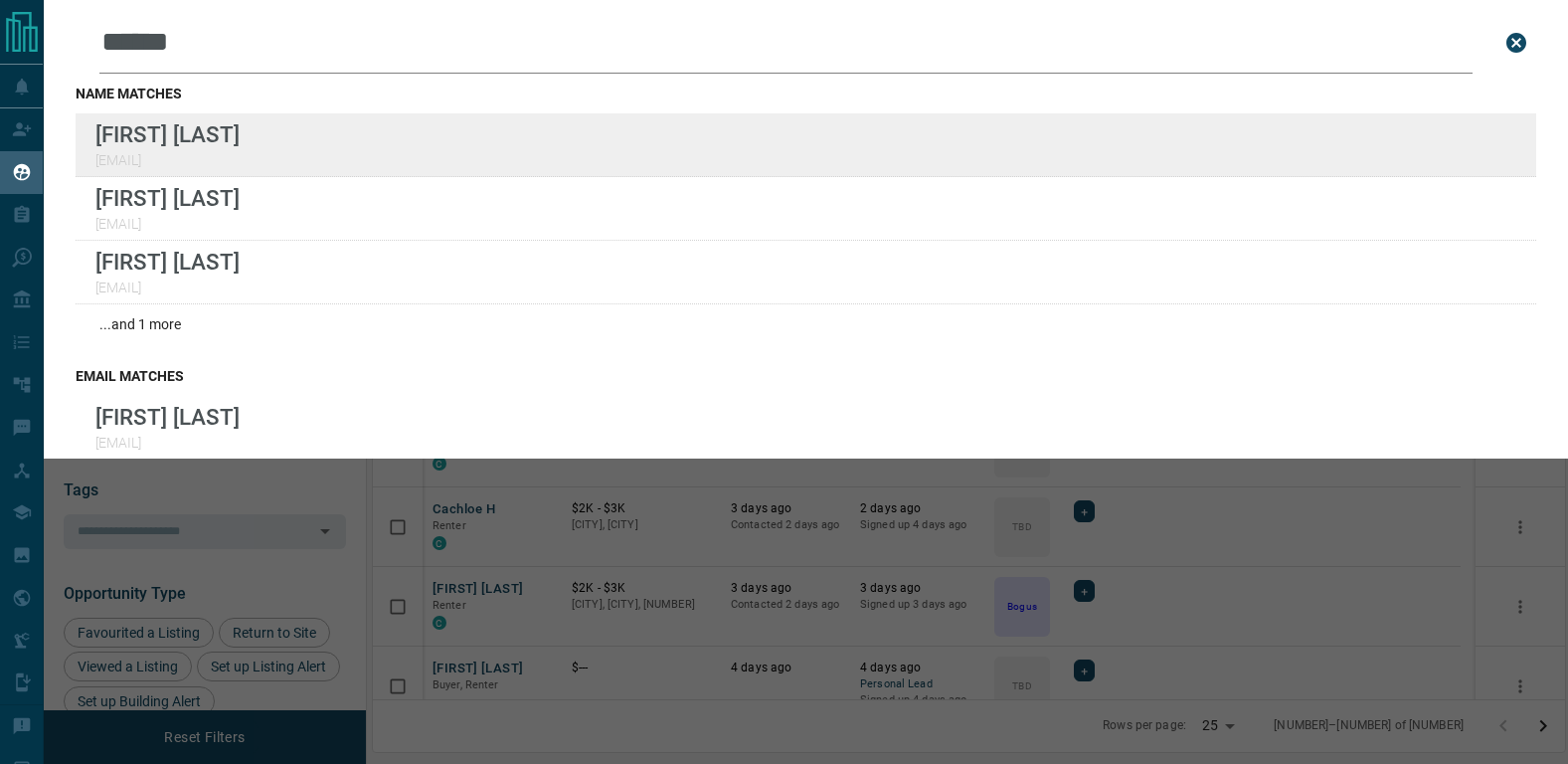 type on "******" 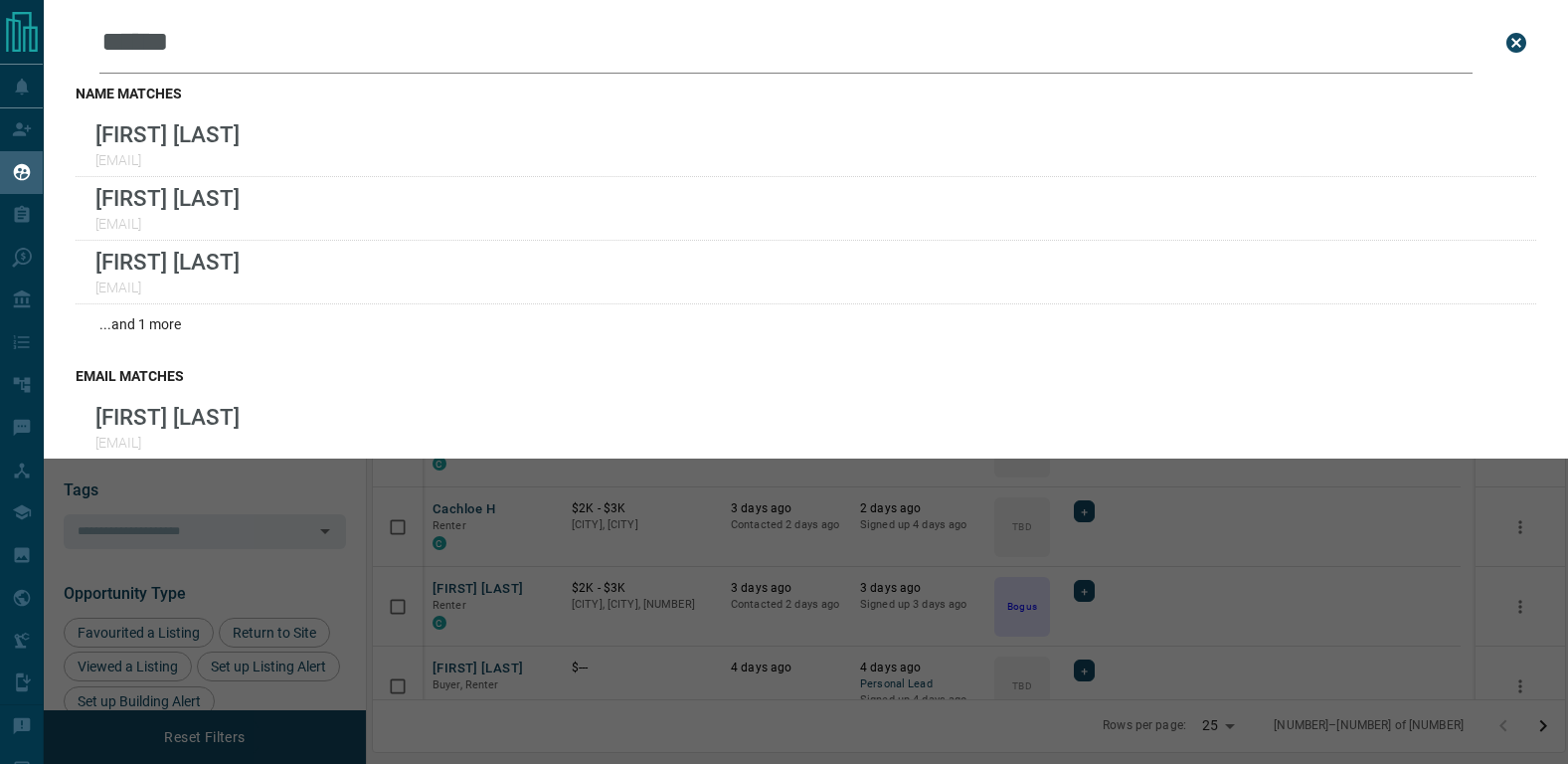 click on "******" at bounding box center (785, 43) 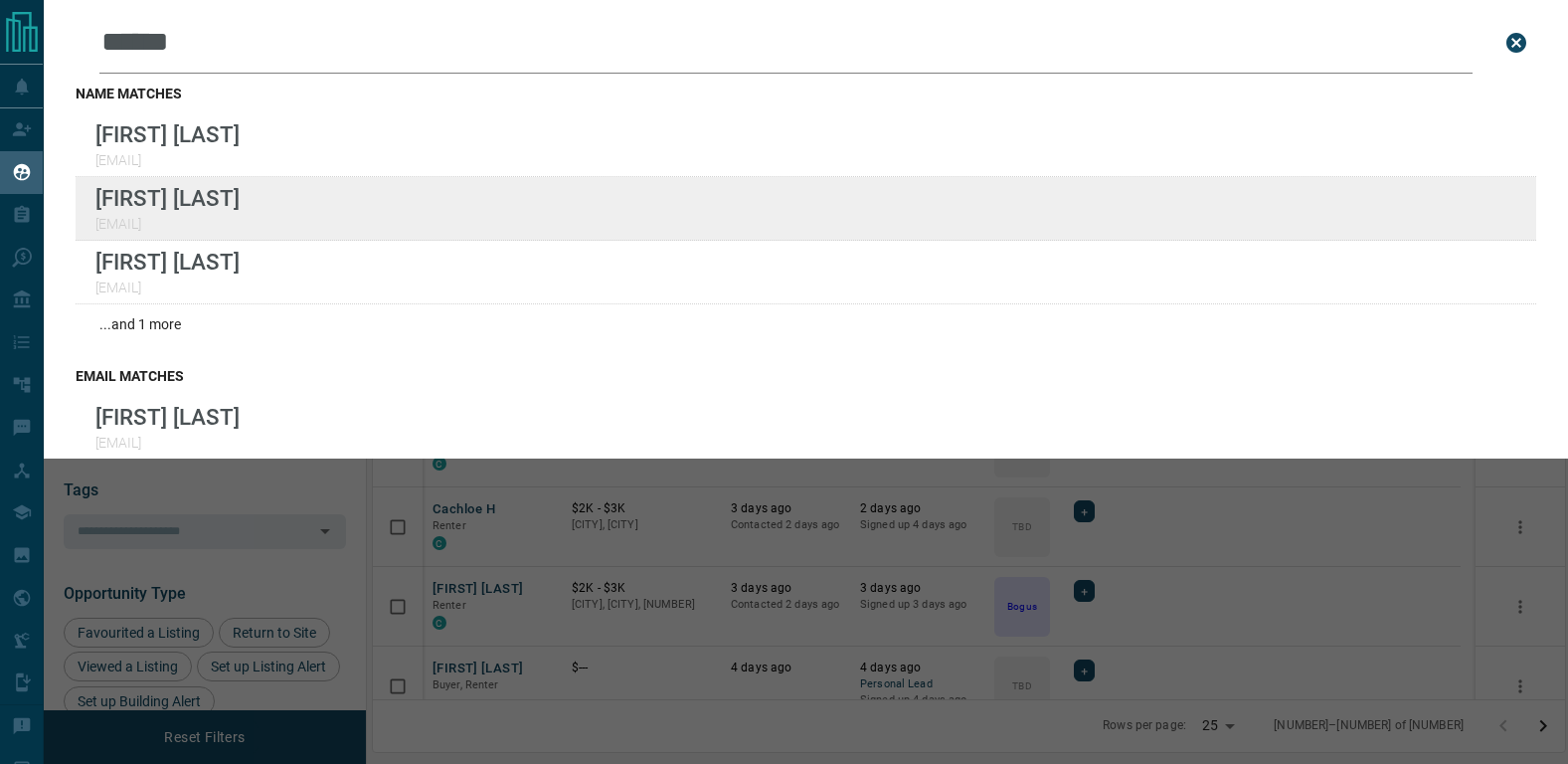 click on "Filters 1 Manage Tabs New Lead All 2899 TBD 501 Do Not Contact - Not Responsive 1112 Bogus 225 Just Browsing 89 Criteria Obtained 342 Future Follow Up 532 Warm 18 HOT 10 Taken on Showings 2 Submitted Offer 1 Client 67 Name Details Last Active Claimed Date Status Tags Serge Giy Renter C $2K - $2K Downtown, North York, +2 1 day ago Contacted 1 day ago 1 day ago Signed up 2 days ago TBD + Derek H Buyer, Renter C $--- 1 day ago 1 day ago TBD" at bounding box center [784, 369] 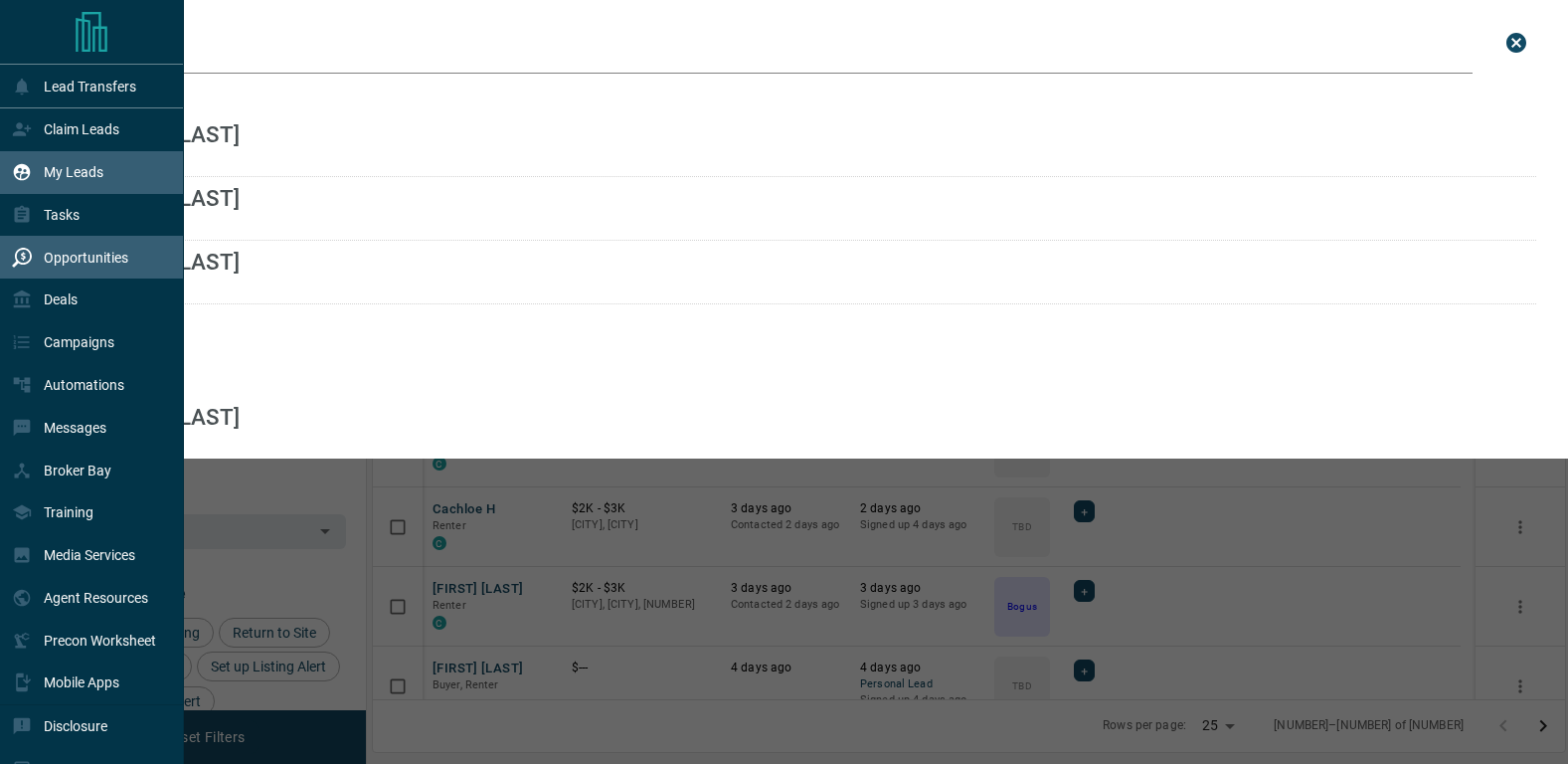 click on "Opportunities" at bounding box center (86, 258) 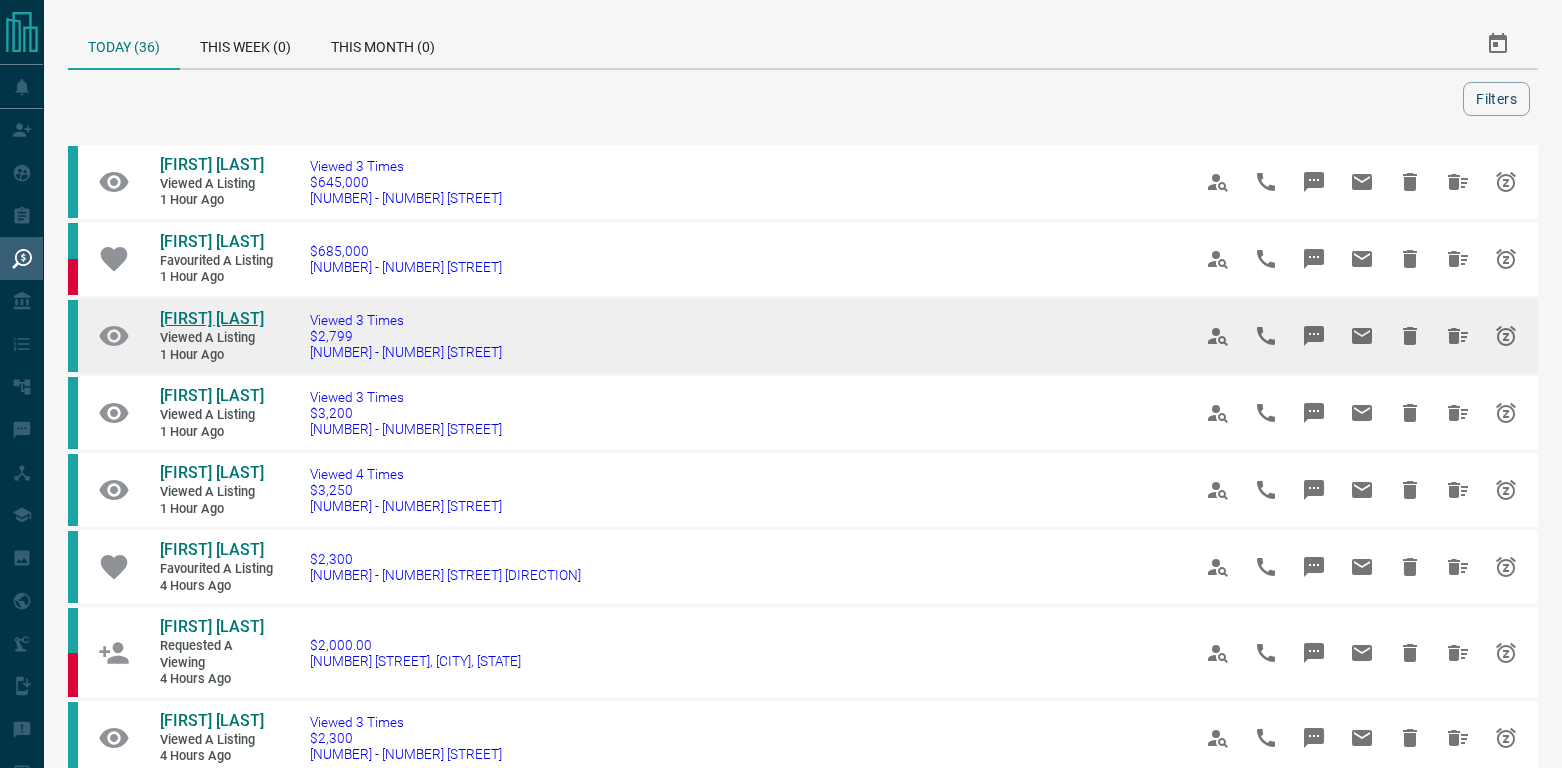click on "[FIRST] [LAST]" at bounding box center [212, 318] 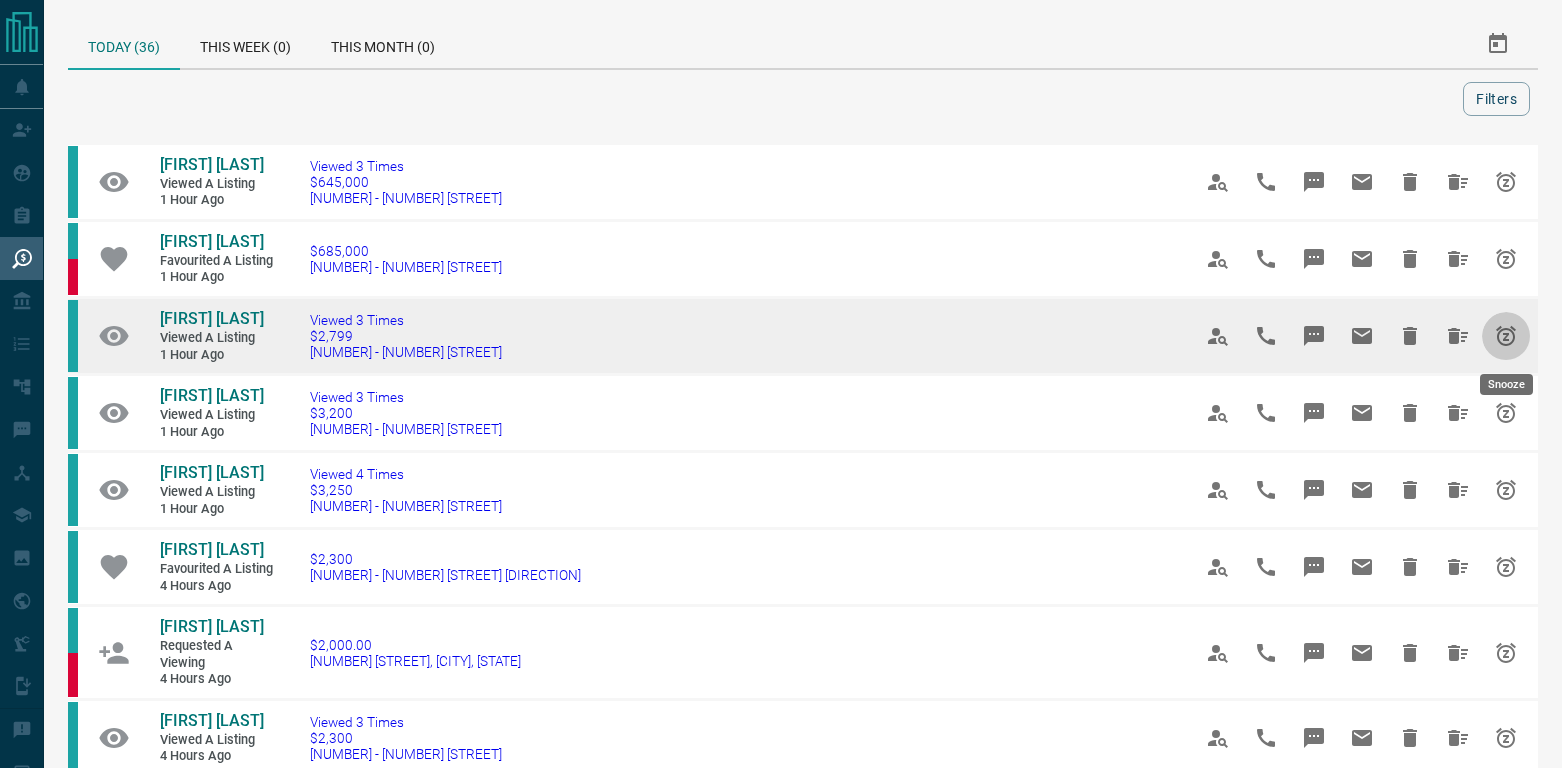 click 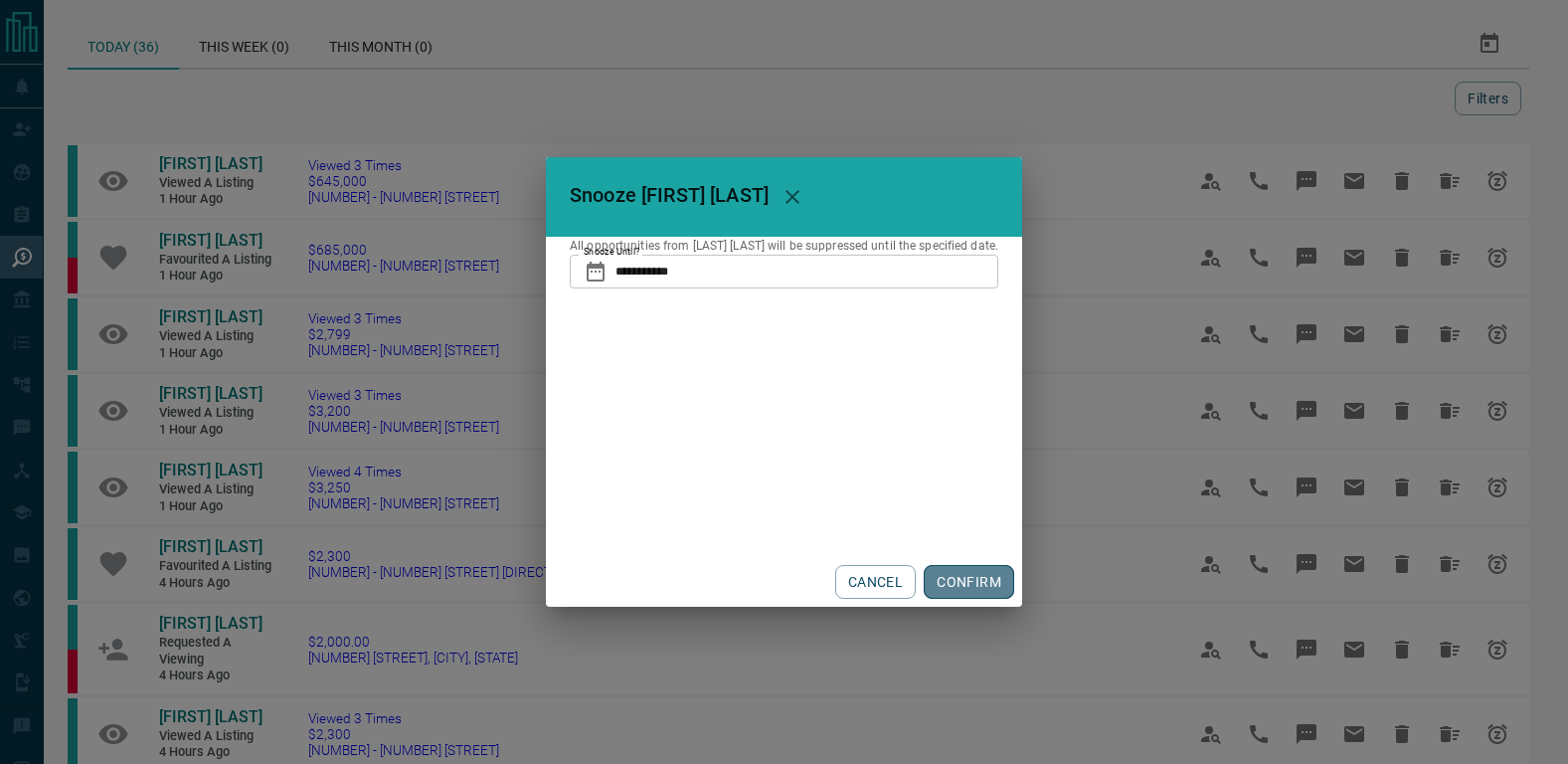 click on "CONFIRM" at bounding box center (968, 582) 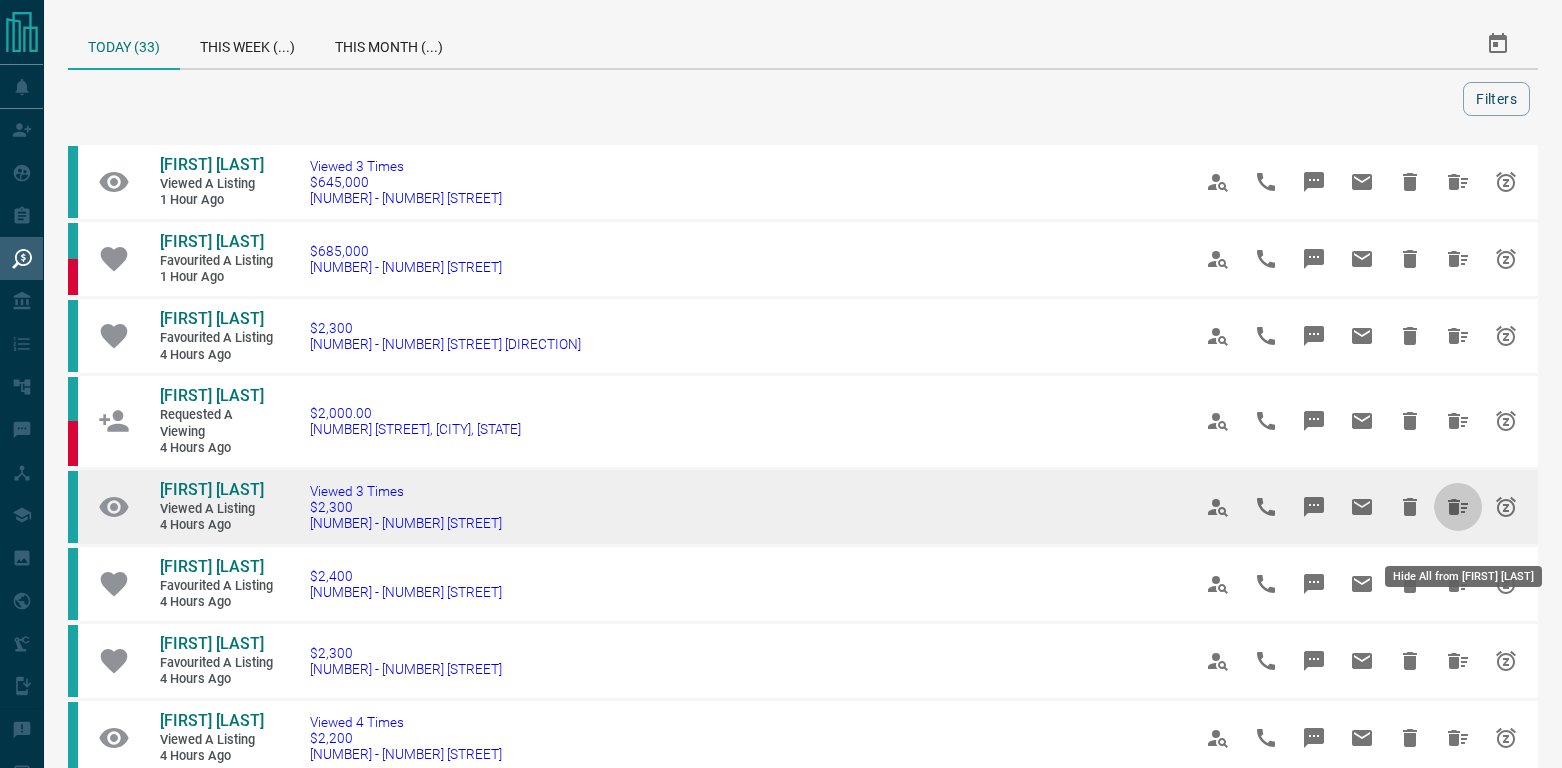 click 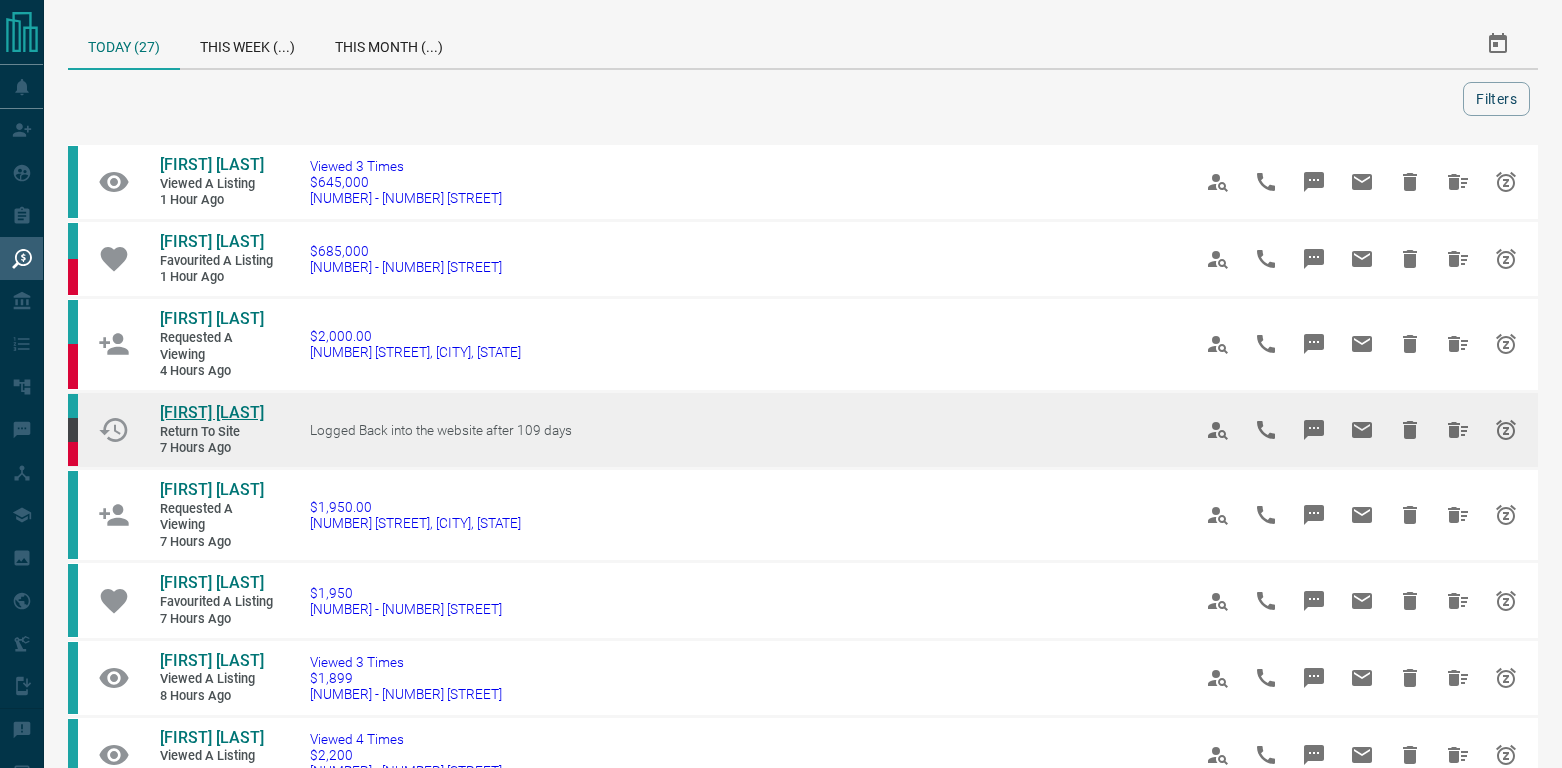 click on "[FIRST] [LAST]" at bounding box center [212, 412] 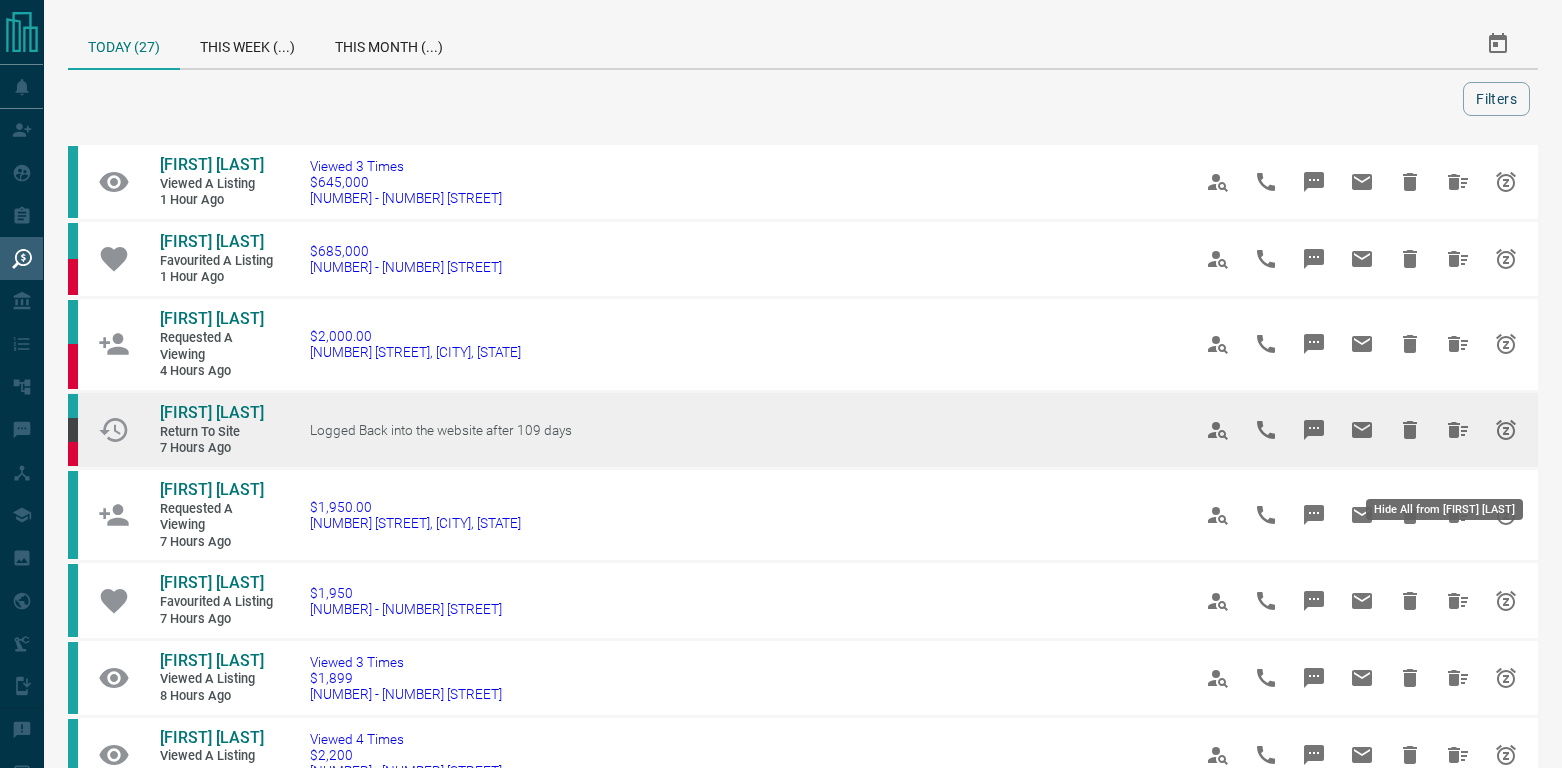click 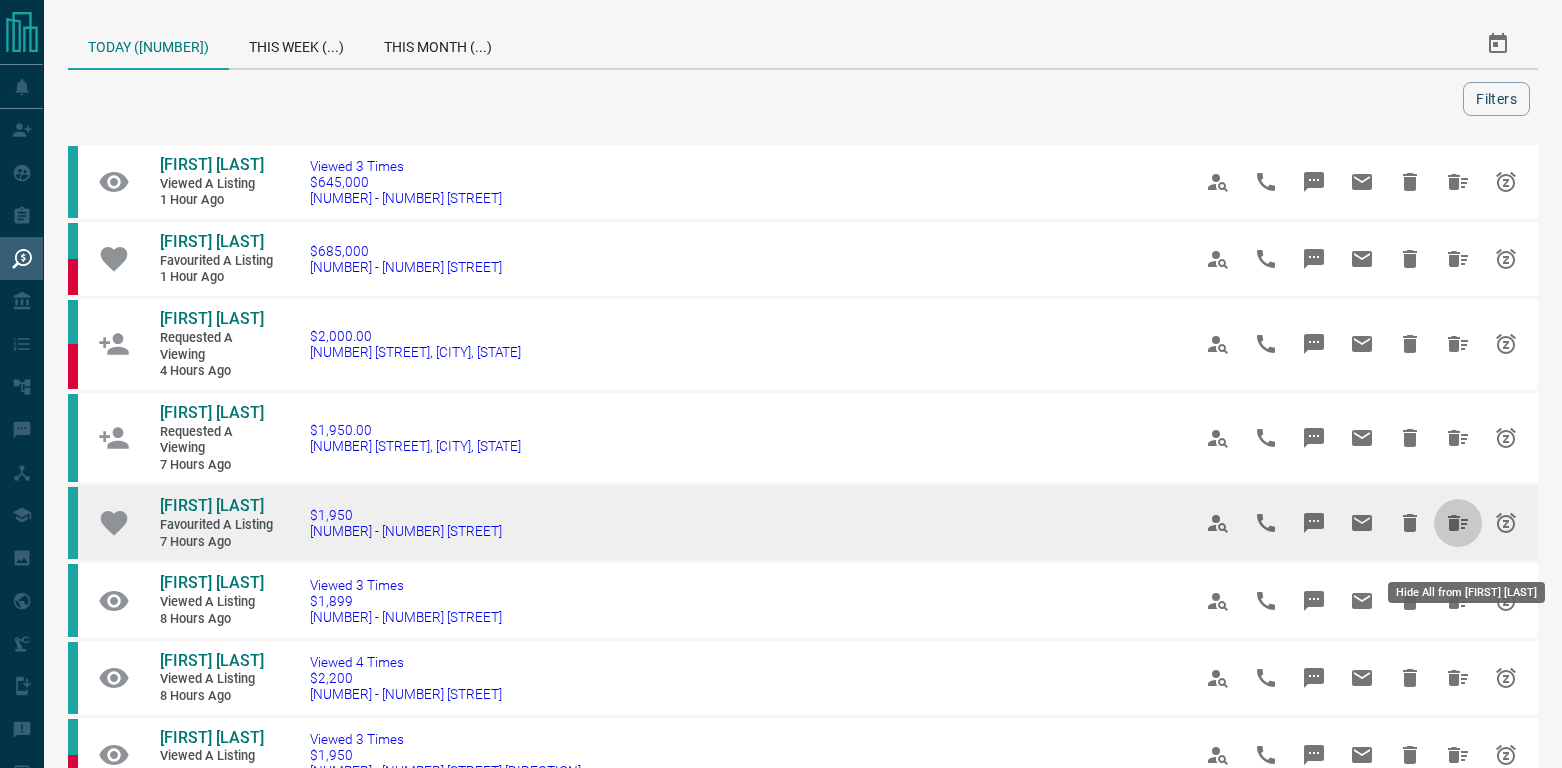click 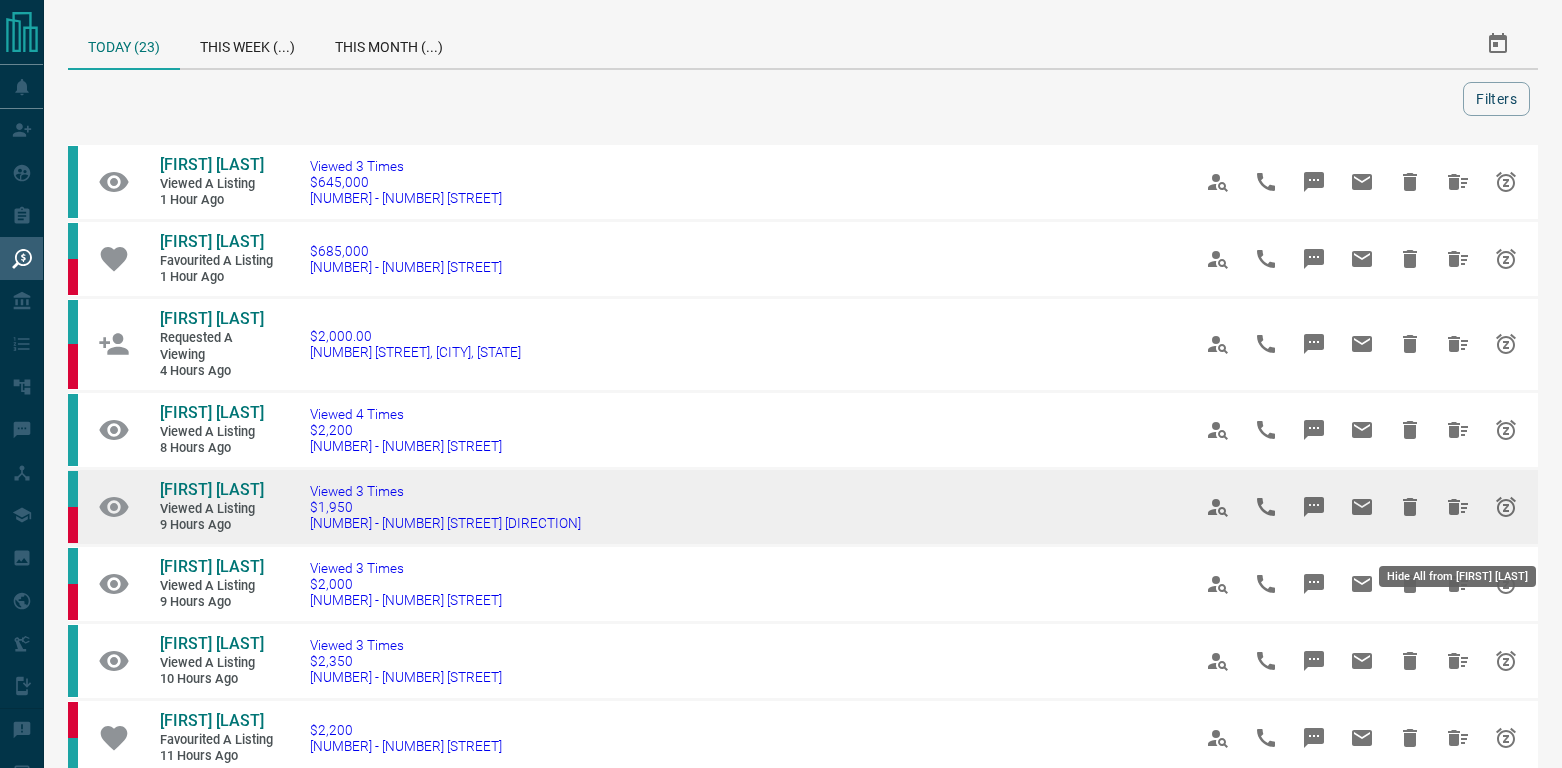 click 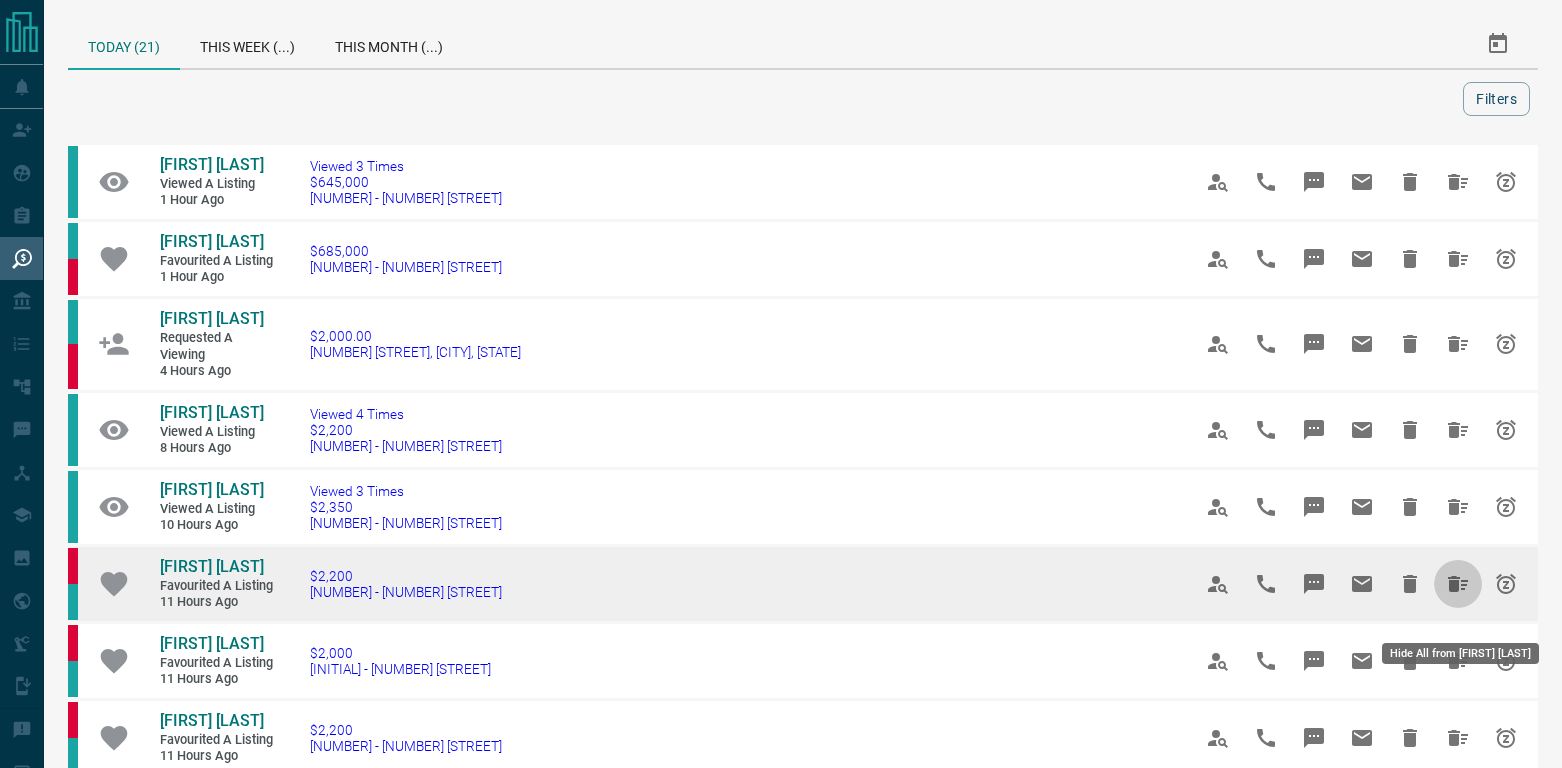 click 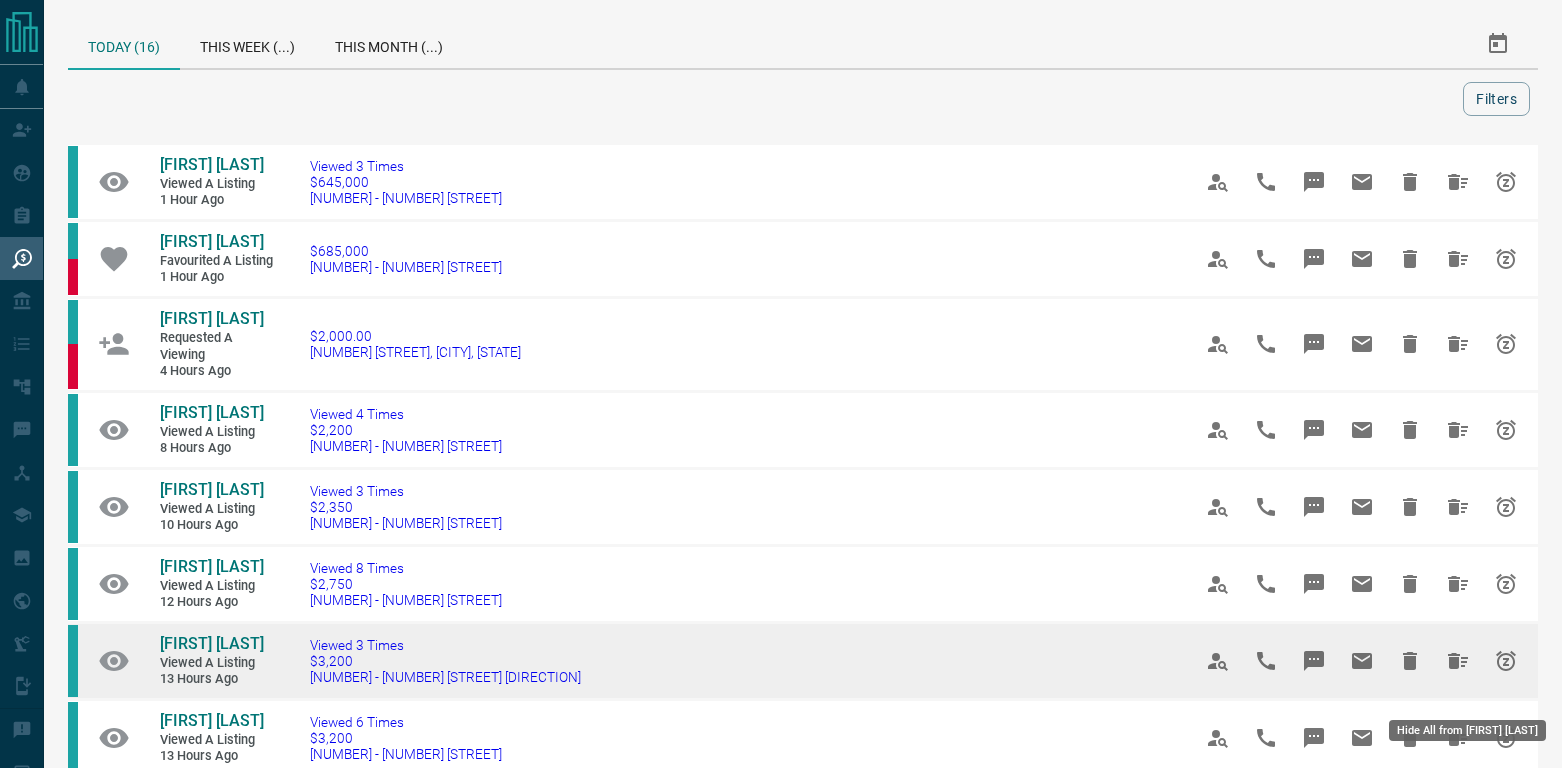 click 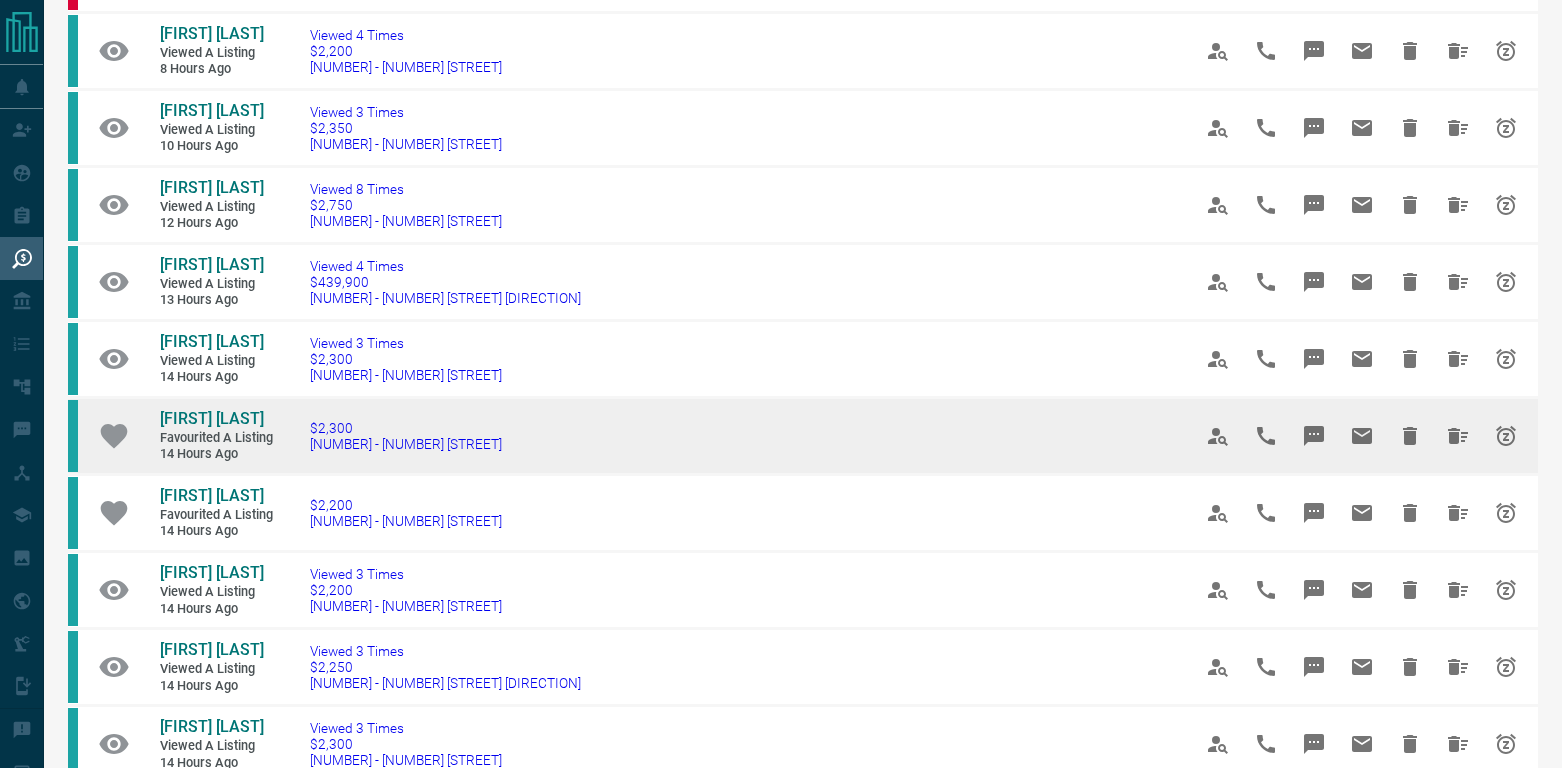scroll, scrollTop: 466, scrollLeft: 0, axis: vertical 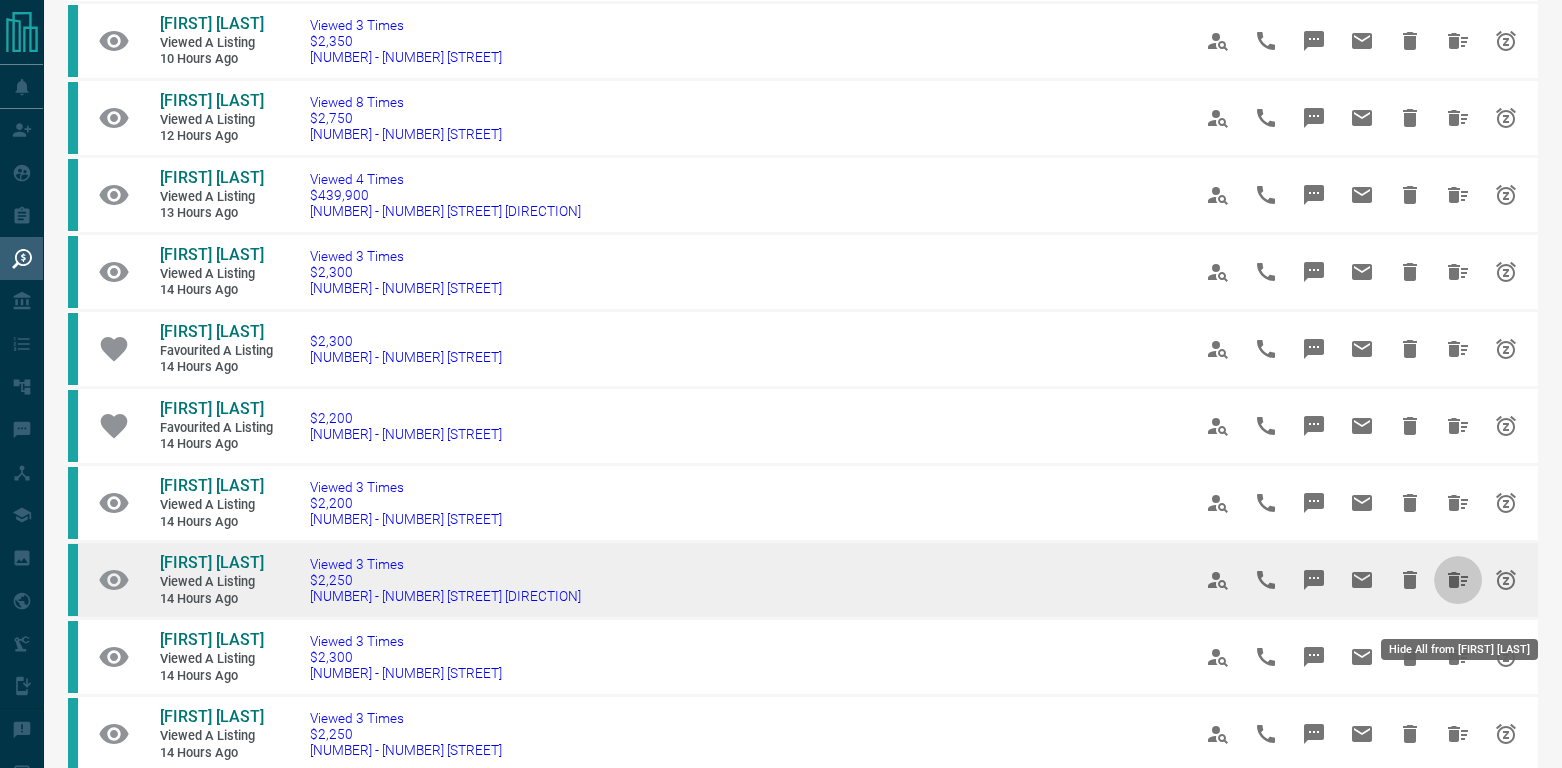 click 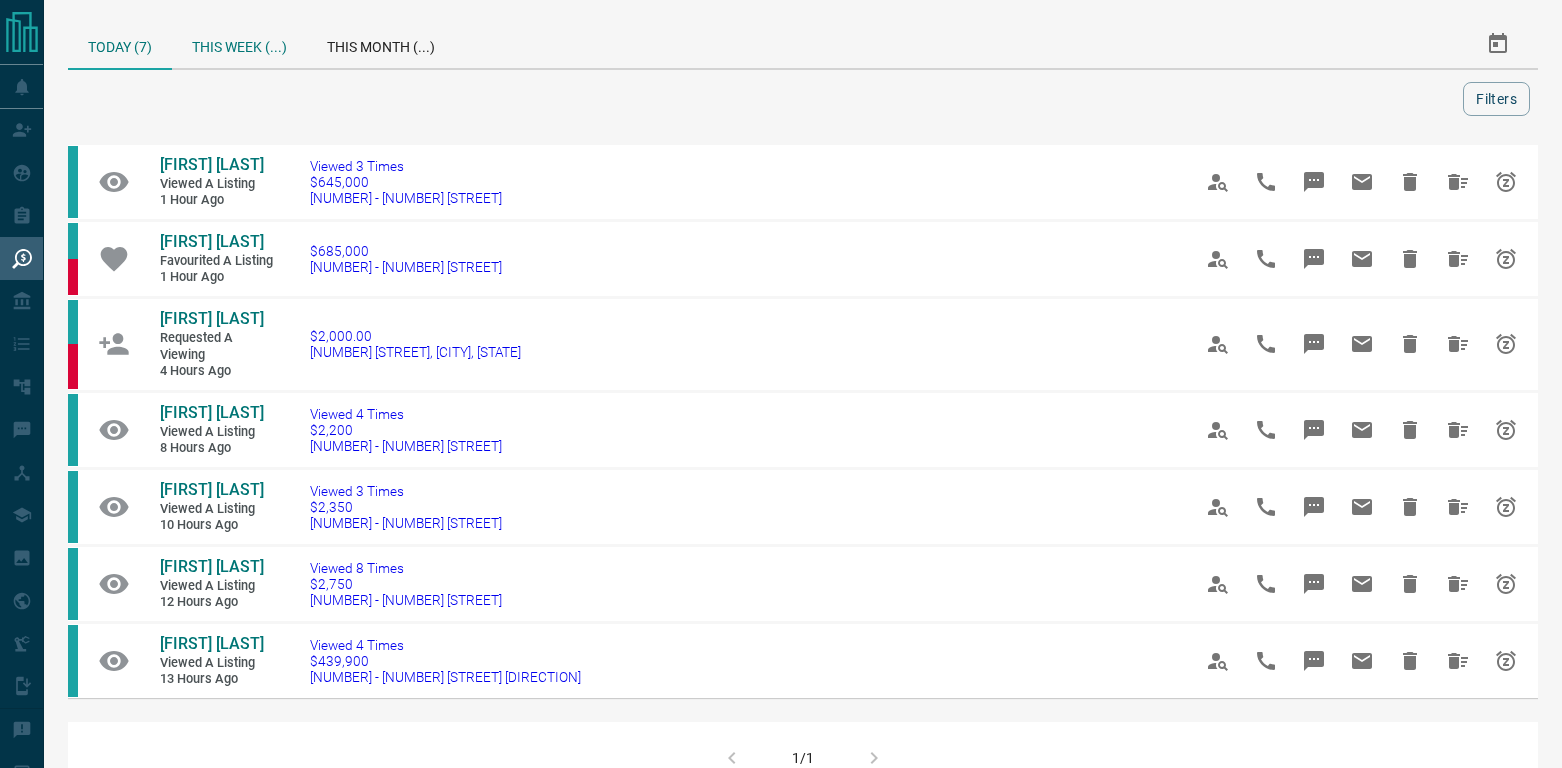 click on "This Week (...)" at bounding box center (239, 44) 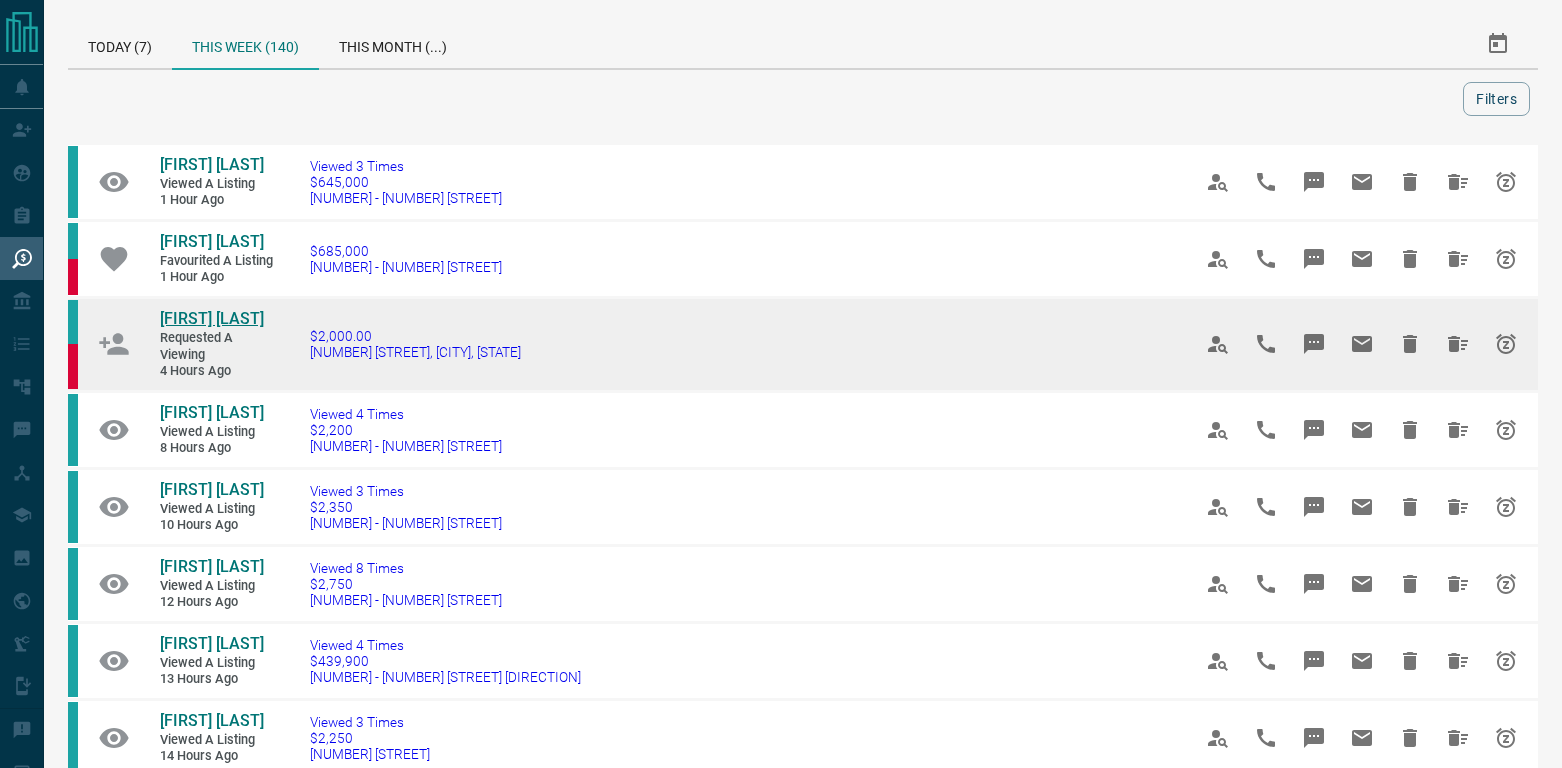 click on "[FIRST] [LAST]" at bounding box center [212, 318] 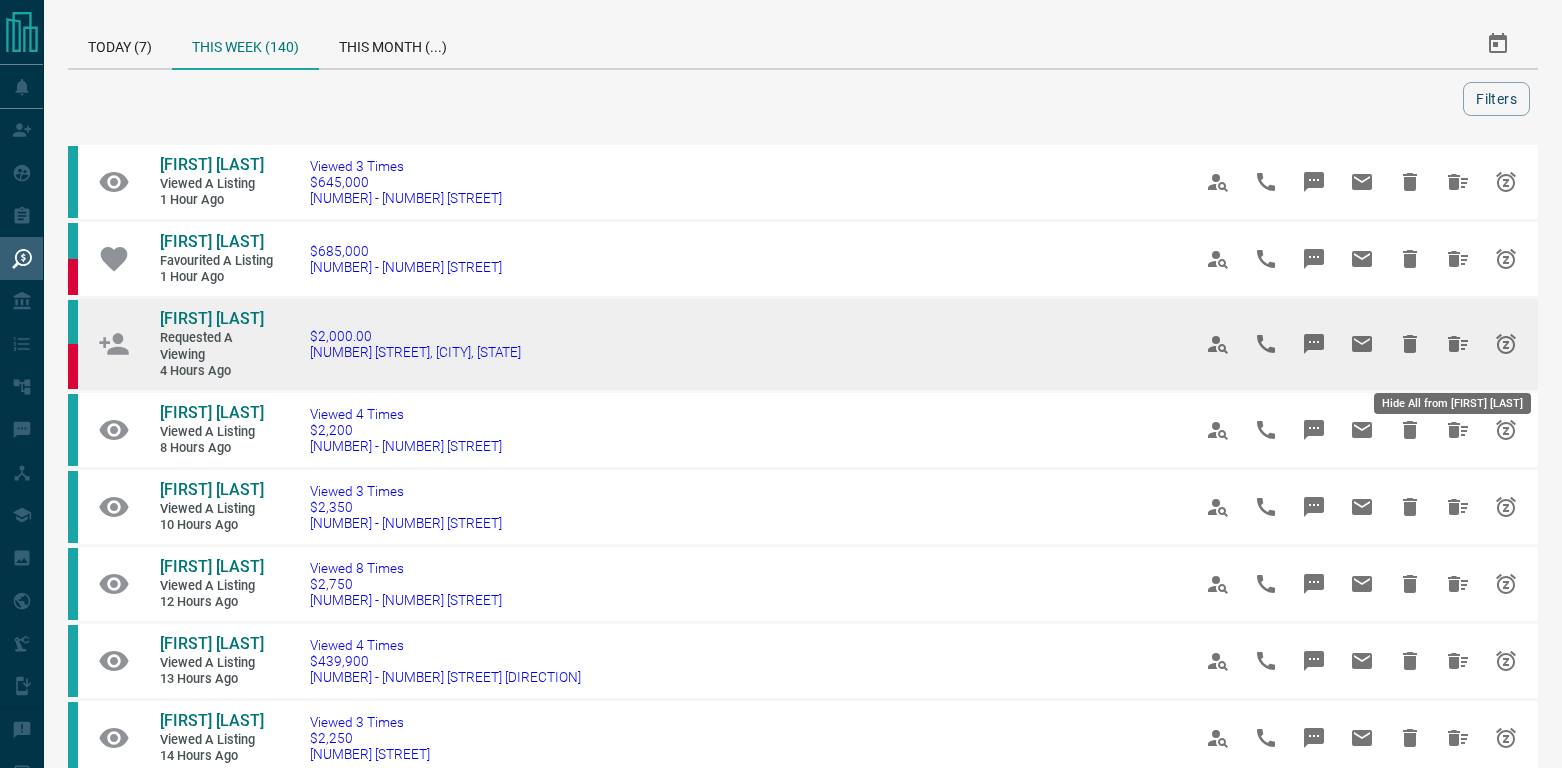click 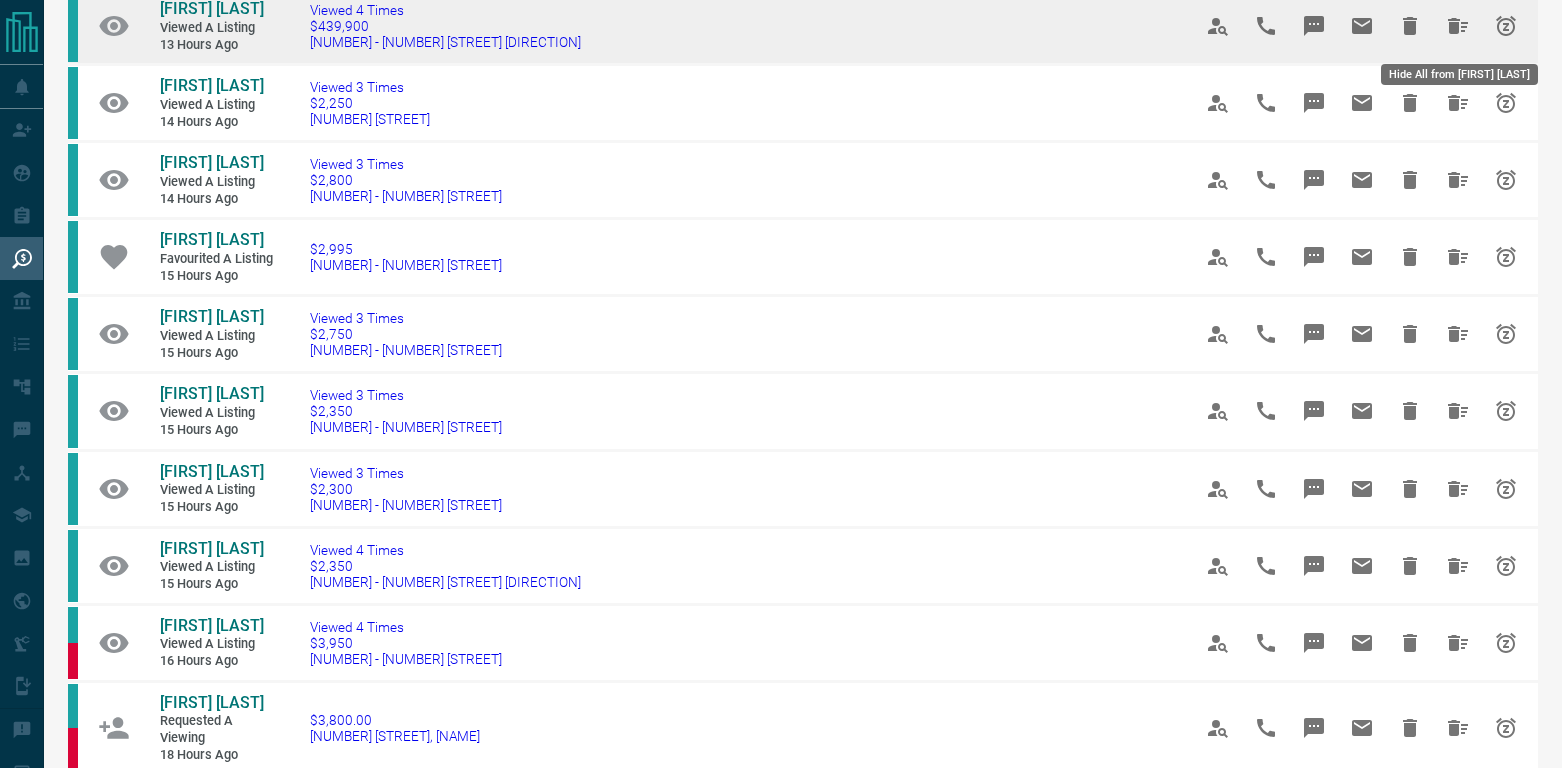 scroll, scrollTop: 556, scrollLeft: 0, axis: vertical 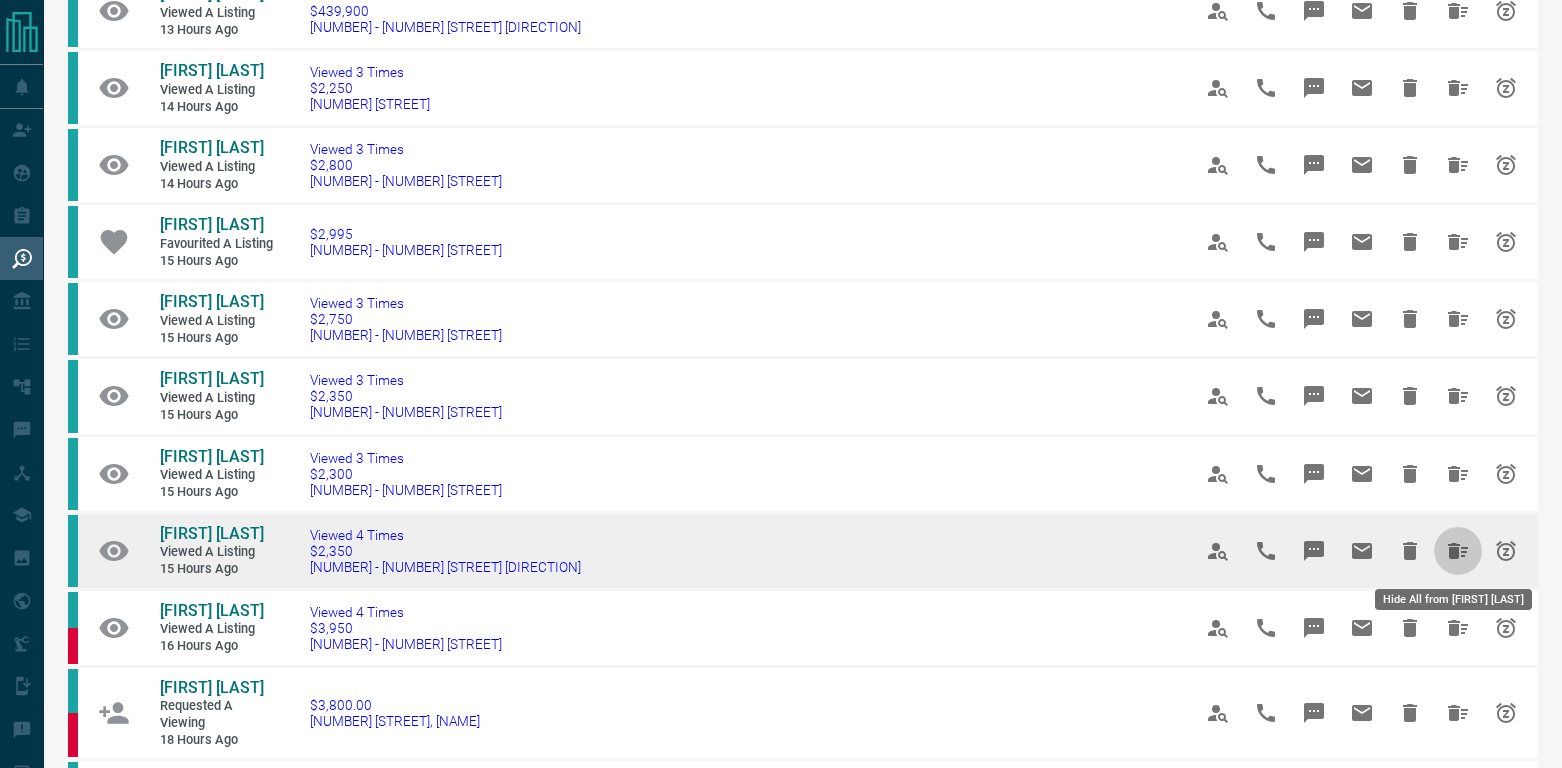 click 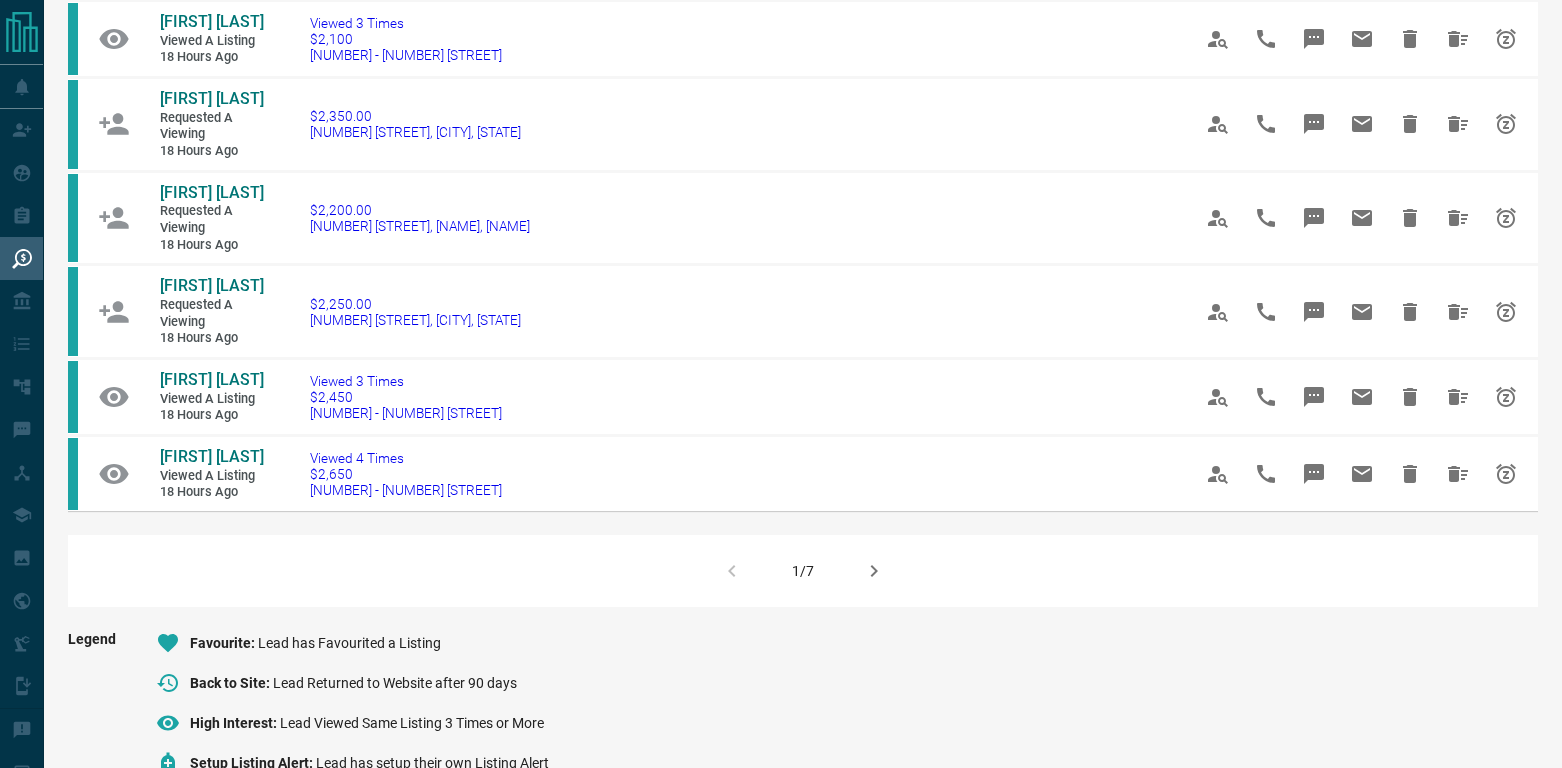 scroll, scrollTop: 1130, scrollLeft: 0, axis: vertical 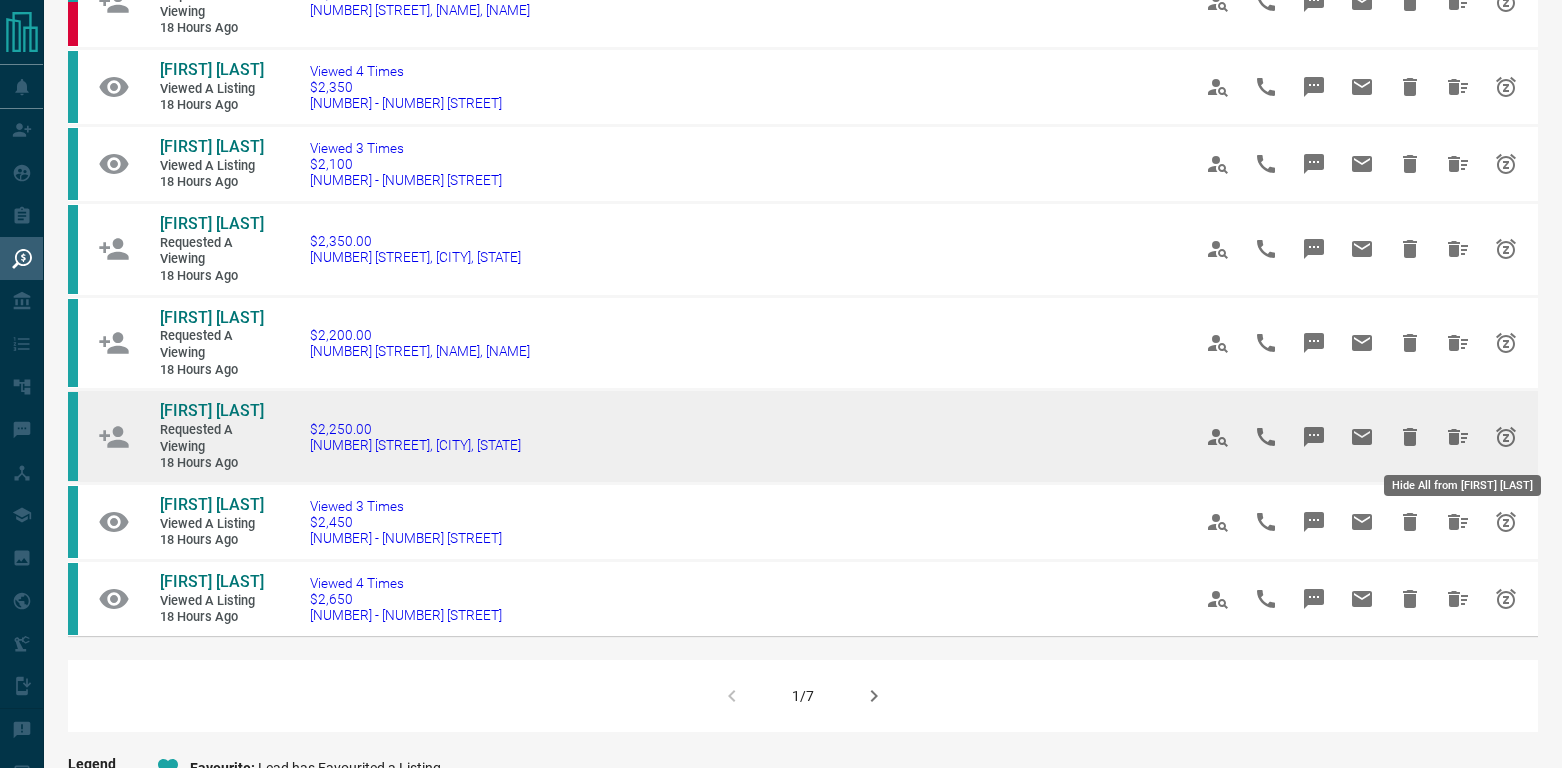click 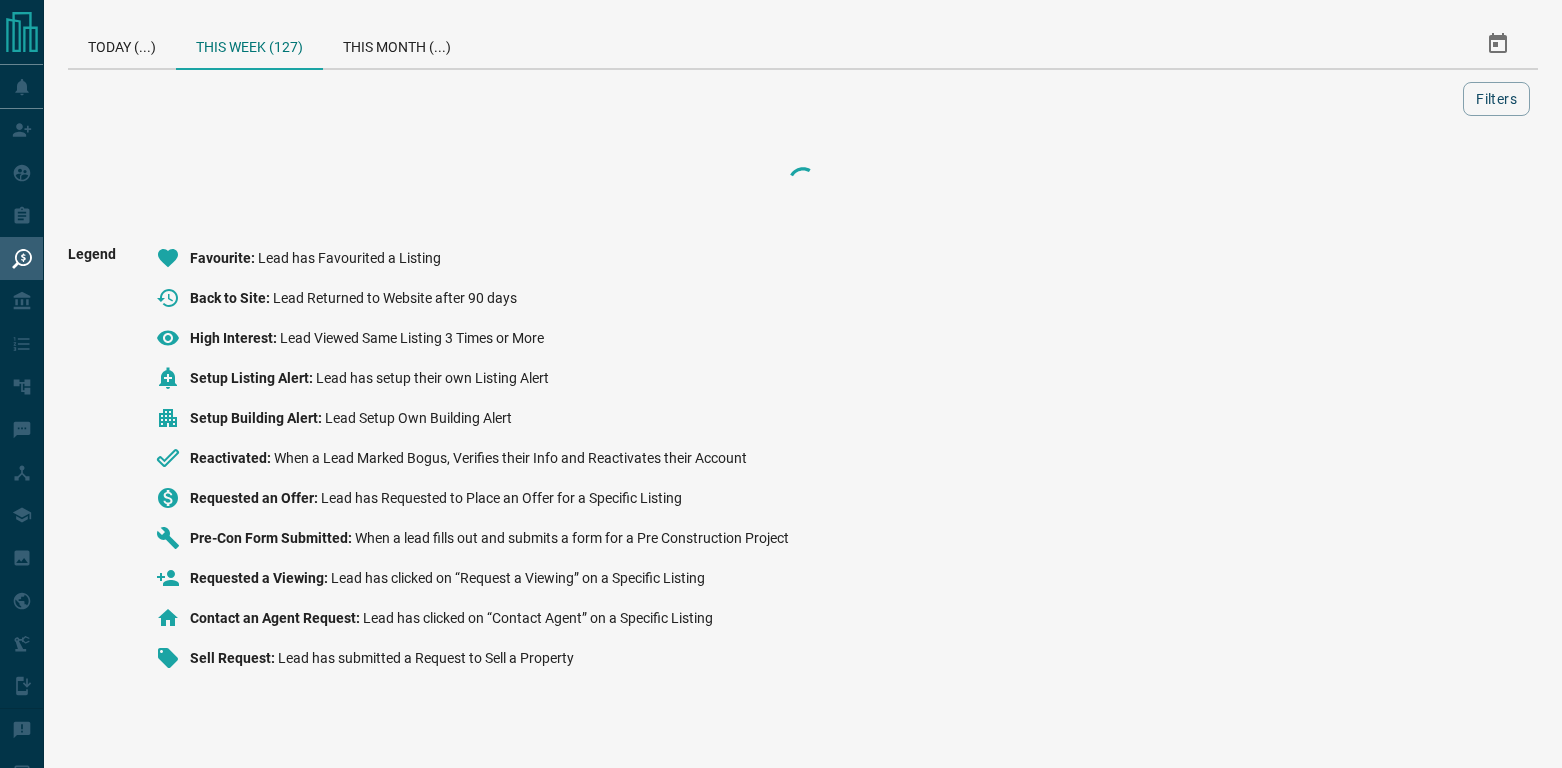 scroll, scrollTop: 0, scrollLeft: 0, axis: both 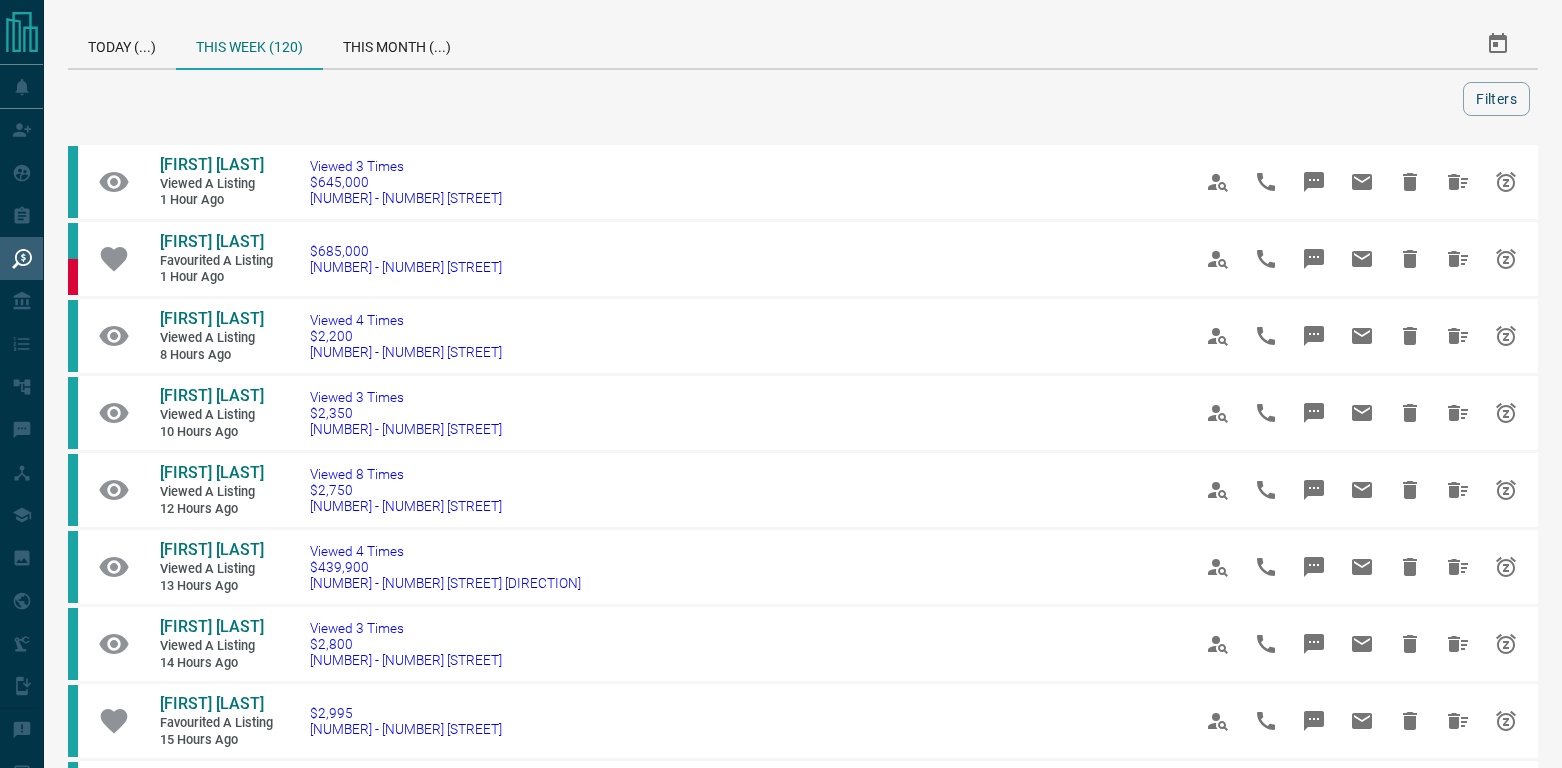 click on "Today (...) This Week (120) This Month (...)" at bounding box center [582, 44] 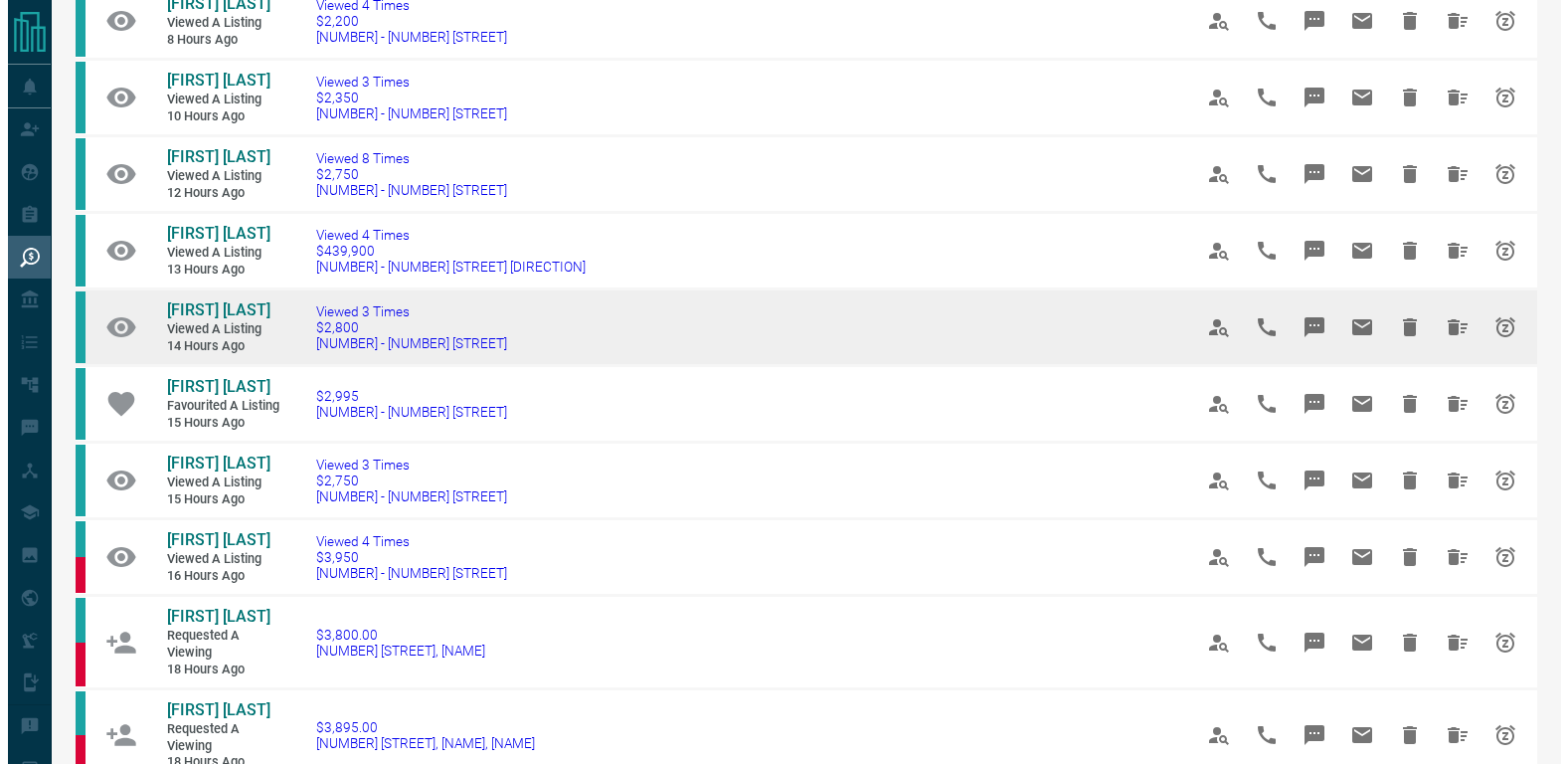 scroll, scrollTop: 657, scrollLeft: 0, axis: vertical 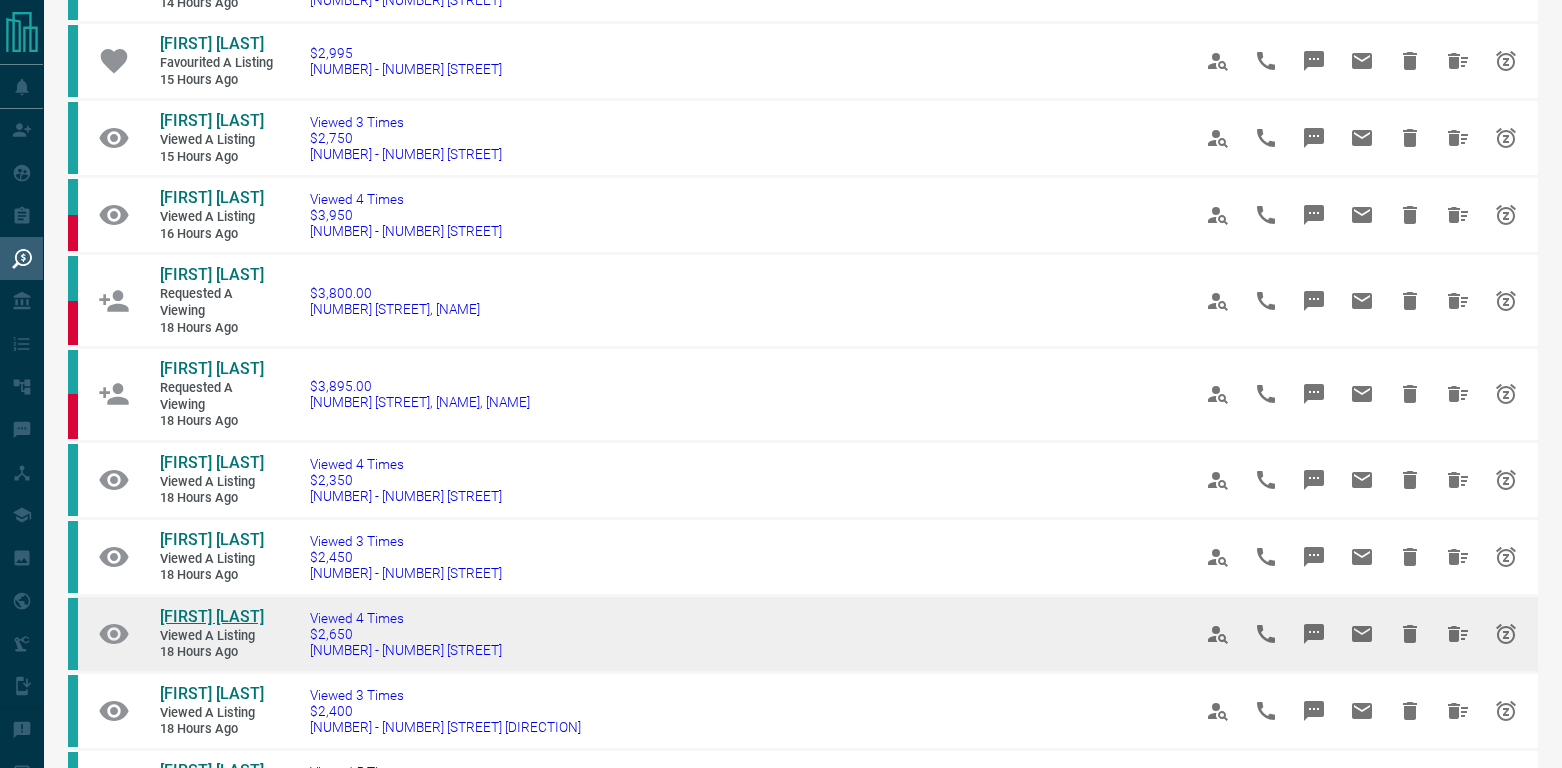 click on "[FIRST] [LAST]" at bounding box center (212, 616) 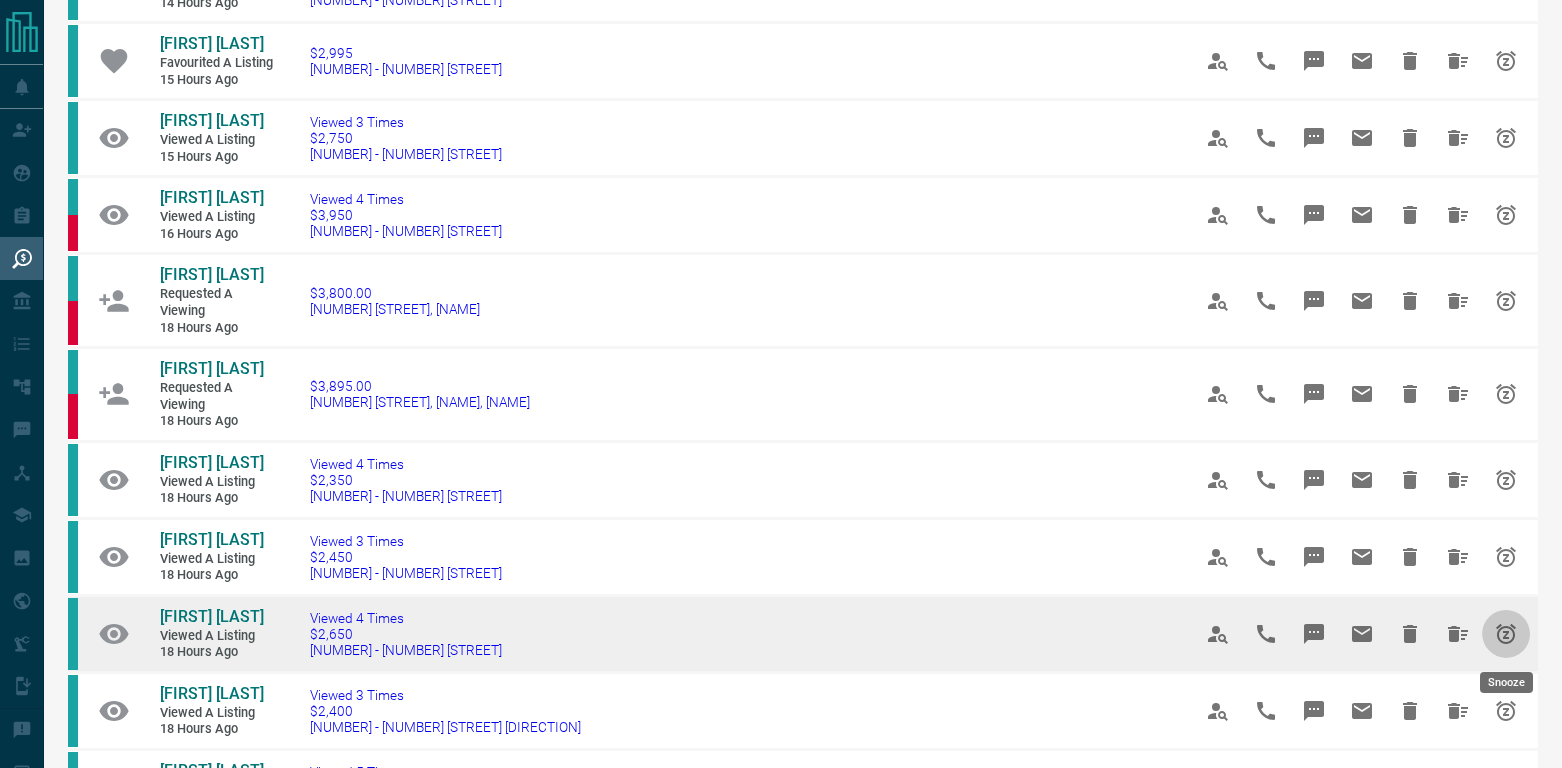 click 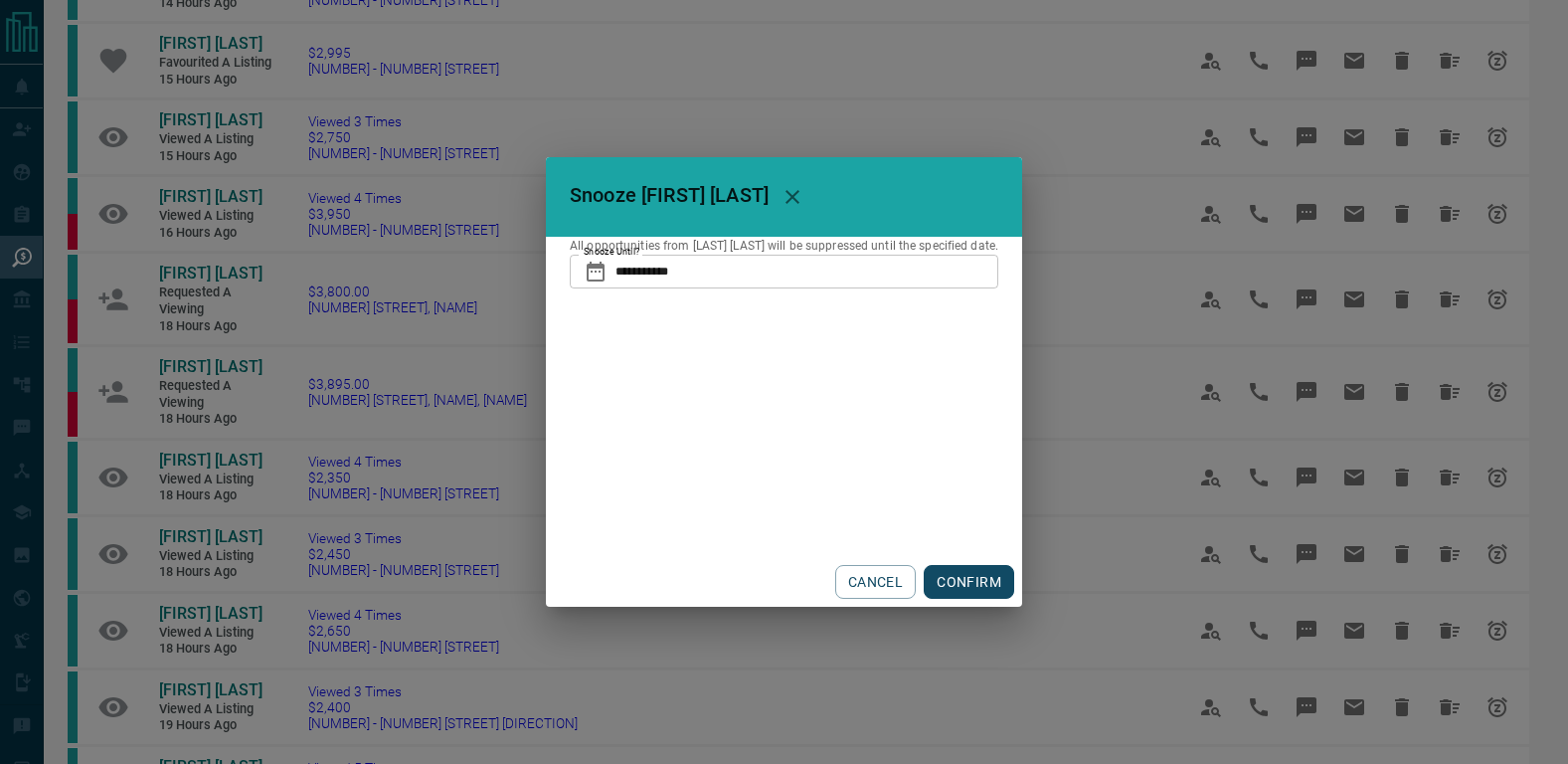 click on "**********" at bounding box center [806, 272] 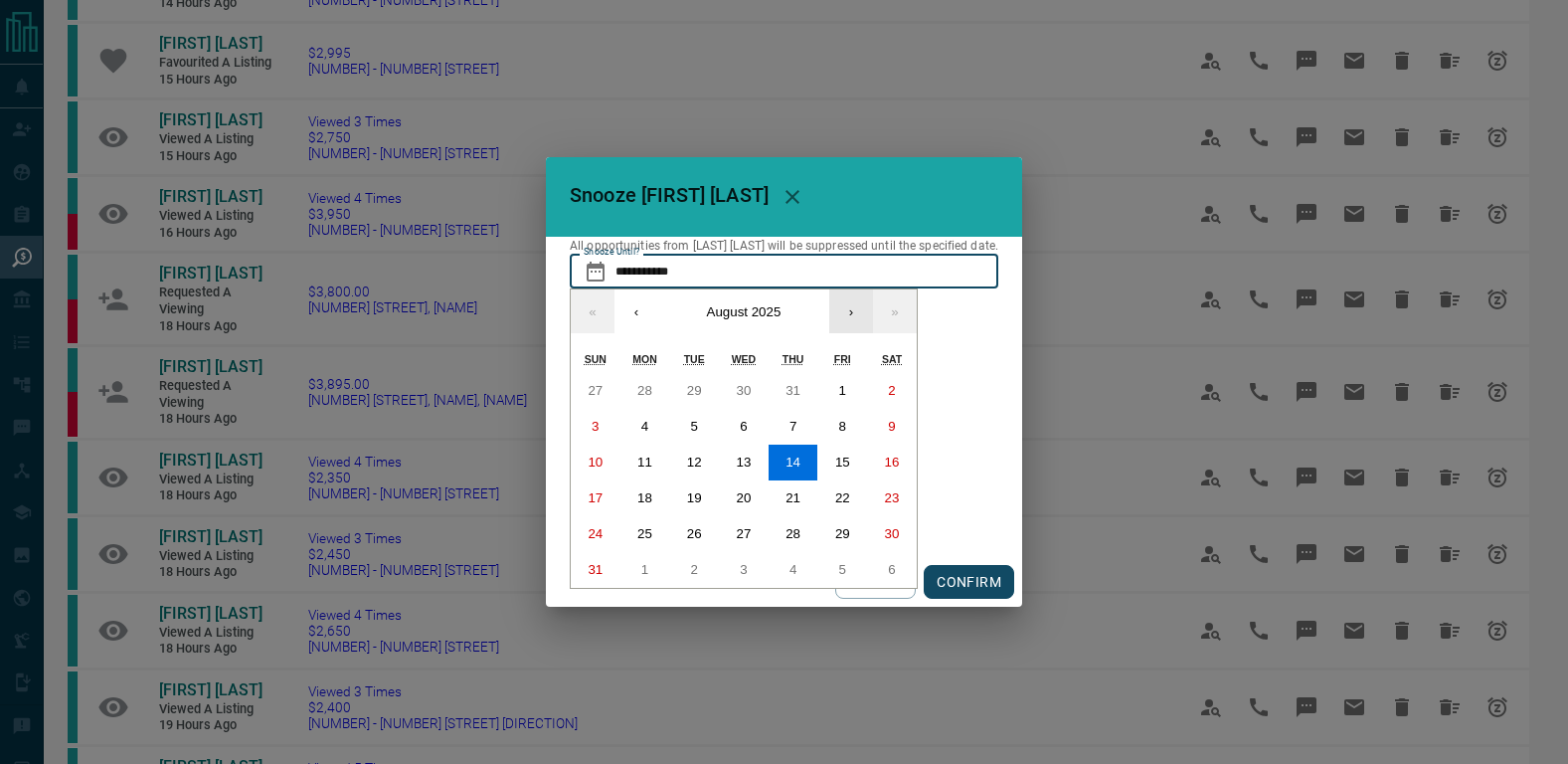 click on "›" at bounding box center (851, 311) 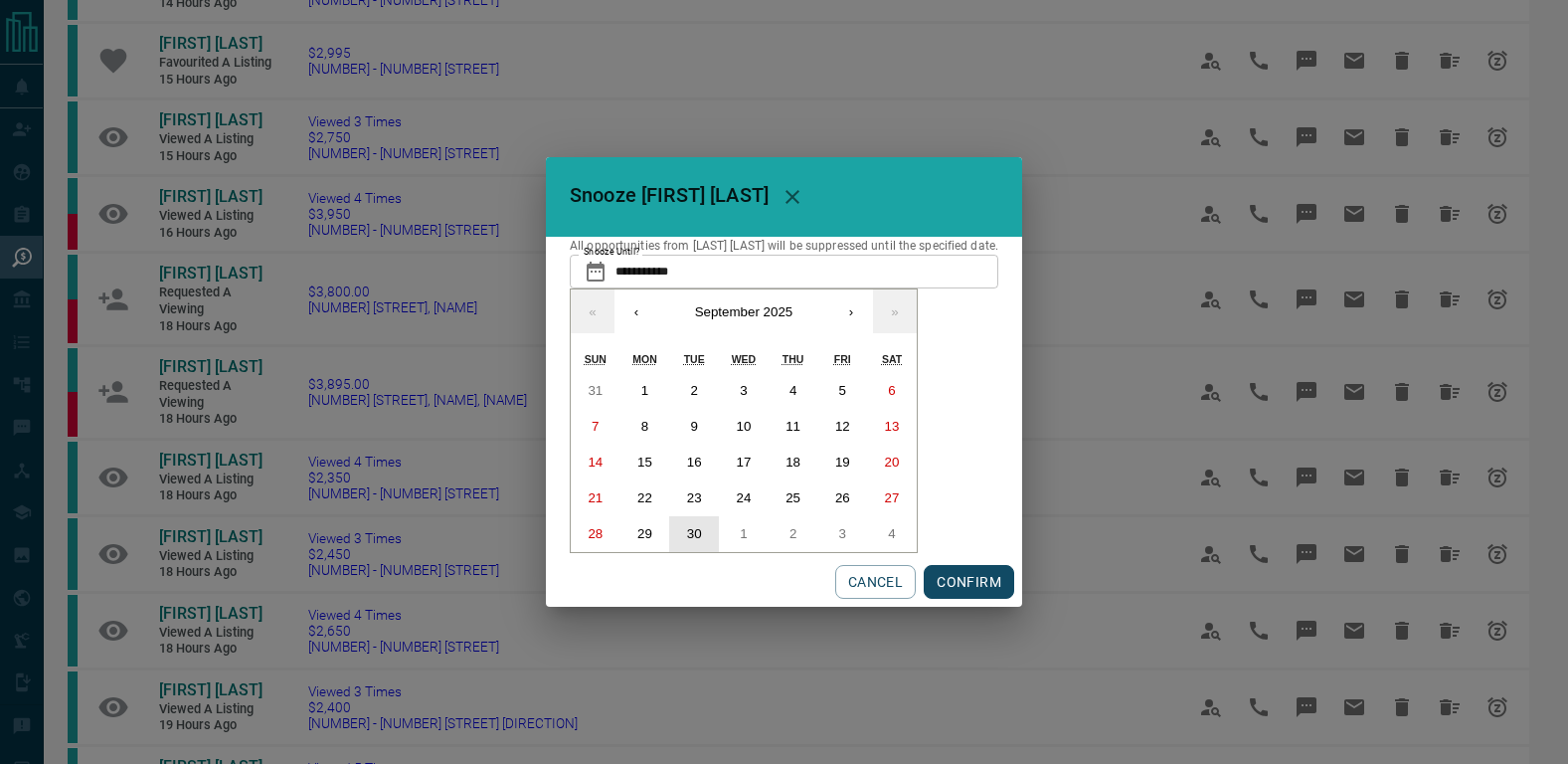 click on "30" at bounding box center [694, 533] 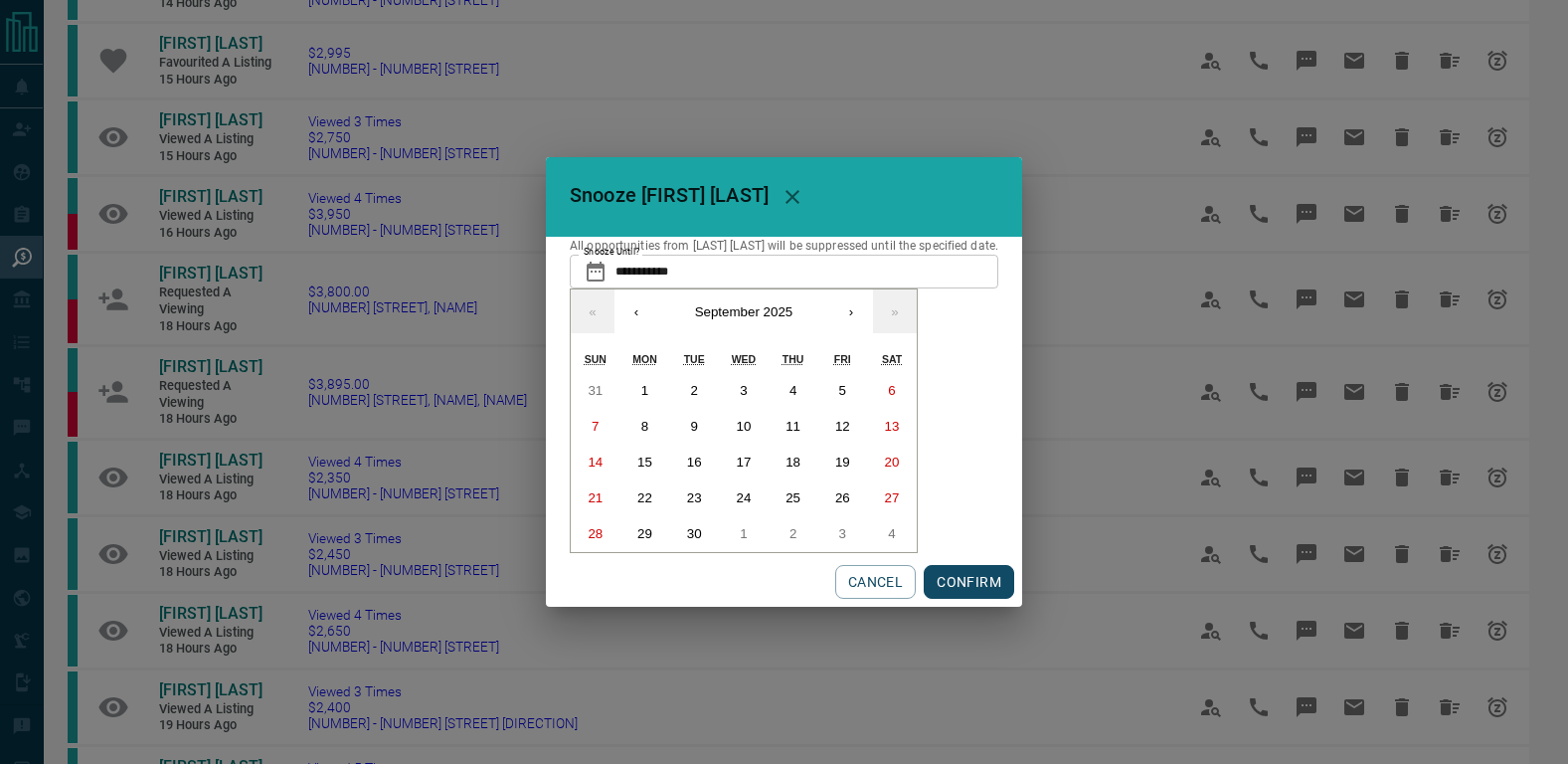 type on "**********" 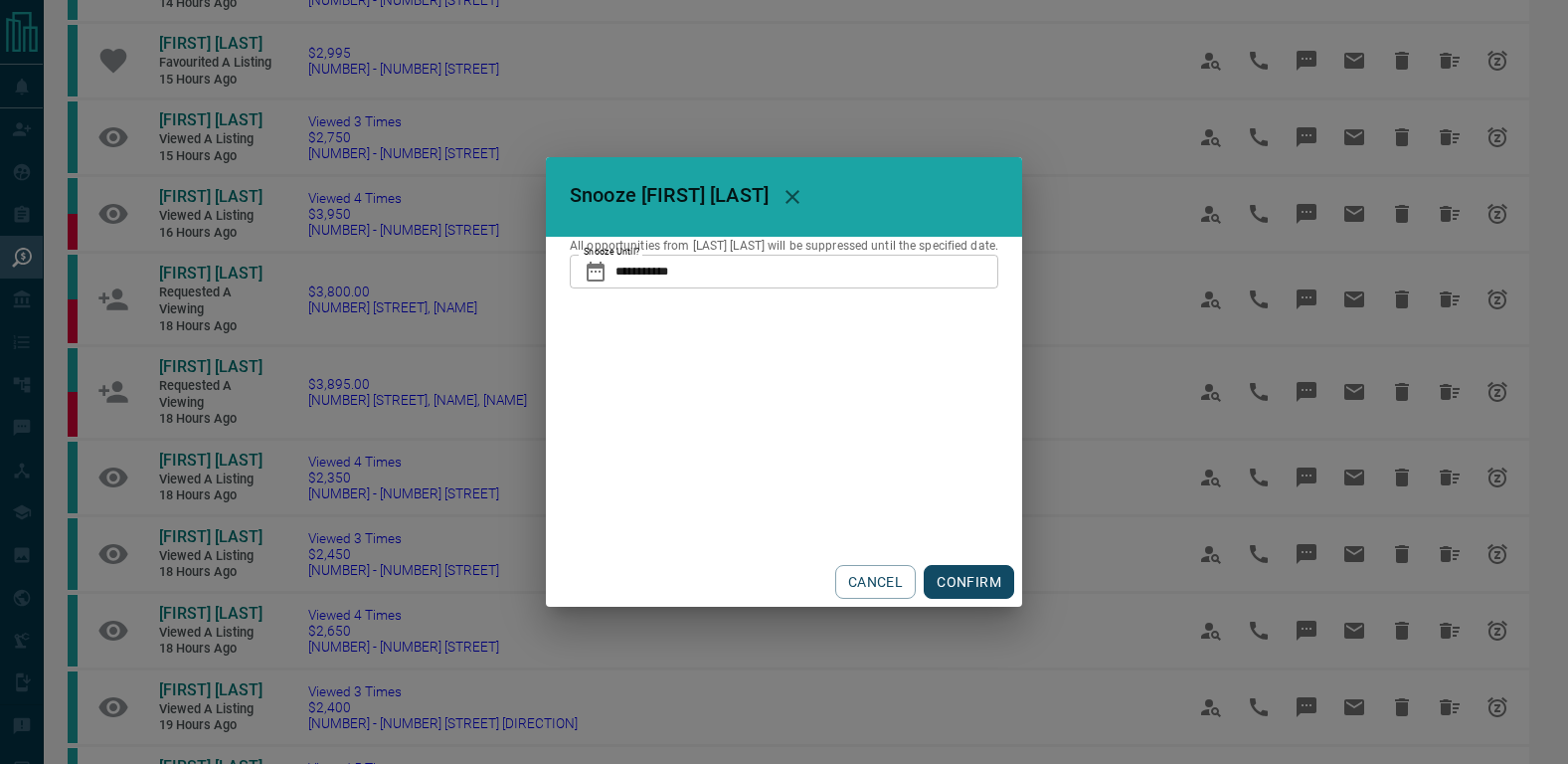 click on "CONFIRM" at bounding box center (968, 582) 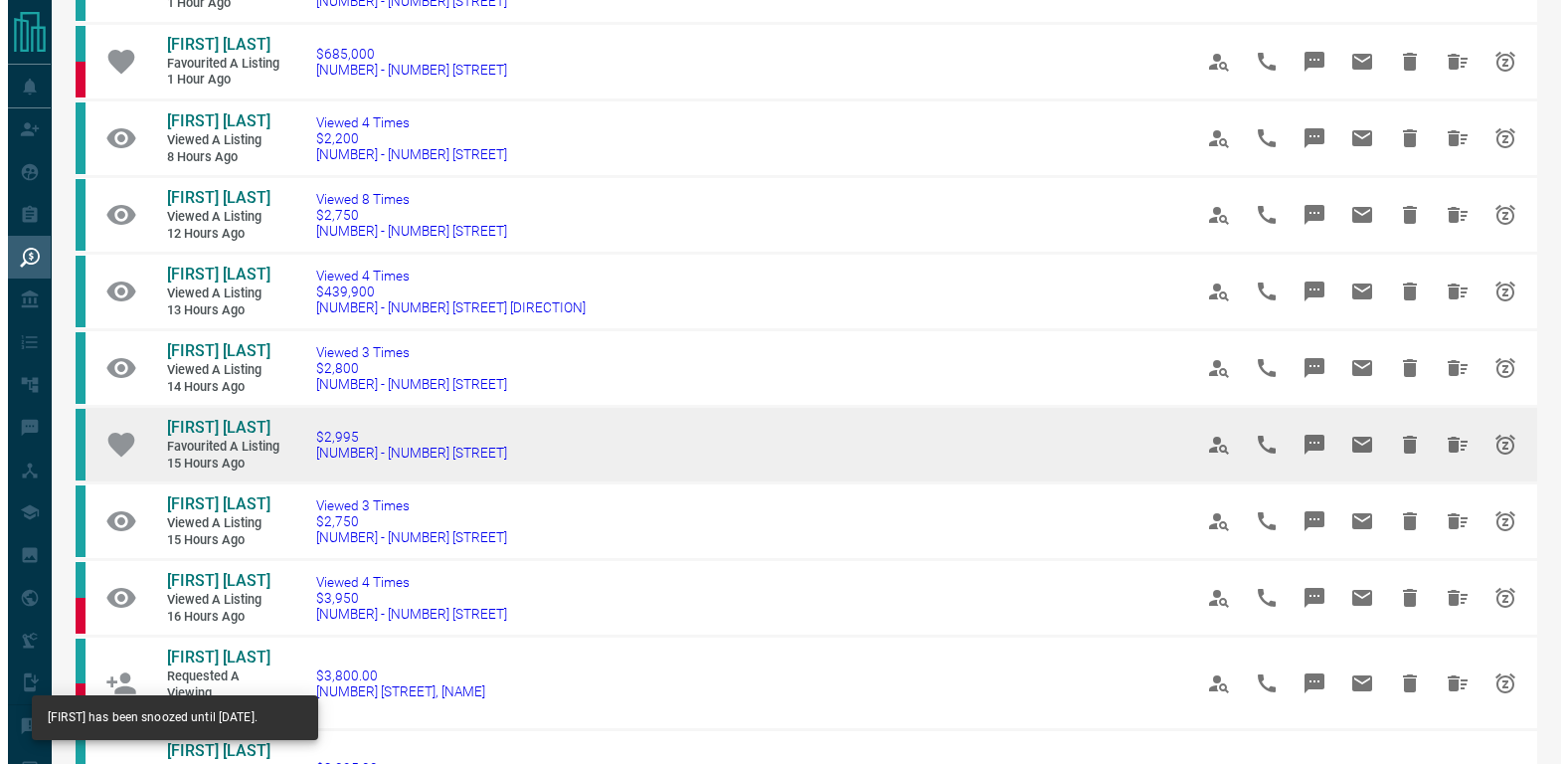 scroll, scrollTop: 657, scrollLeft: 0, axis: vertical 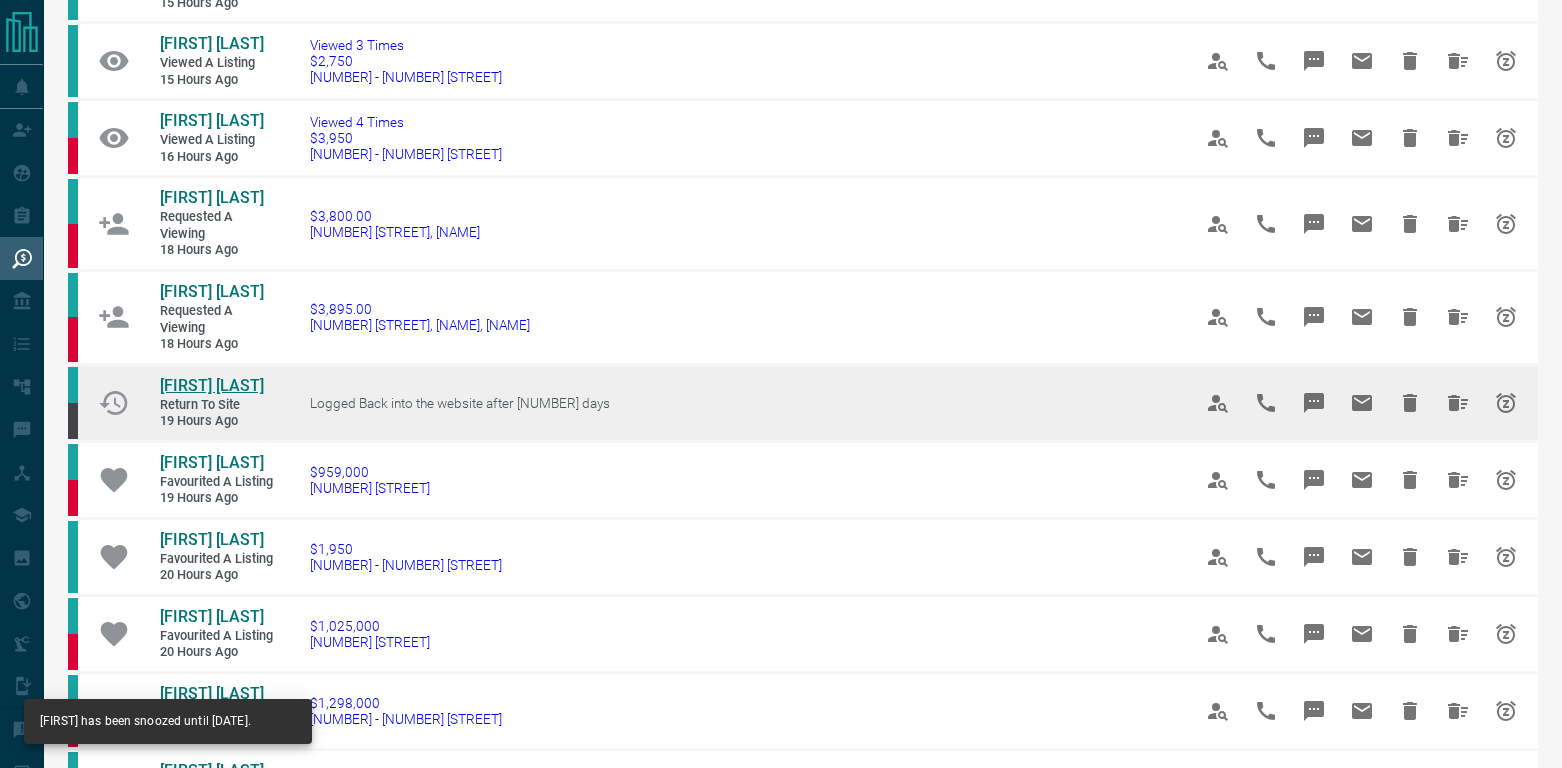 click on "[FIRST] [LAST]" at bounding box center (212, 385) 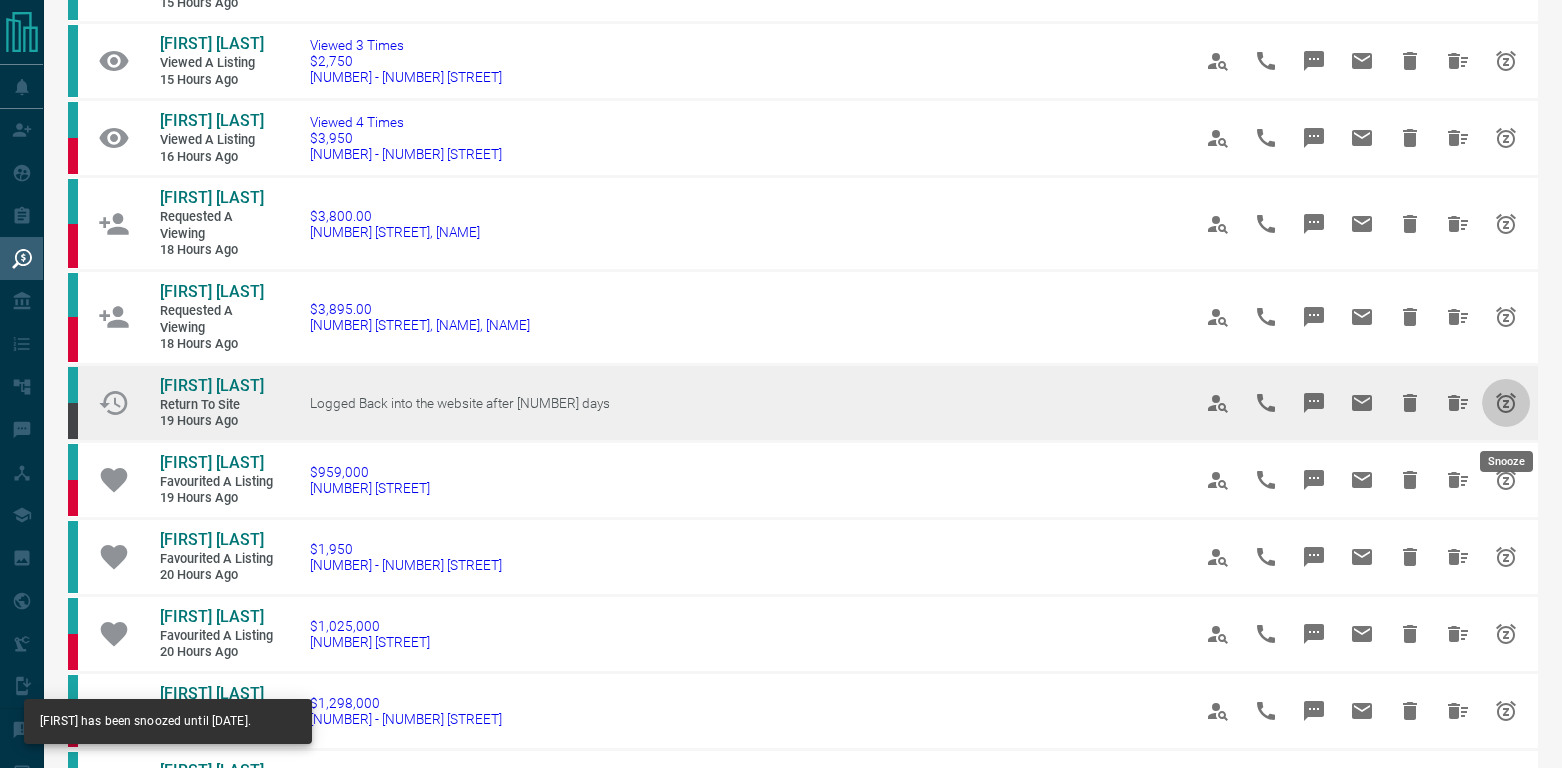 click 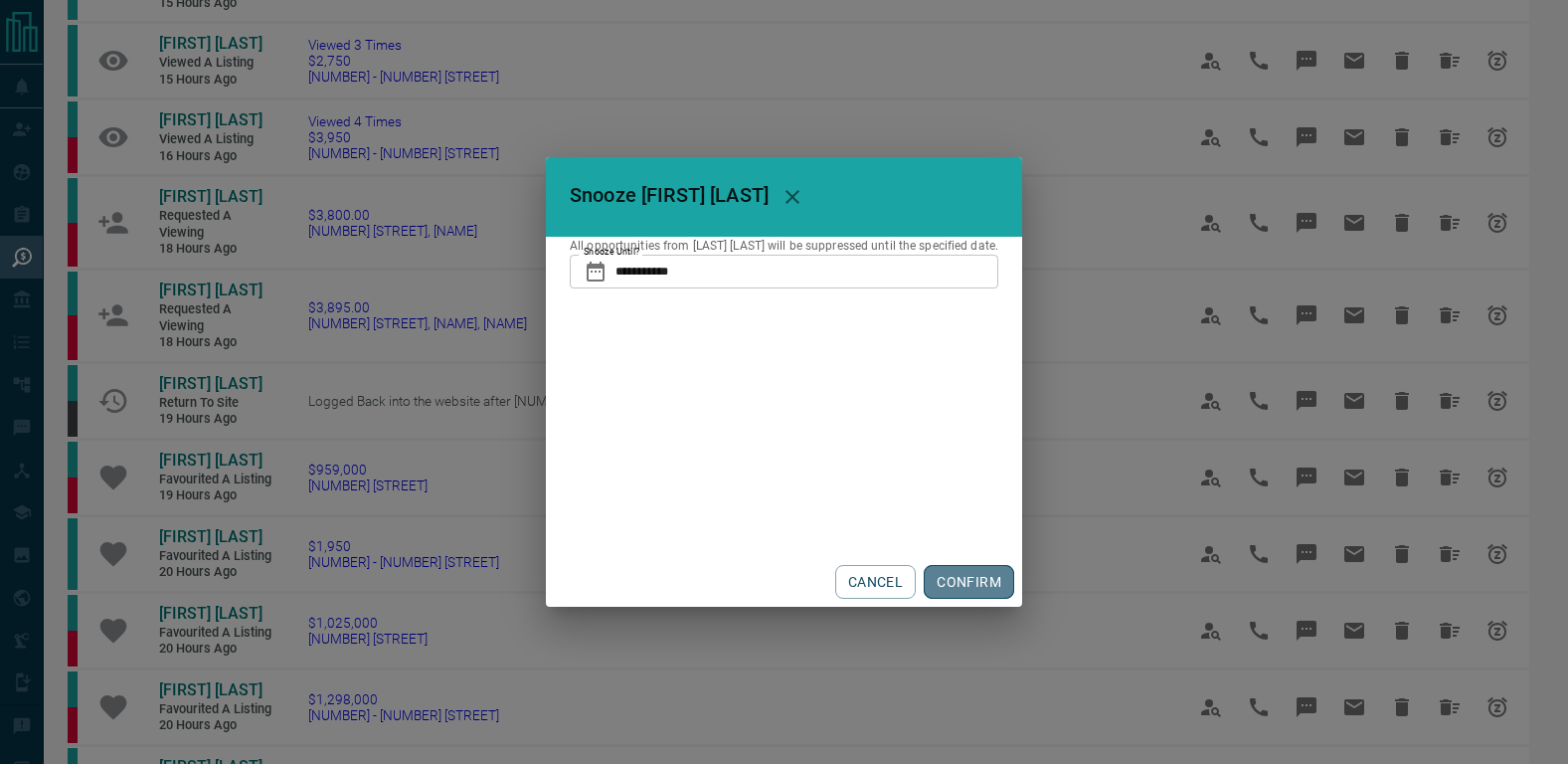 click on "CONFIRM" at bounding box center [968, 582] 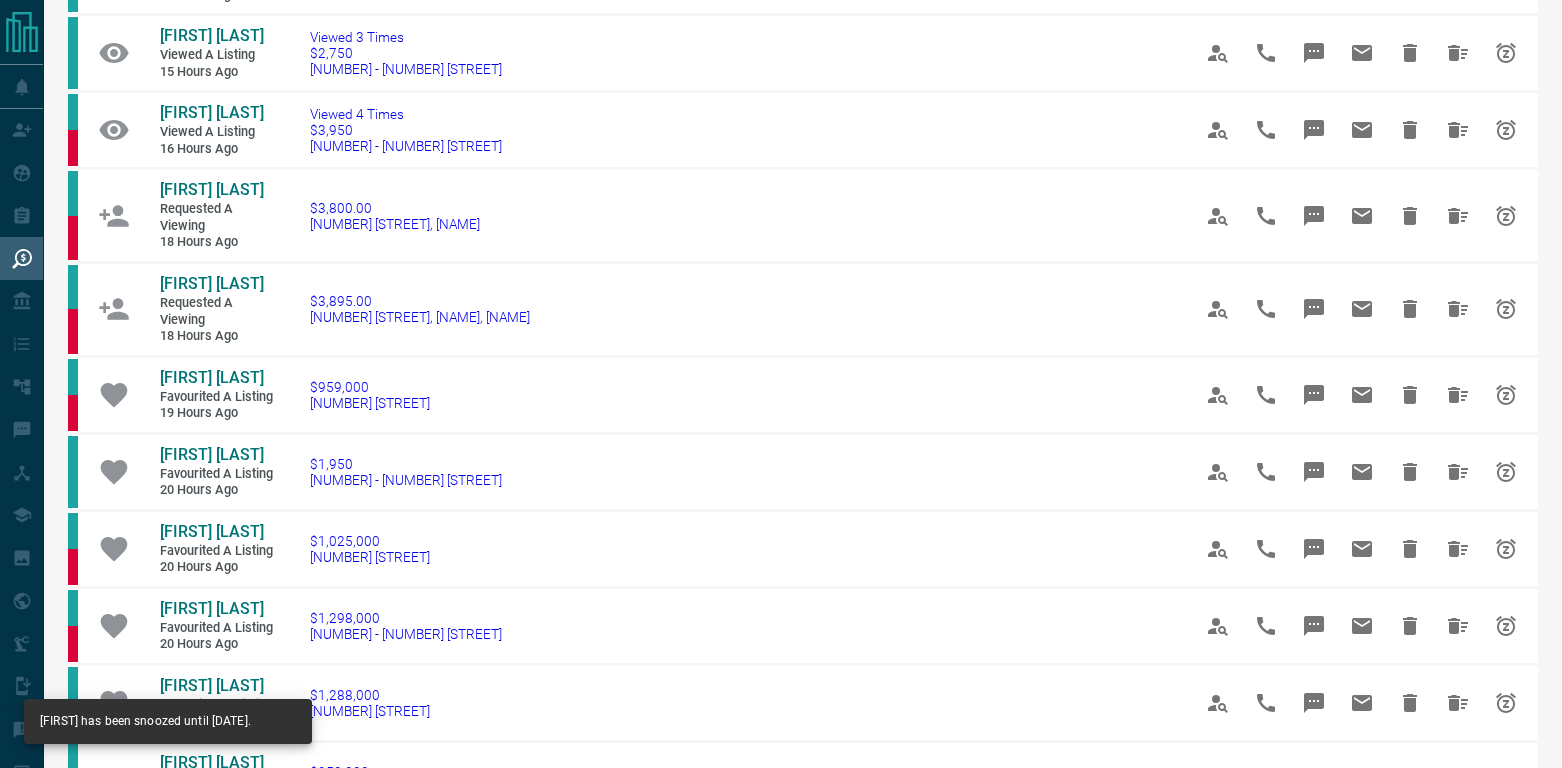 scroll, scrollTop: 1303, scrollLeft: 0, axis: vertical 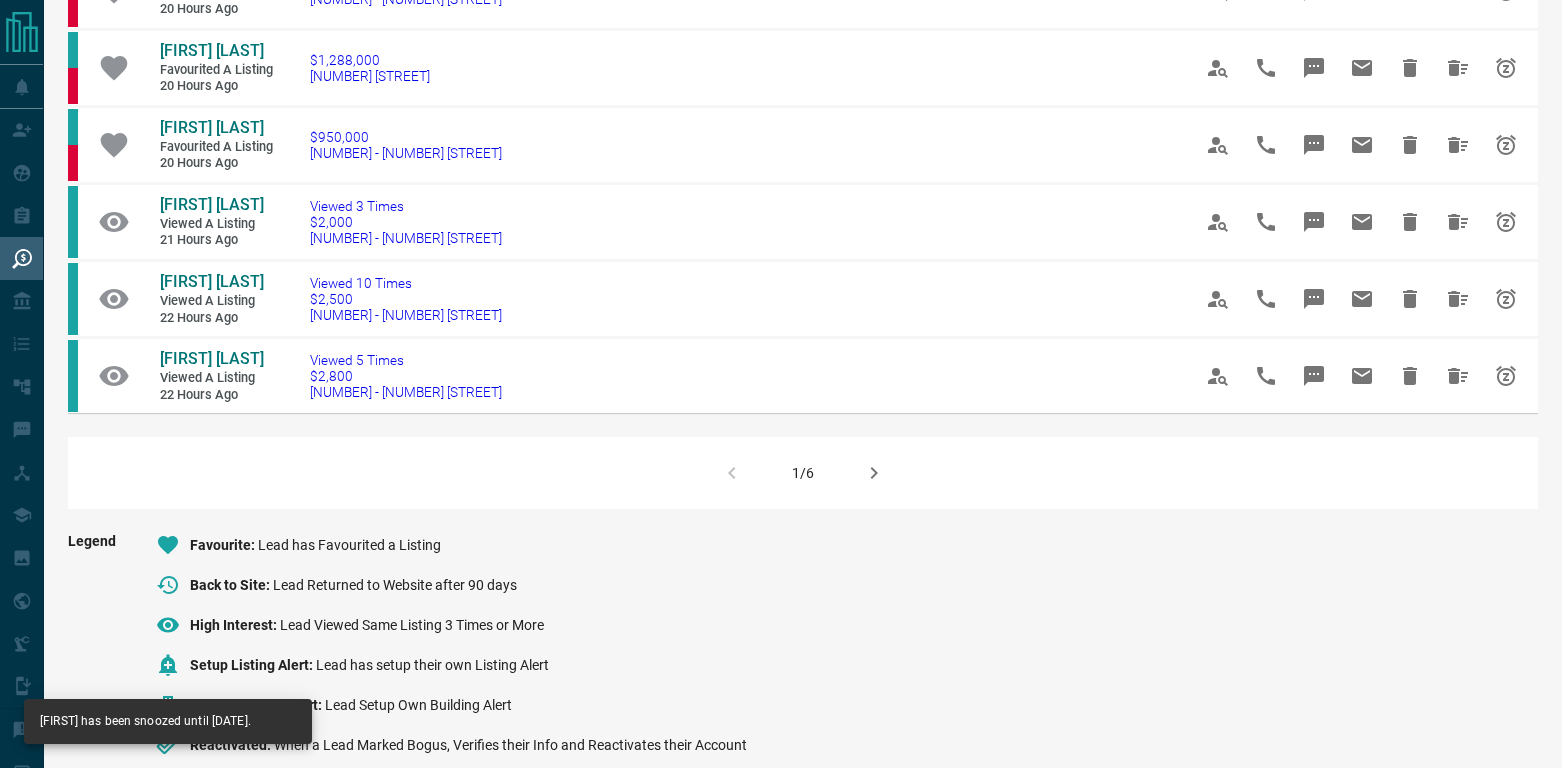 click 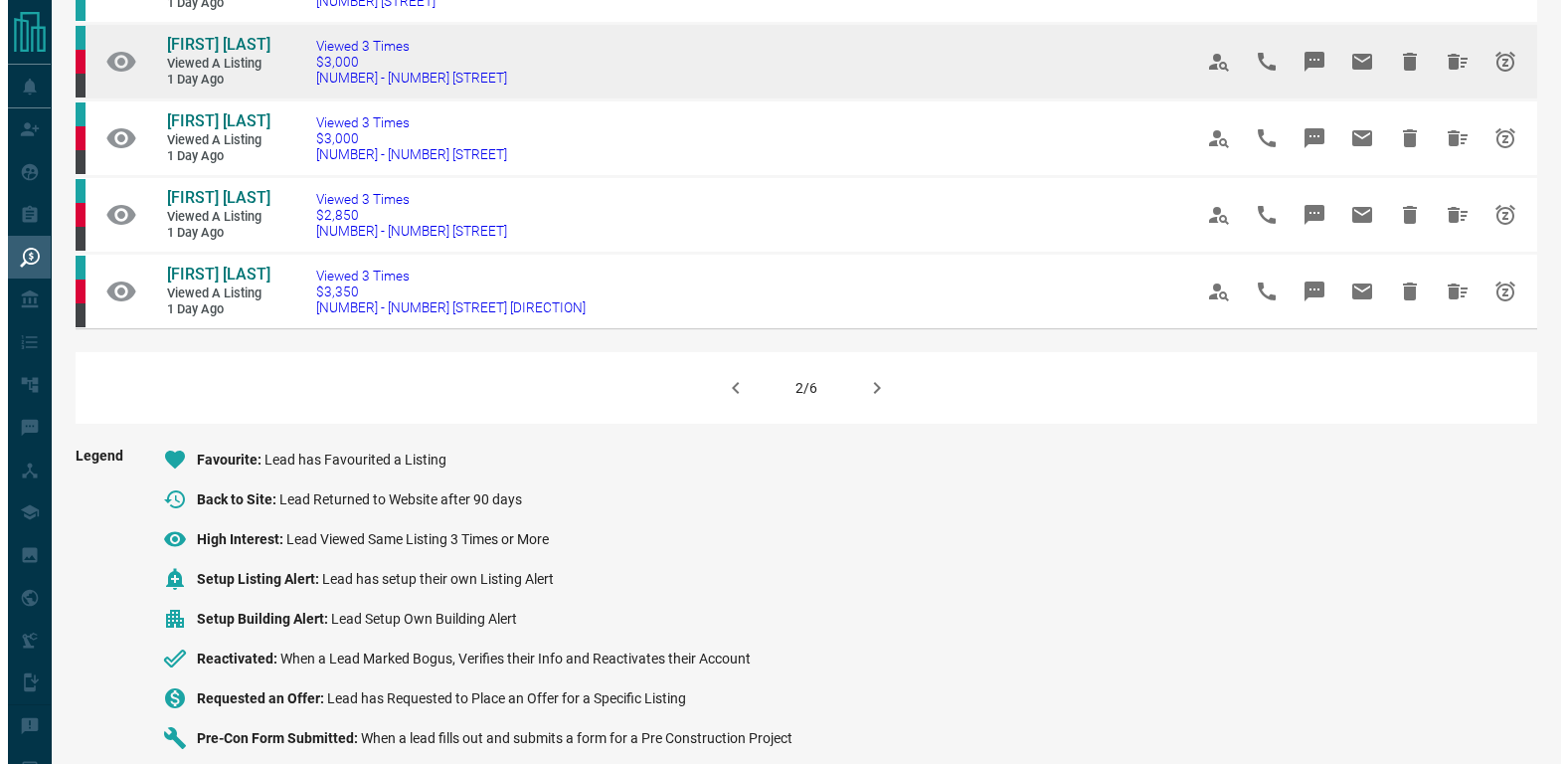 scroll, scrollTop: 1108, scrollLeft: 0, axis: vertical 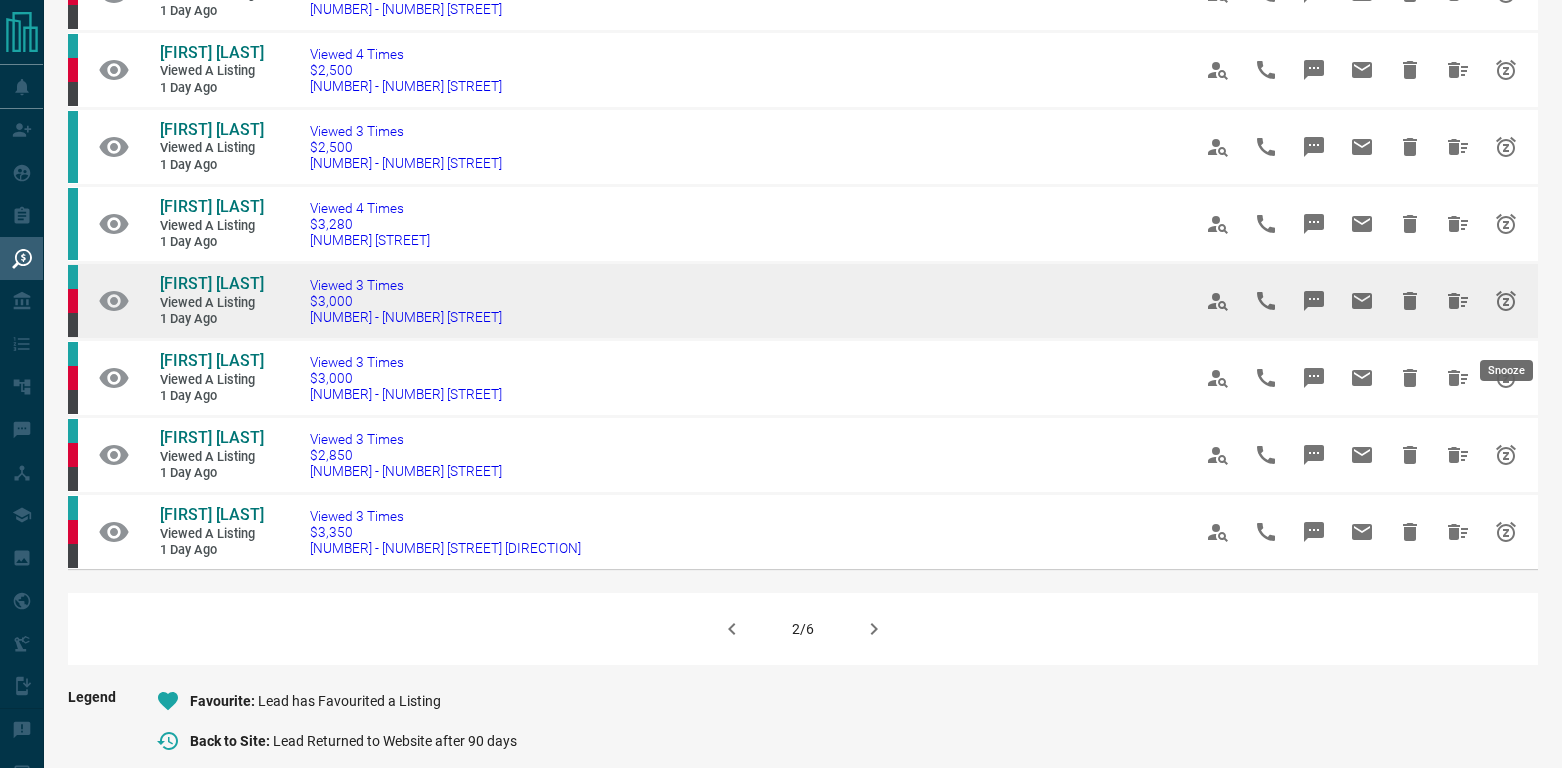 click 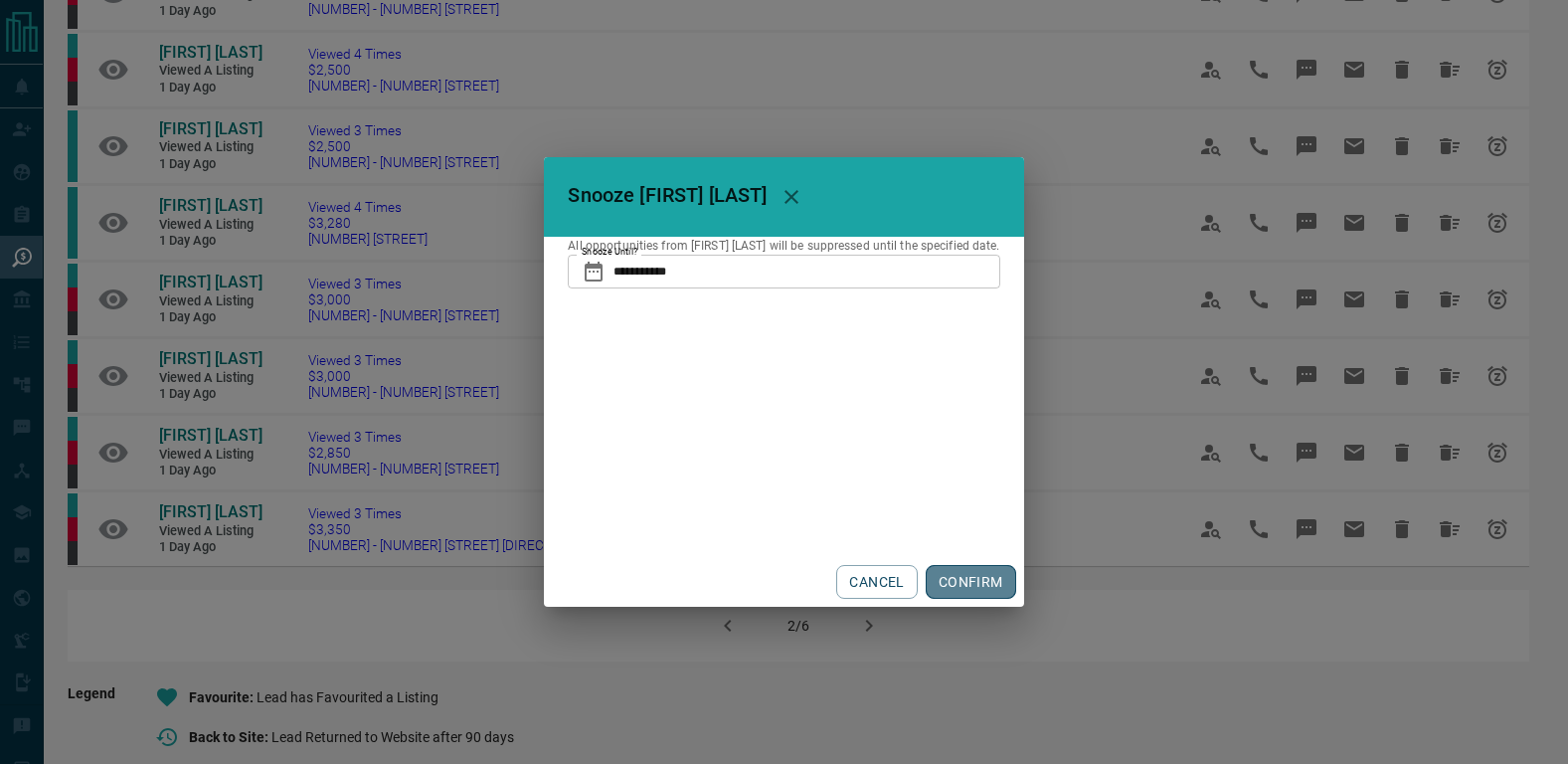 click on "CONFIRM" at bounding box center (970, 582) 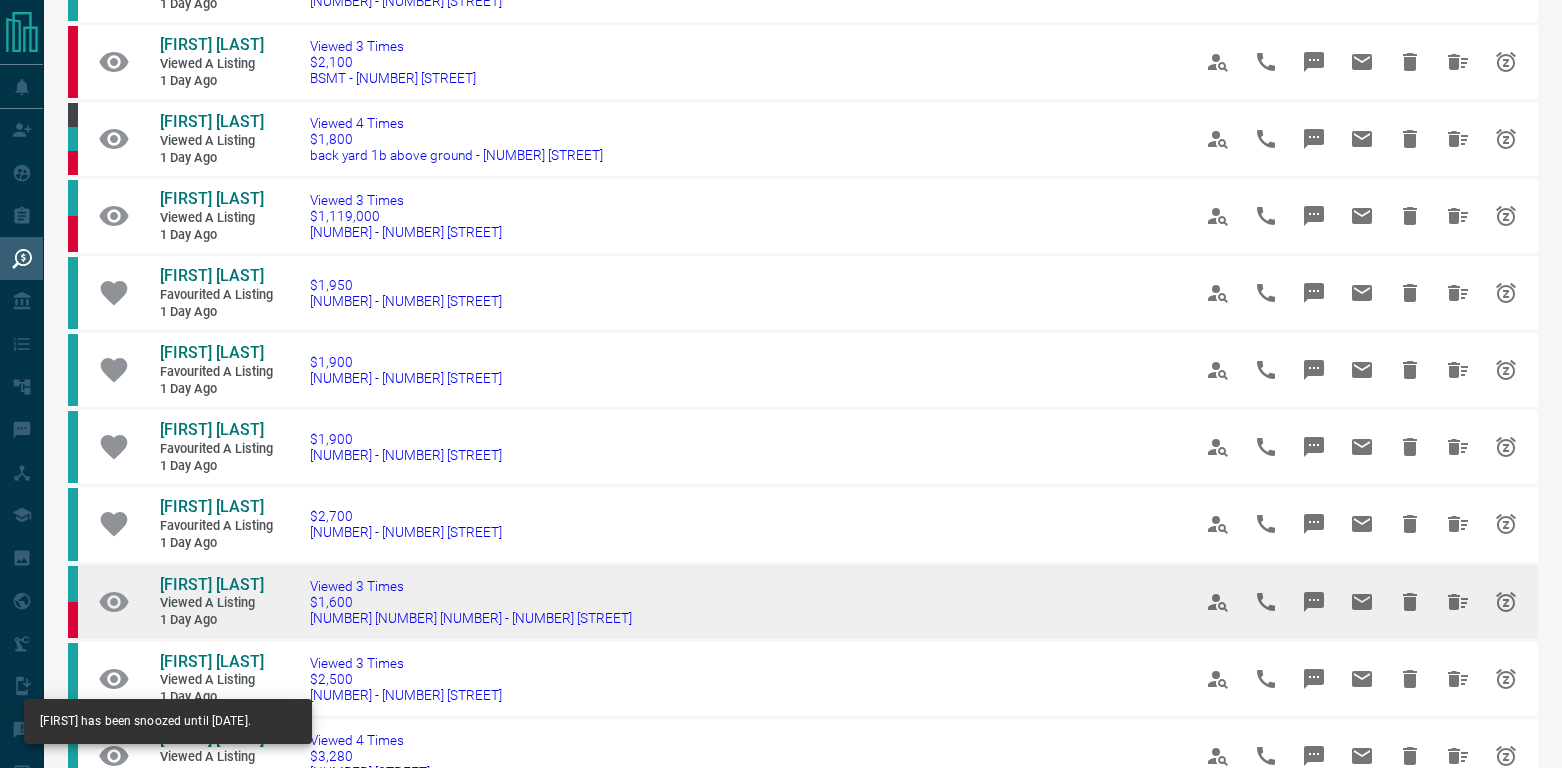 scroll, scrollTop: 545, scrollLeft: 0, axis: vertical 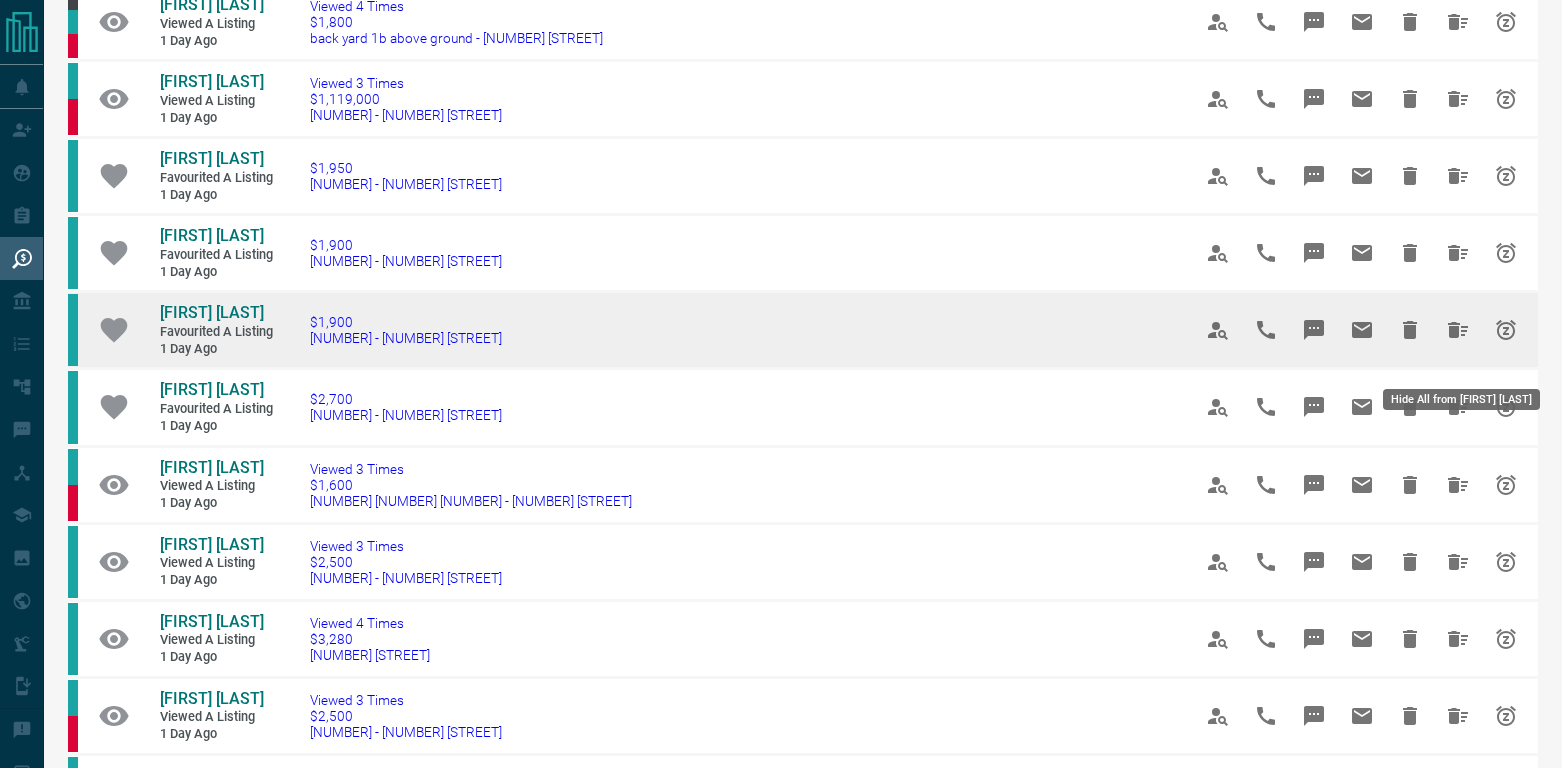 click 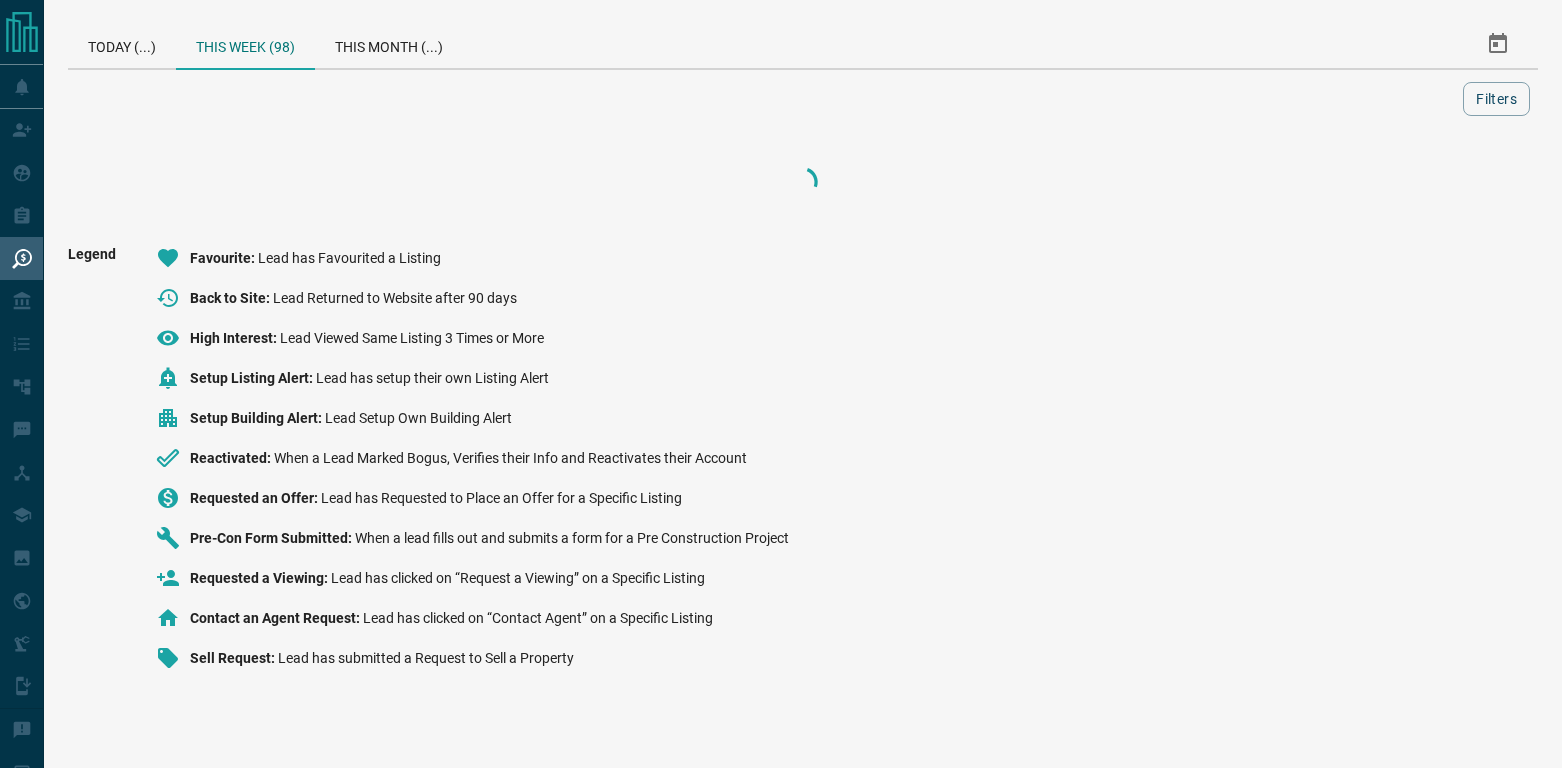 scroll, scrollTop: 0, scrollLeft: 0, axis: both 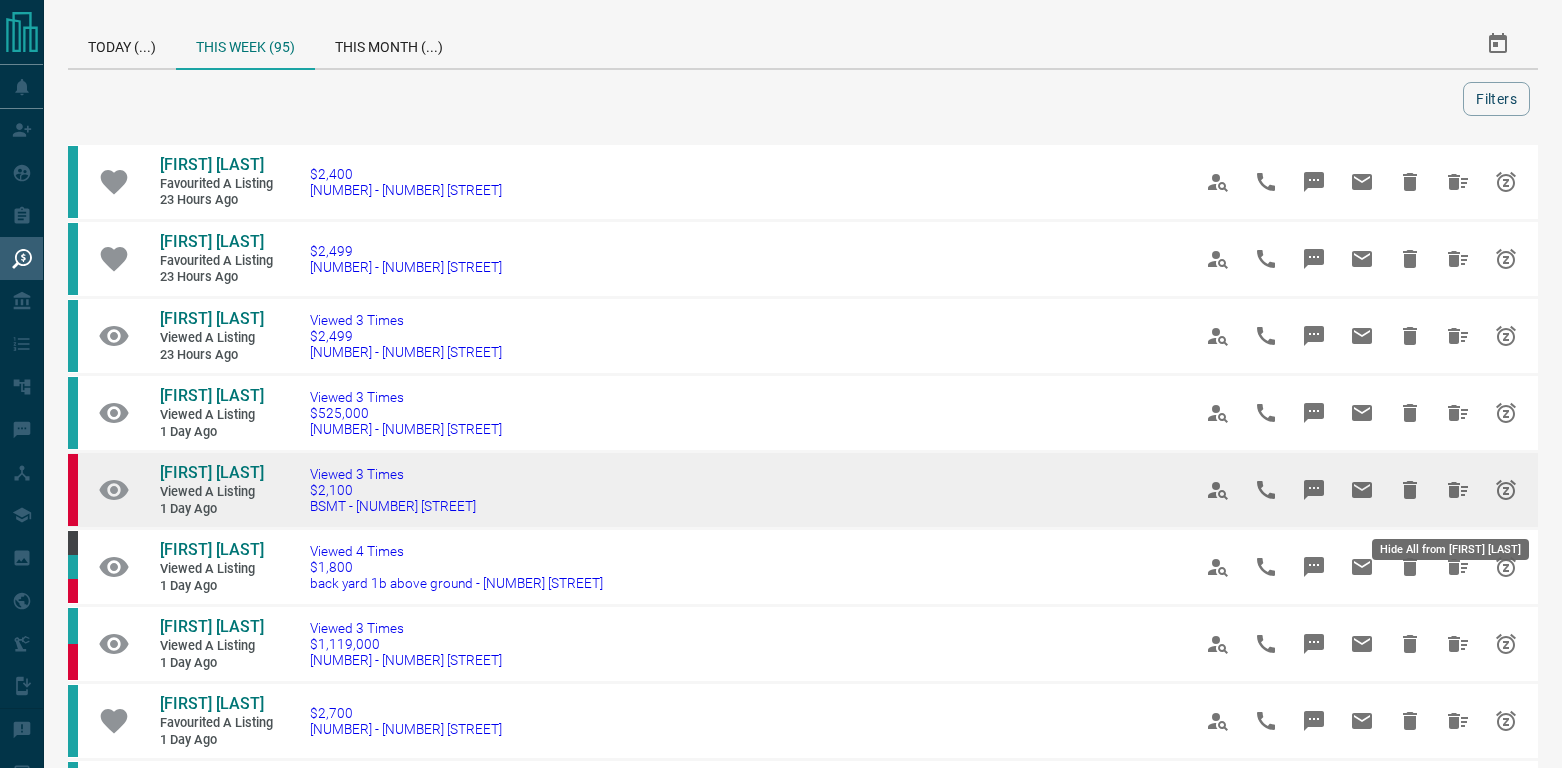 click 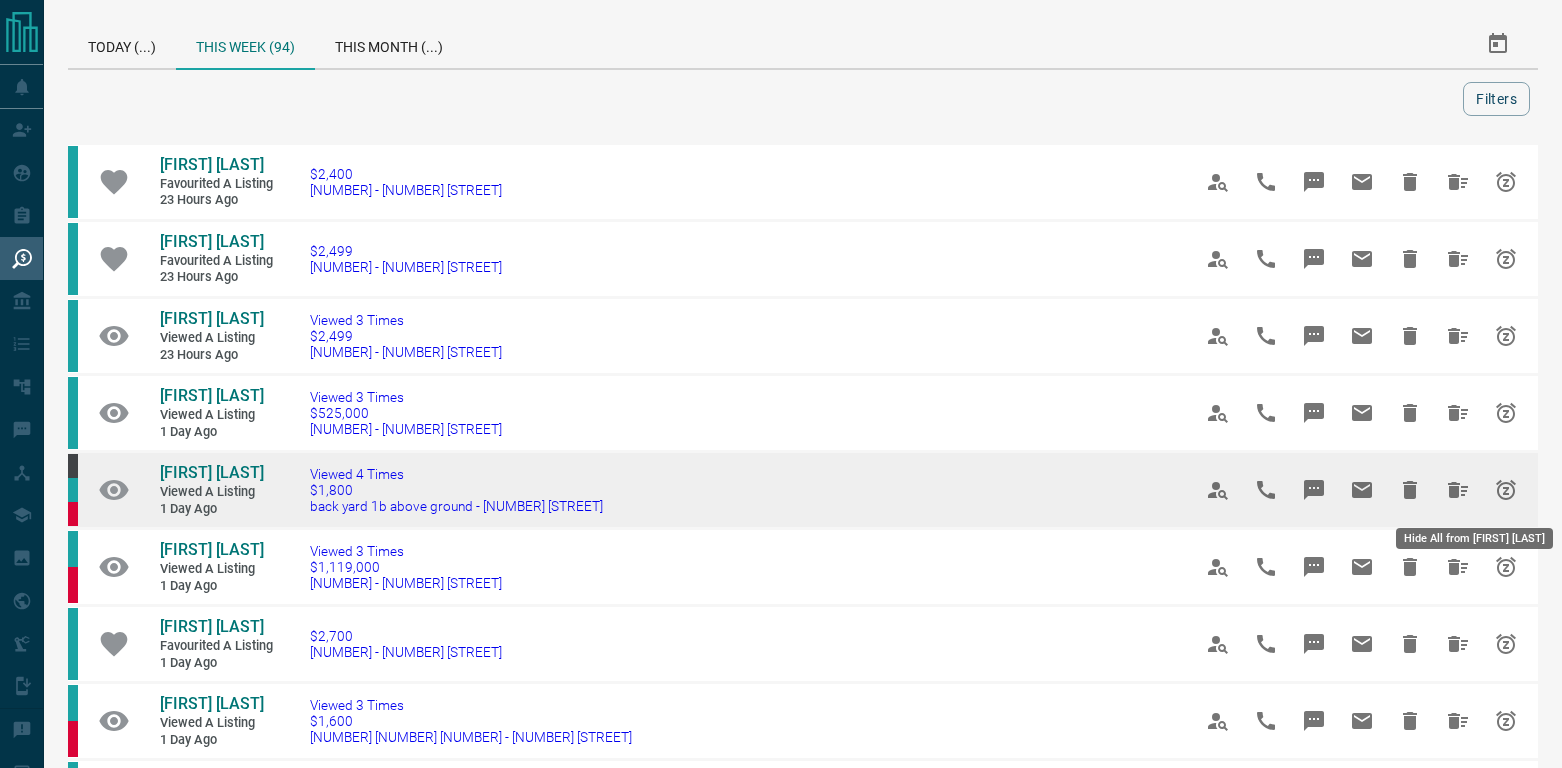 click 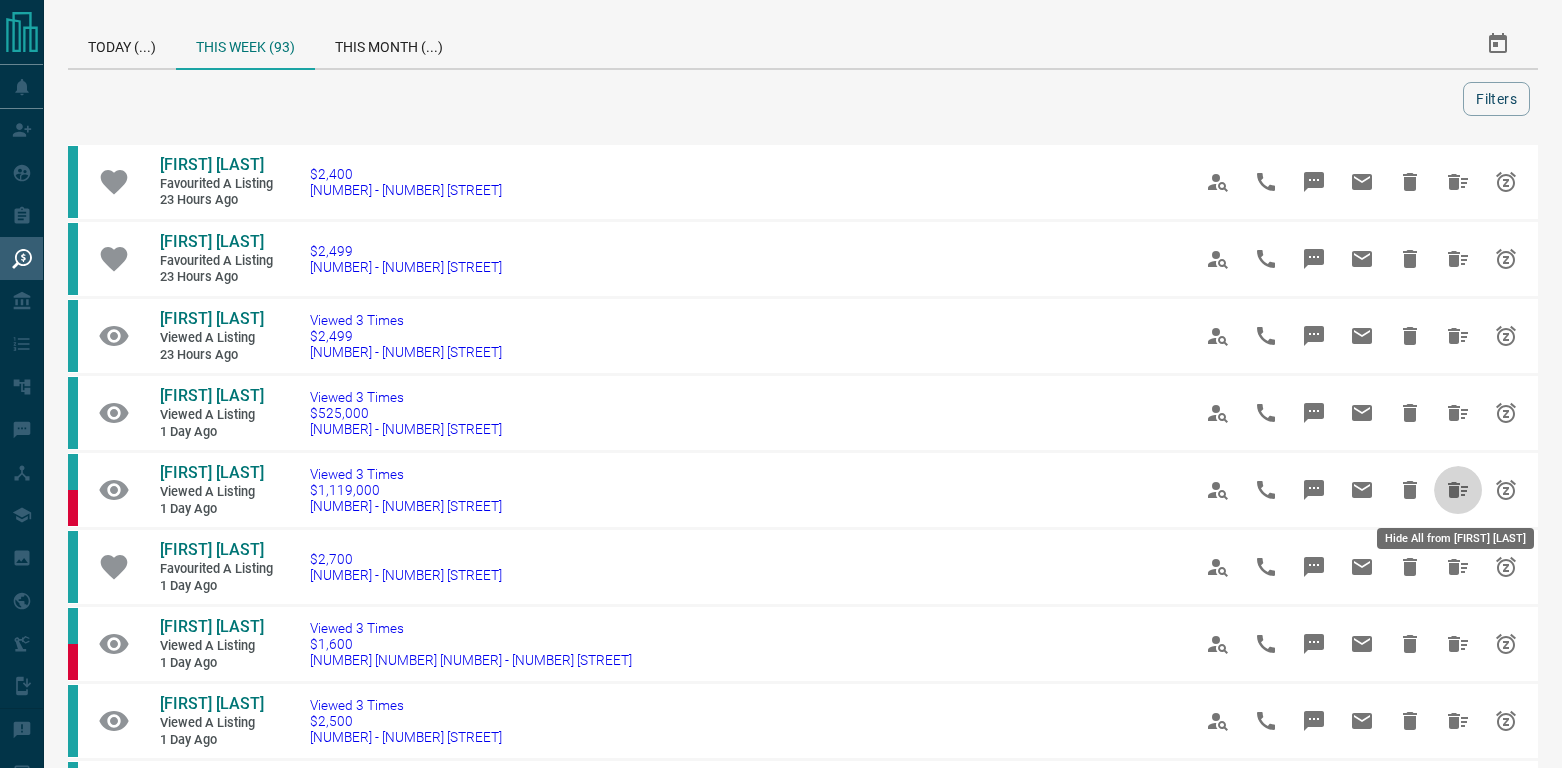 click 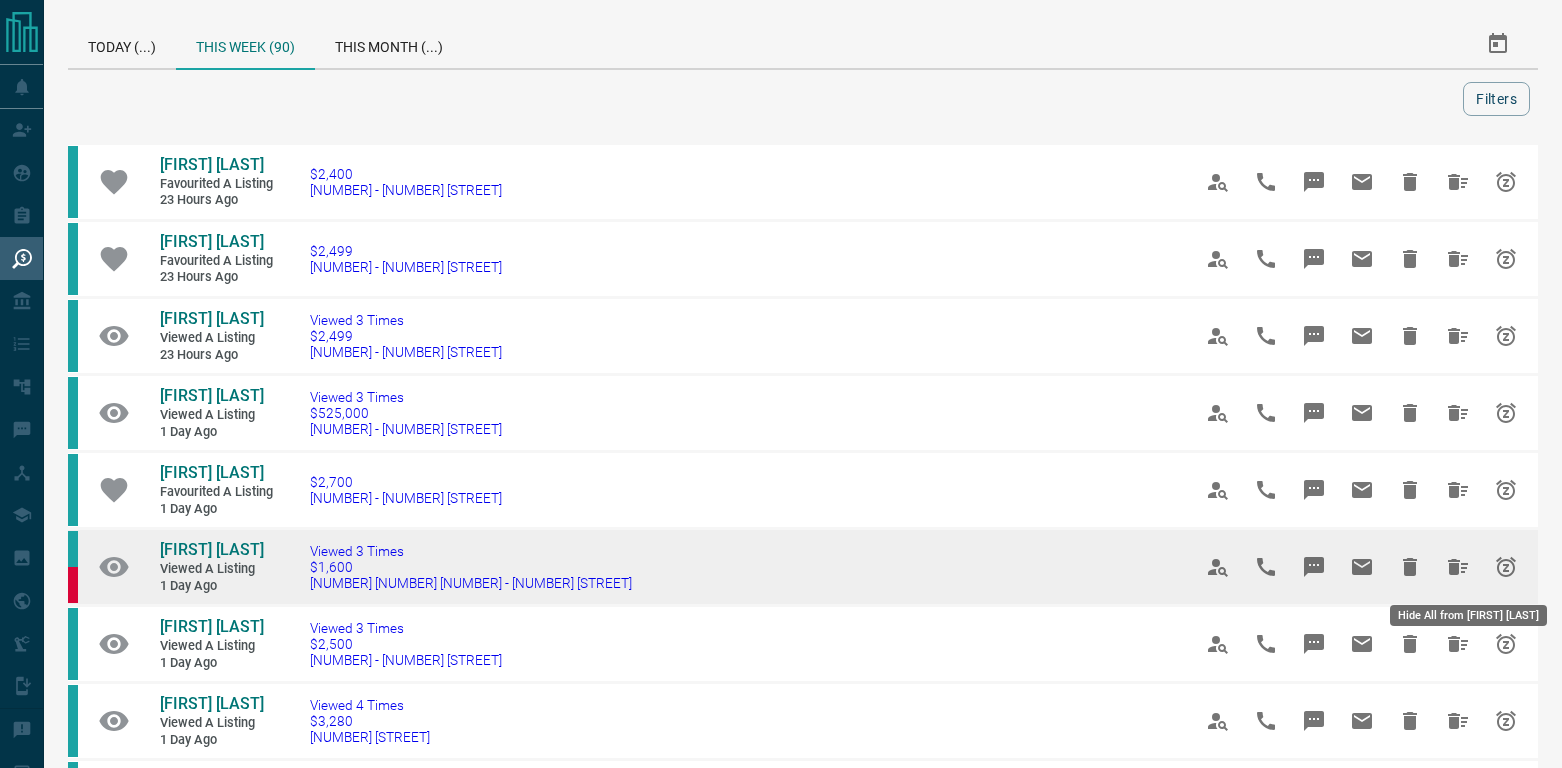 click 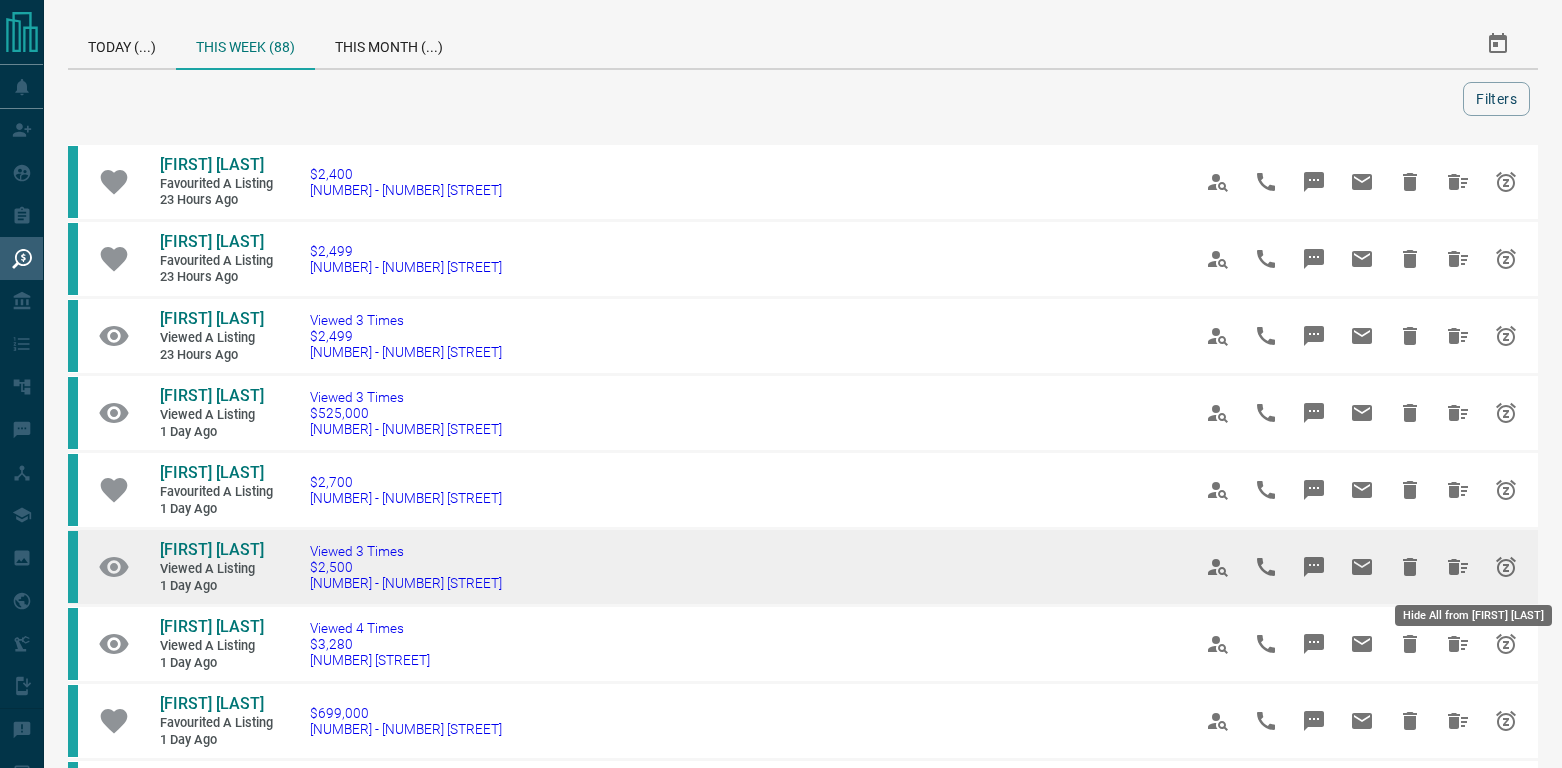 click 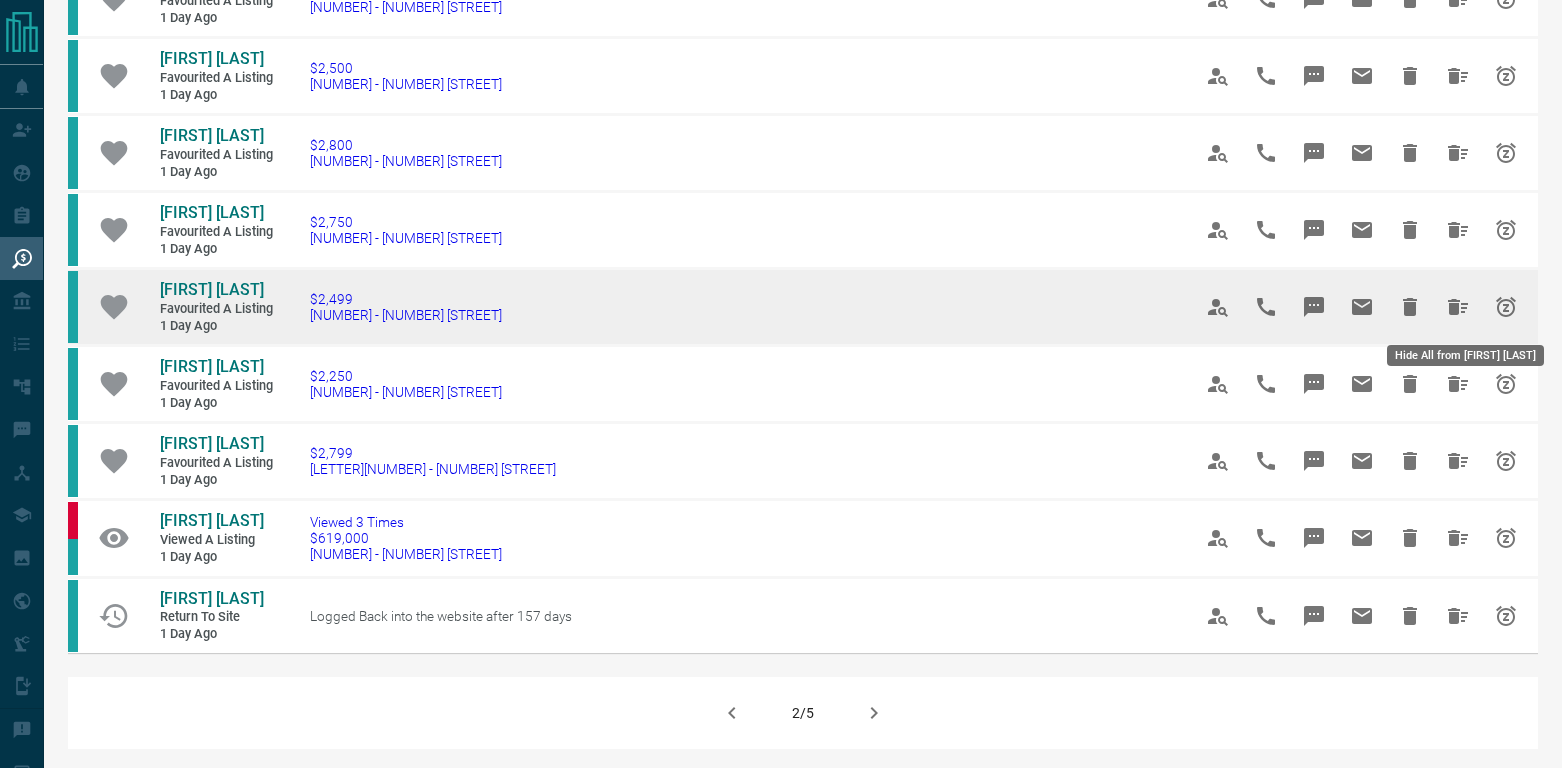 scroll, scrollTop: 1226, scrollLeft: 0, axis: vertical 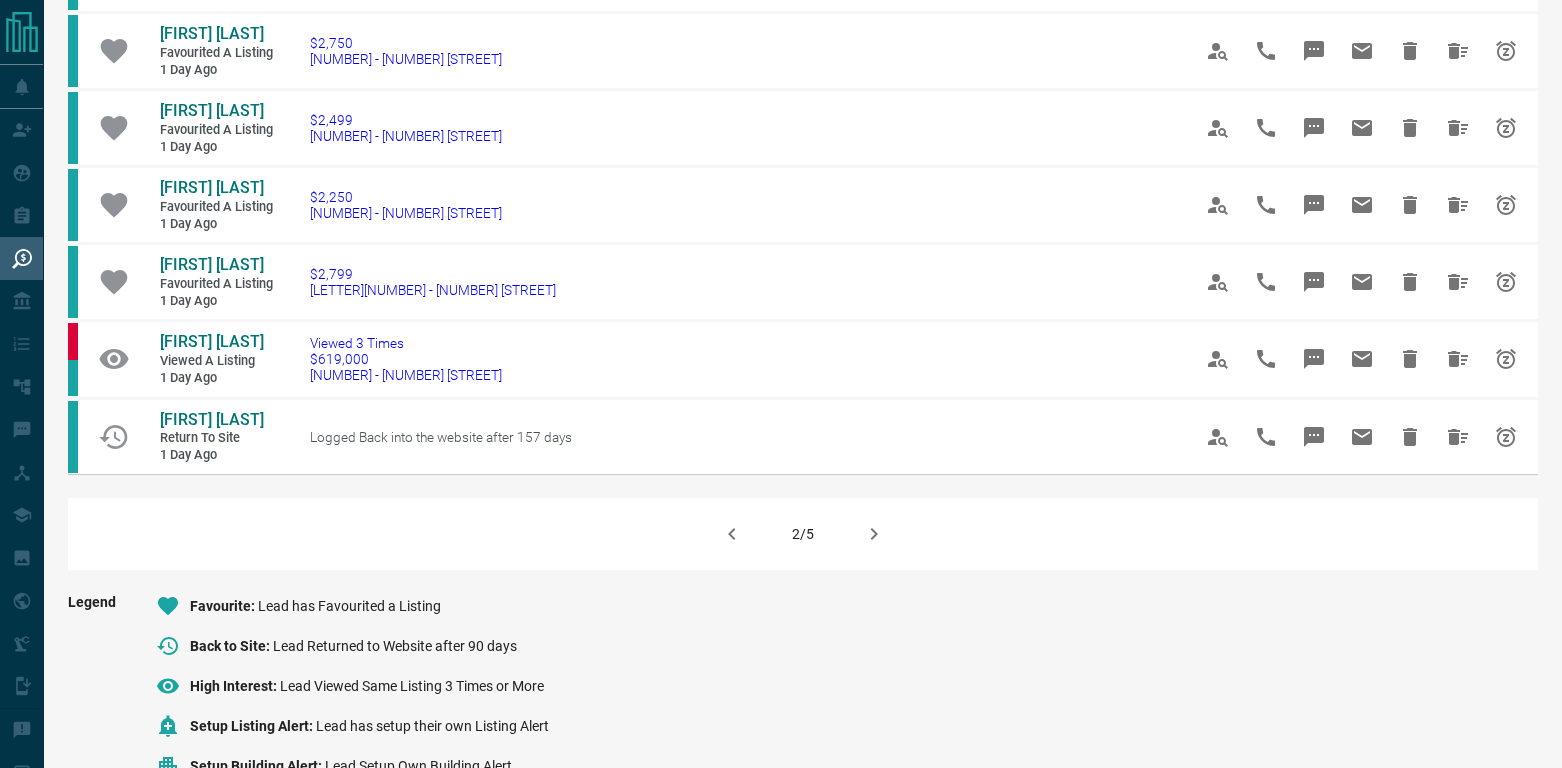 click 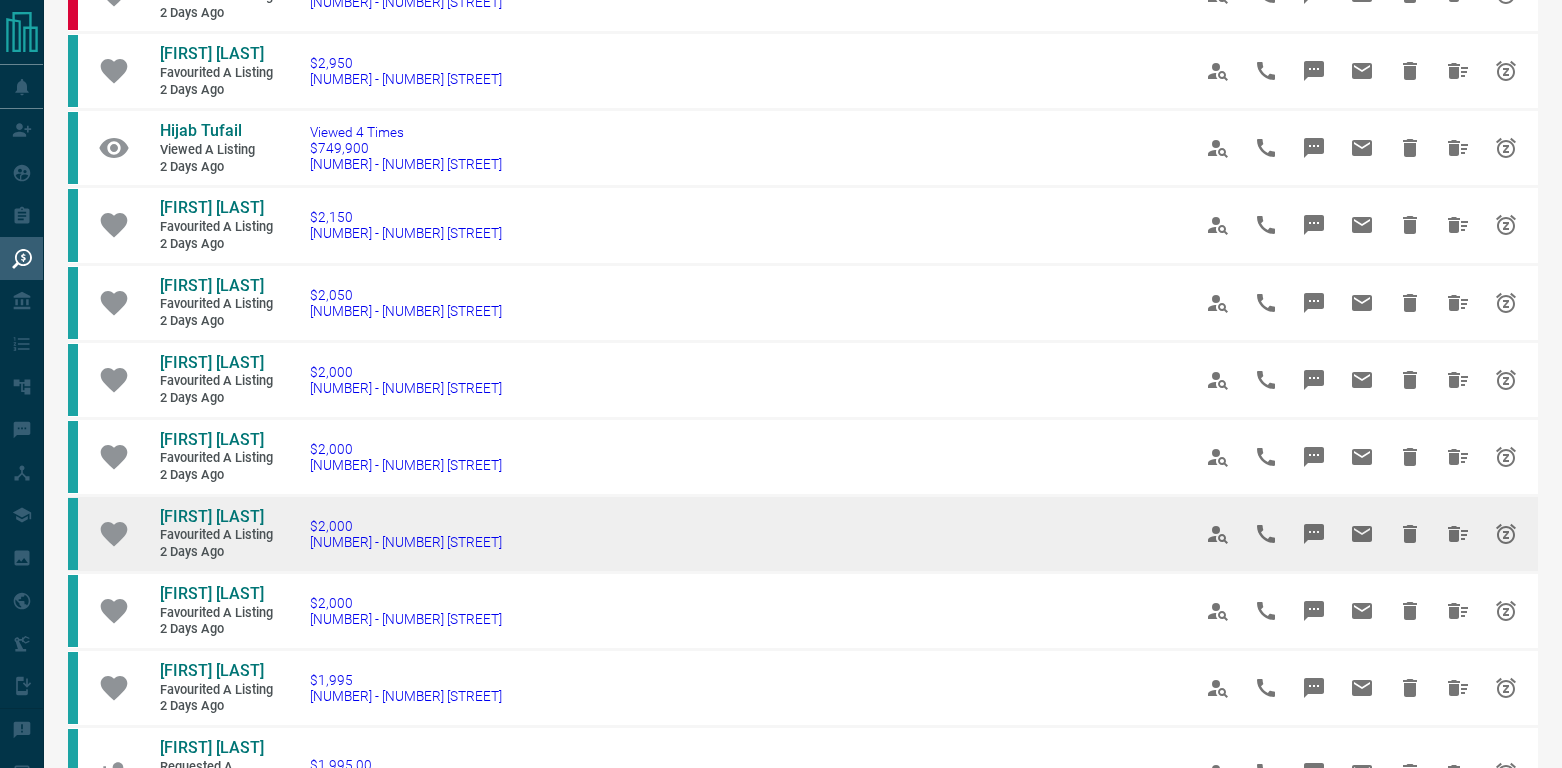 scroll, scrollTop: 1326, scrollLeft: 0, axis: vertical 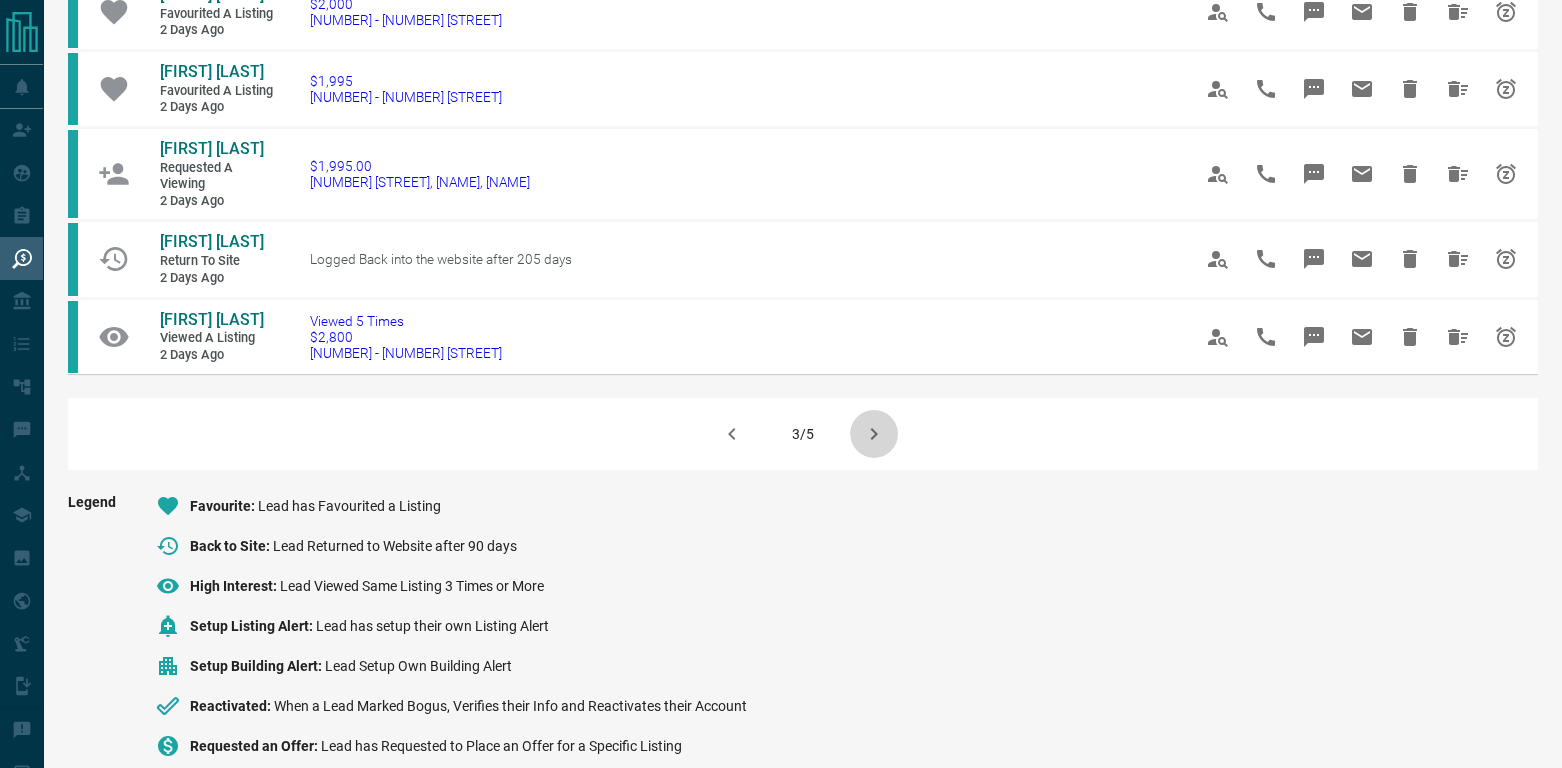 click 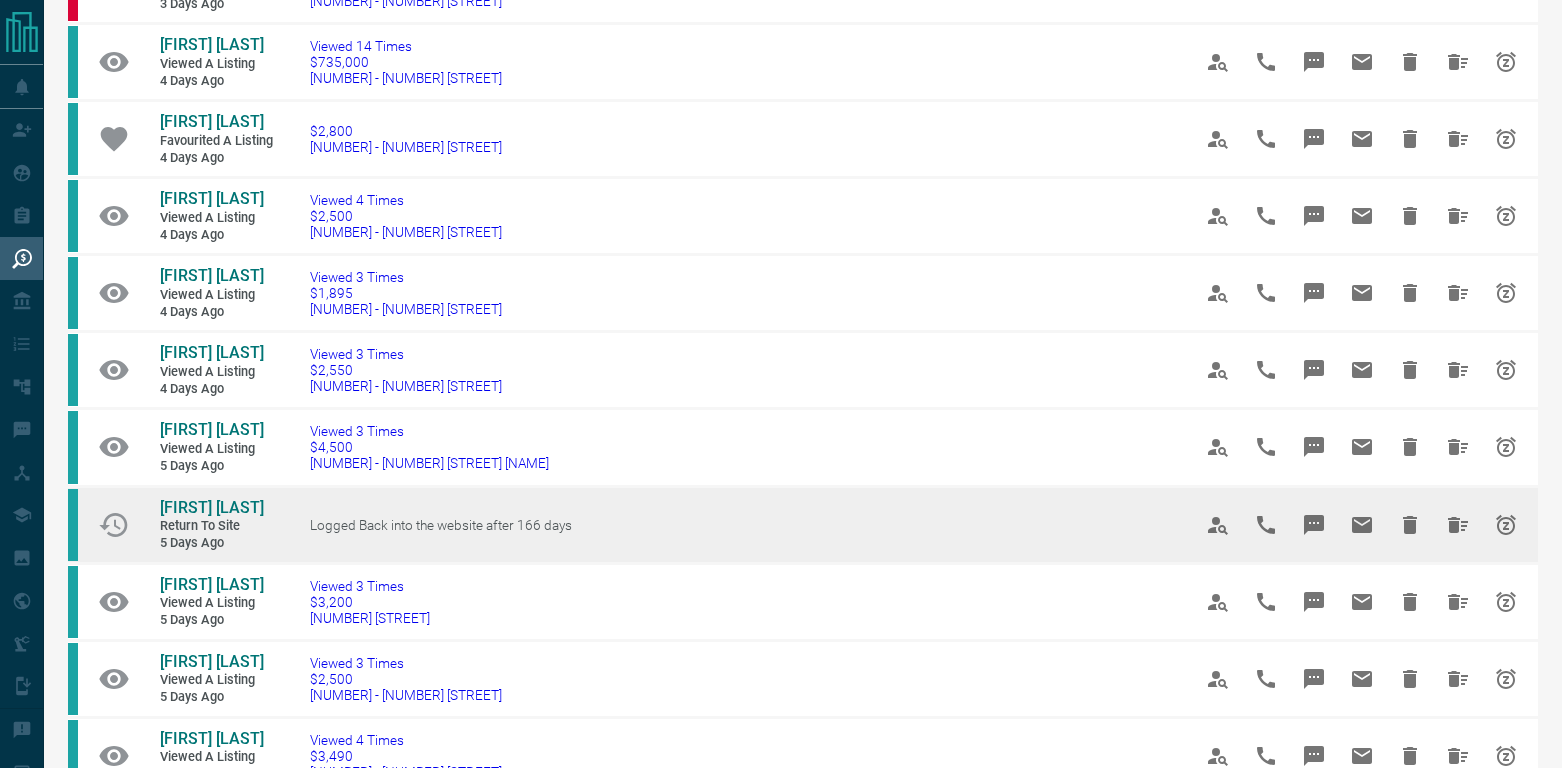 scroll, scrollTop: 504, scrollLeft: 0, axis: vertical 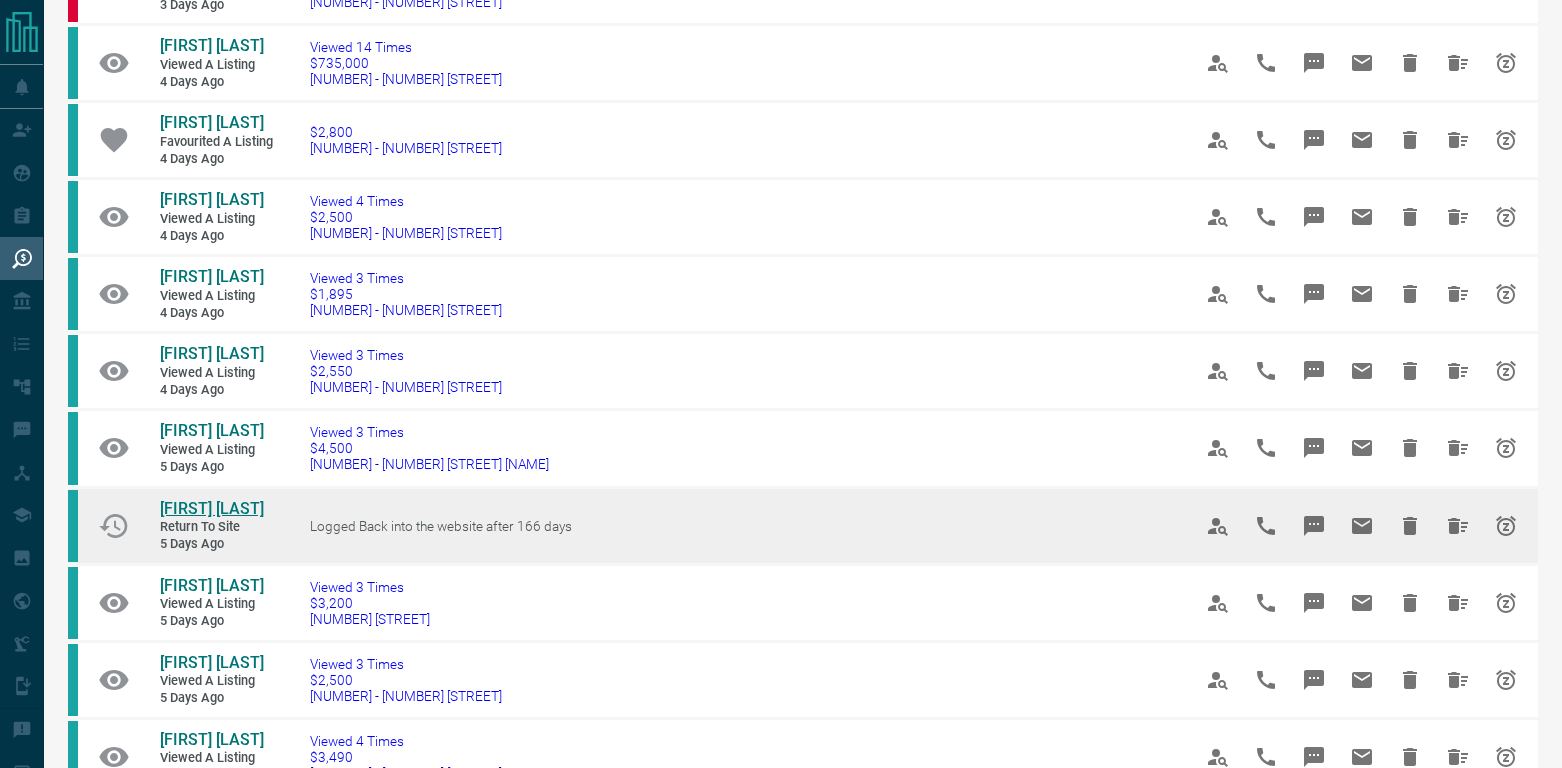 click on "[FIRST] [LAST]" at bounding box center [212, 508] 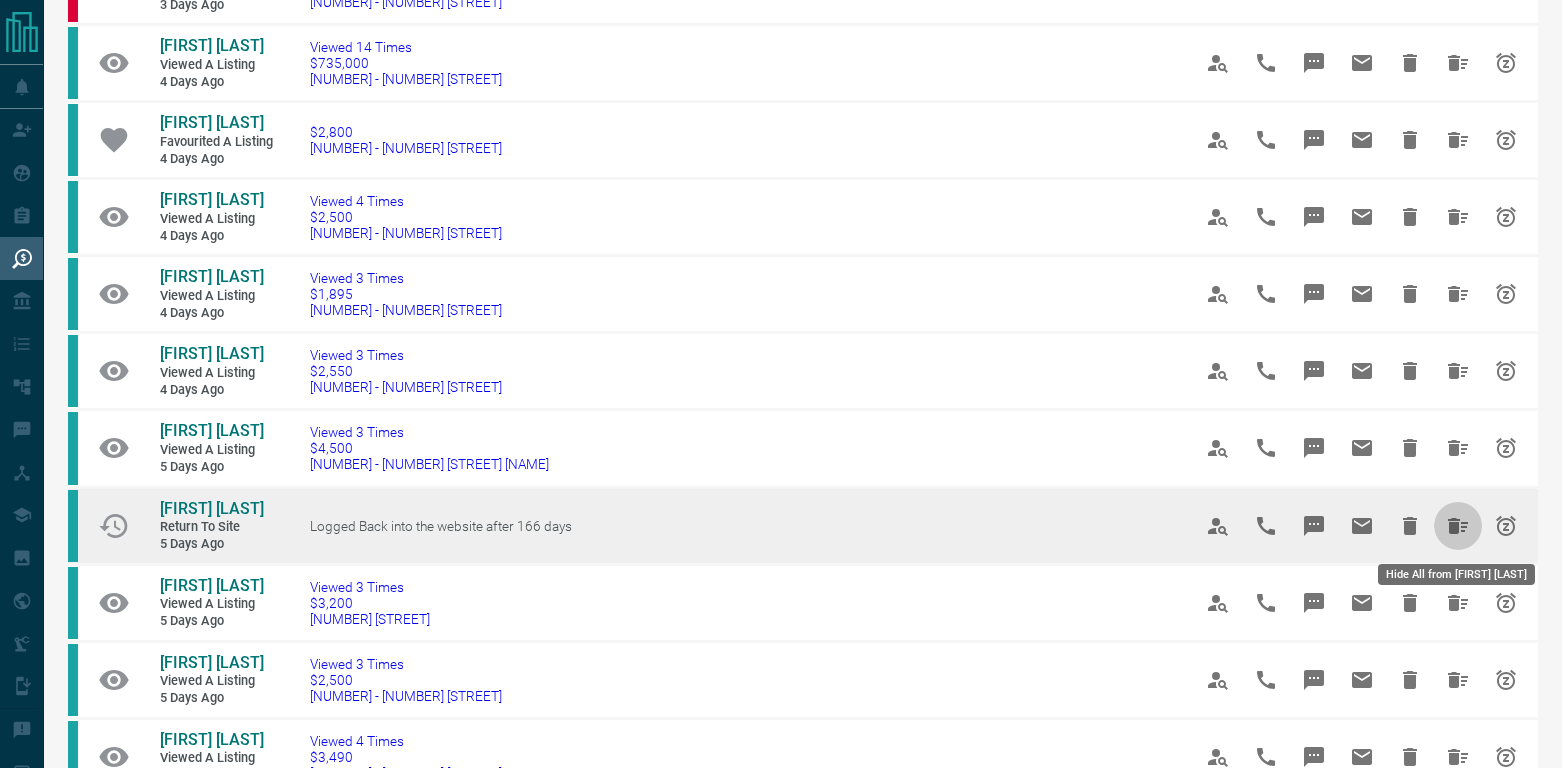 click 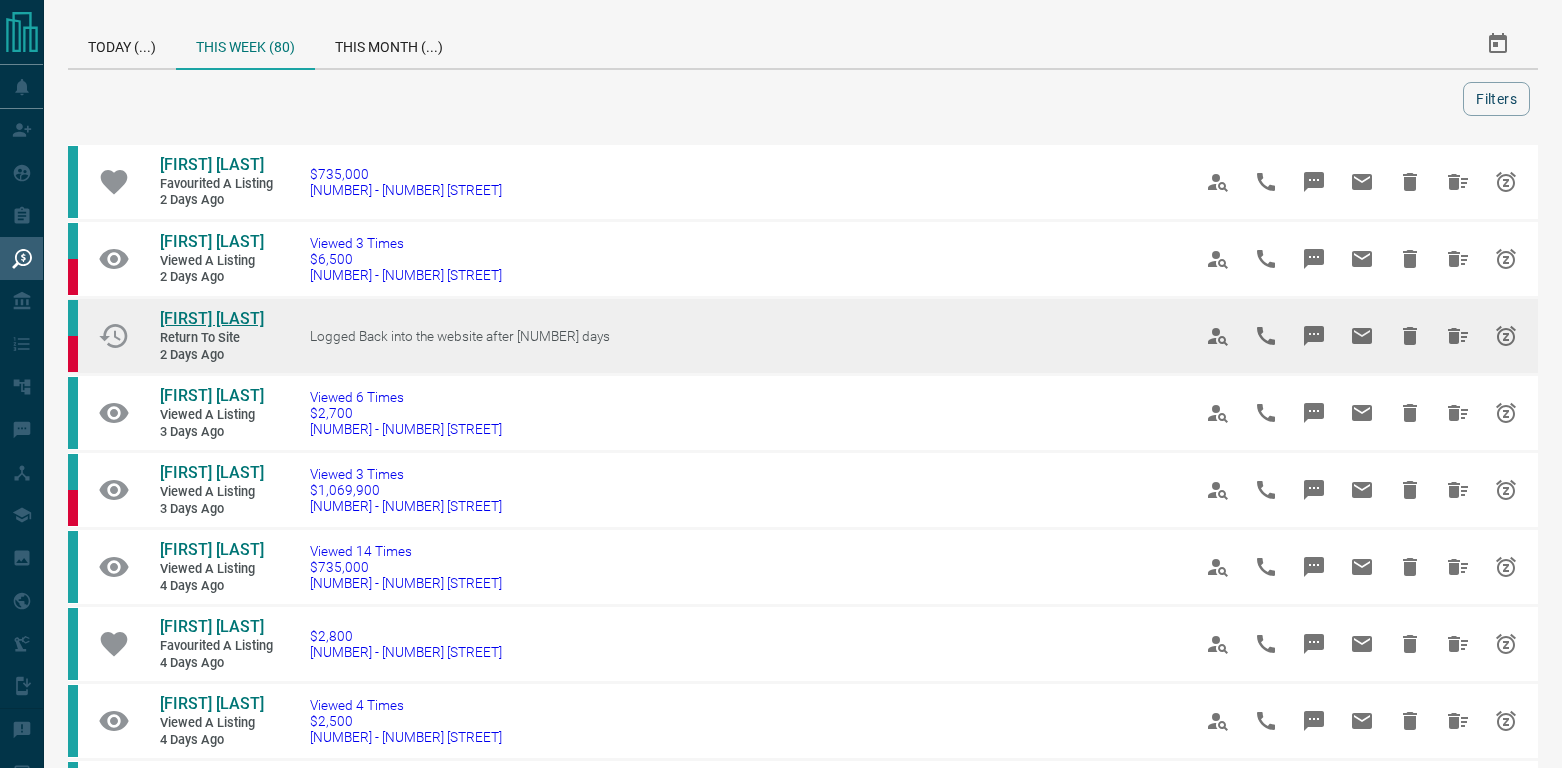 click on "[FIRST] [LAST]" at bounding box center (212, 318) 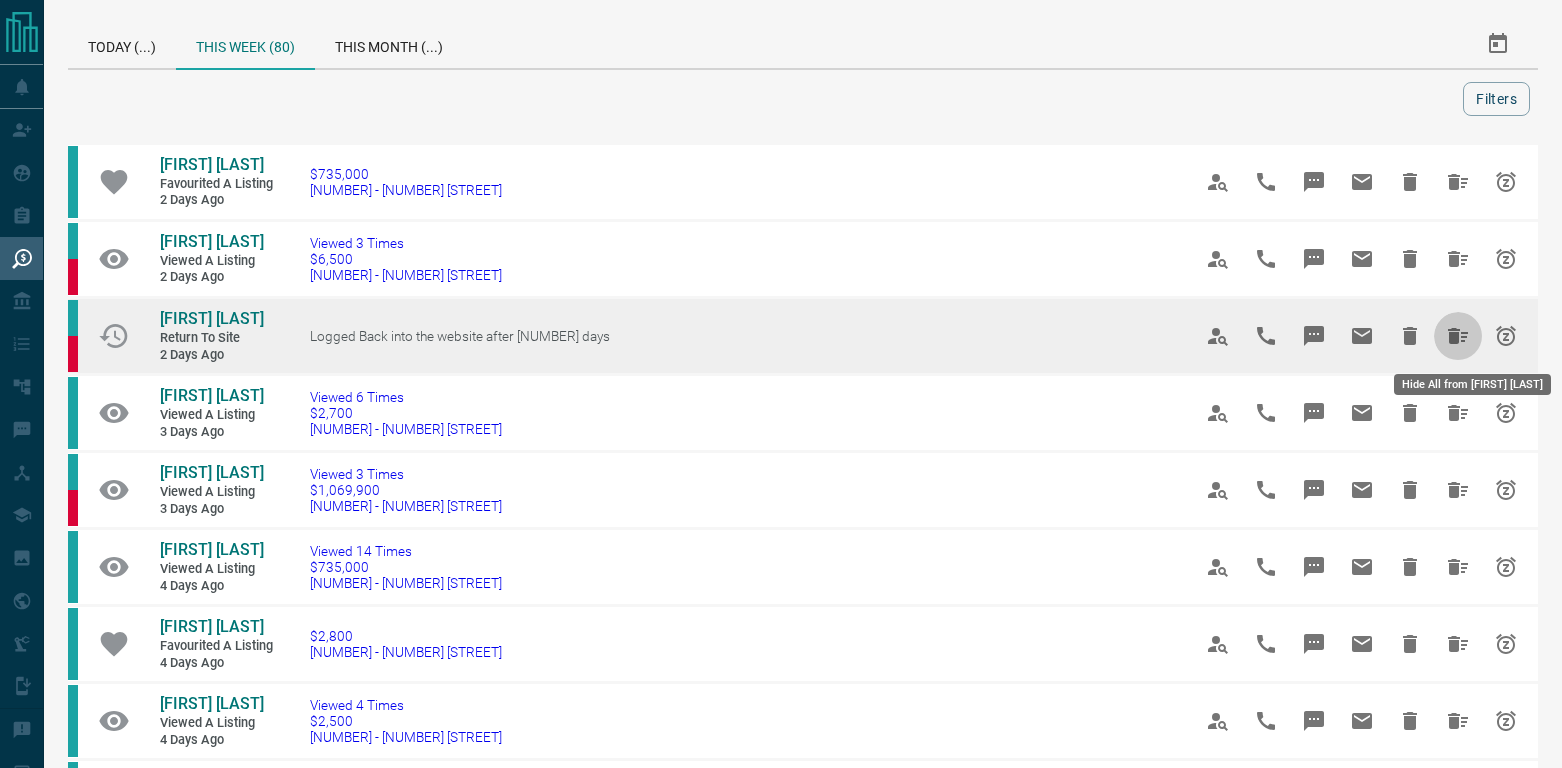 click 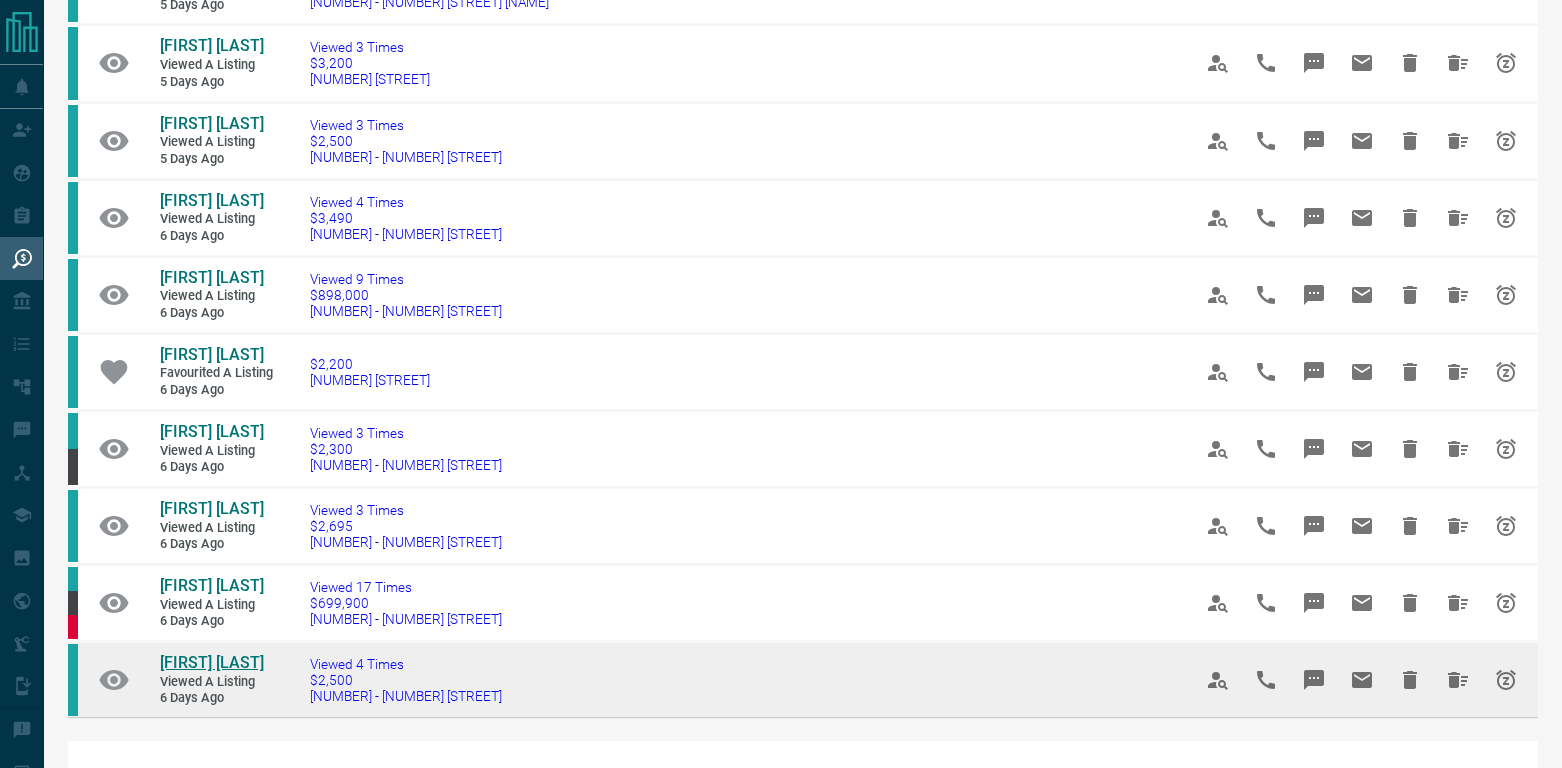 scroll, scrollTop: 262, scrollLeft: 0, axis: vertical 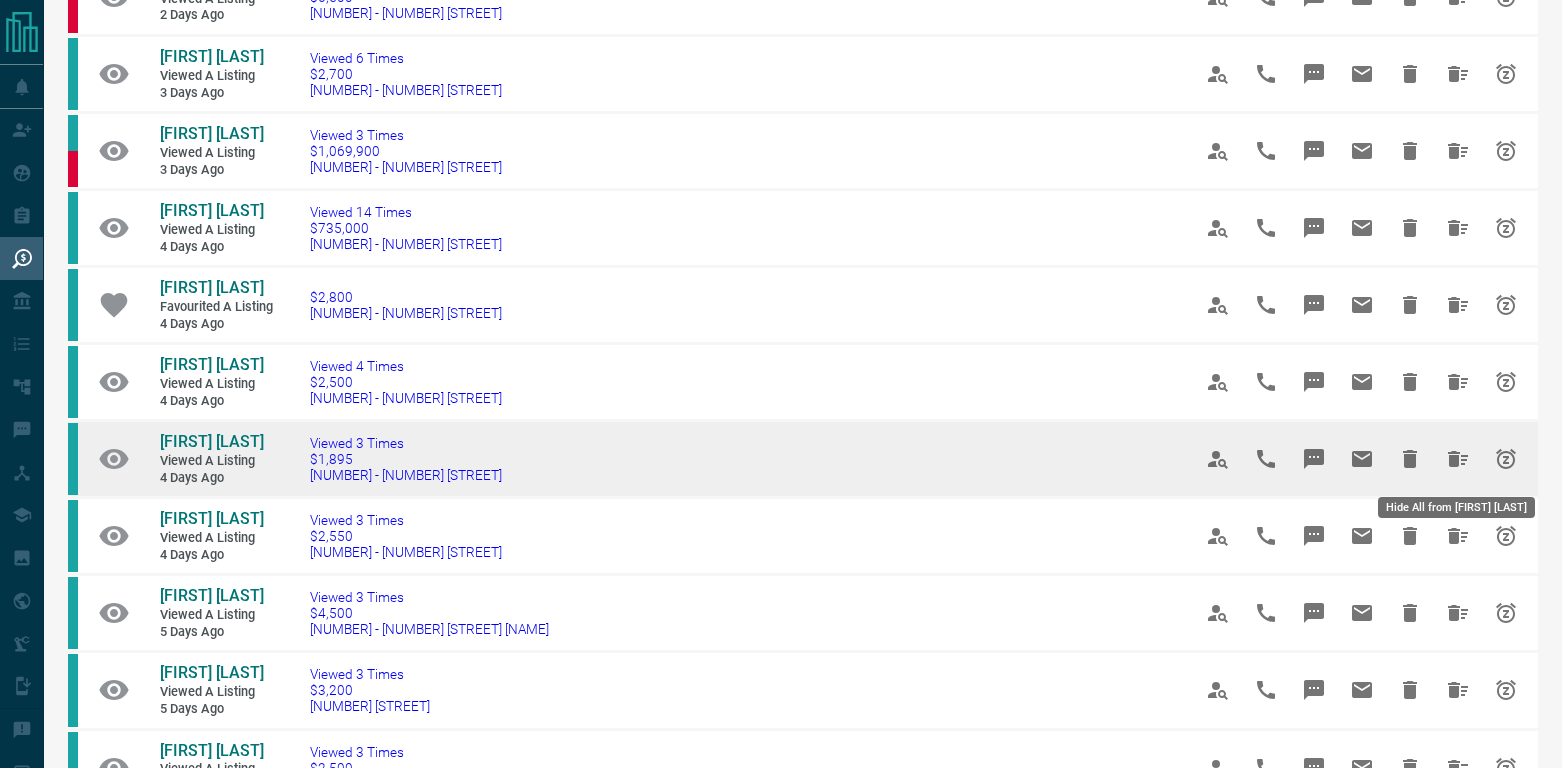 click 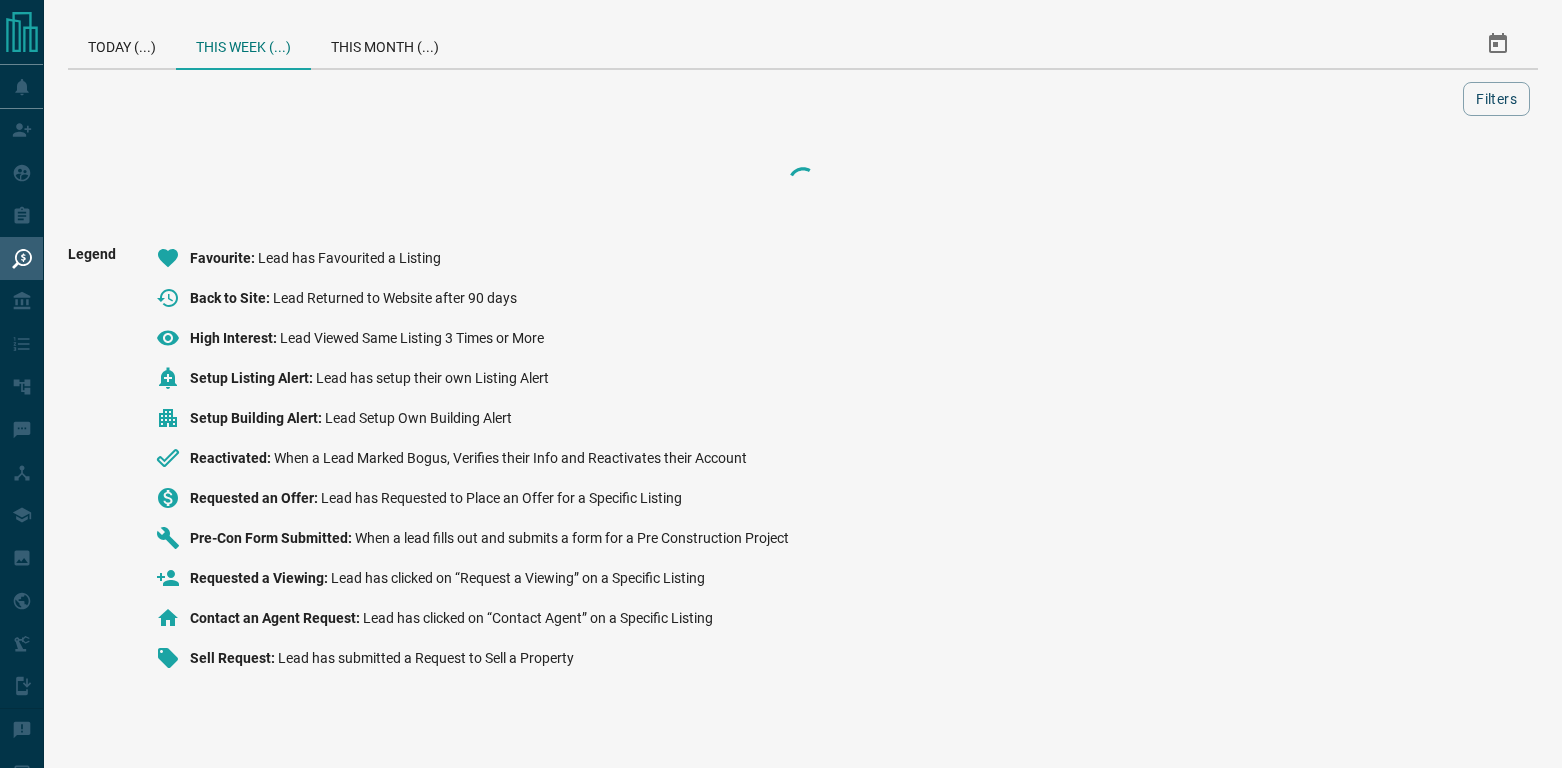 scroll, scrollTop: 0, scrollLeft: 0, axis: both 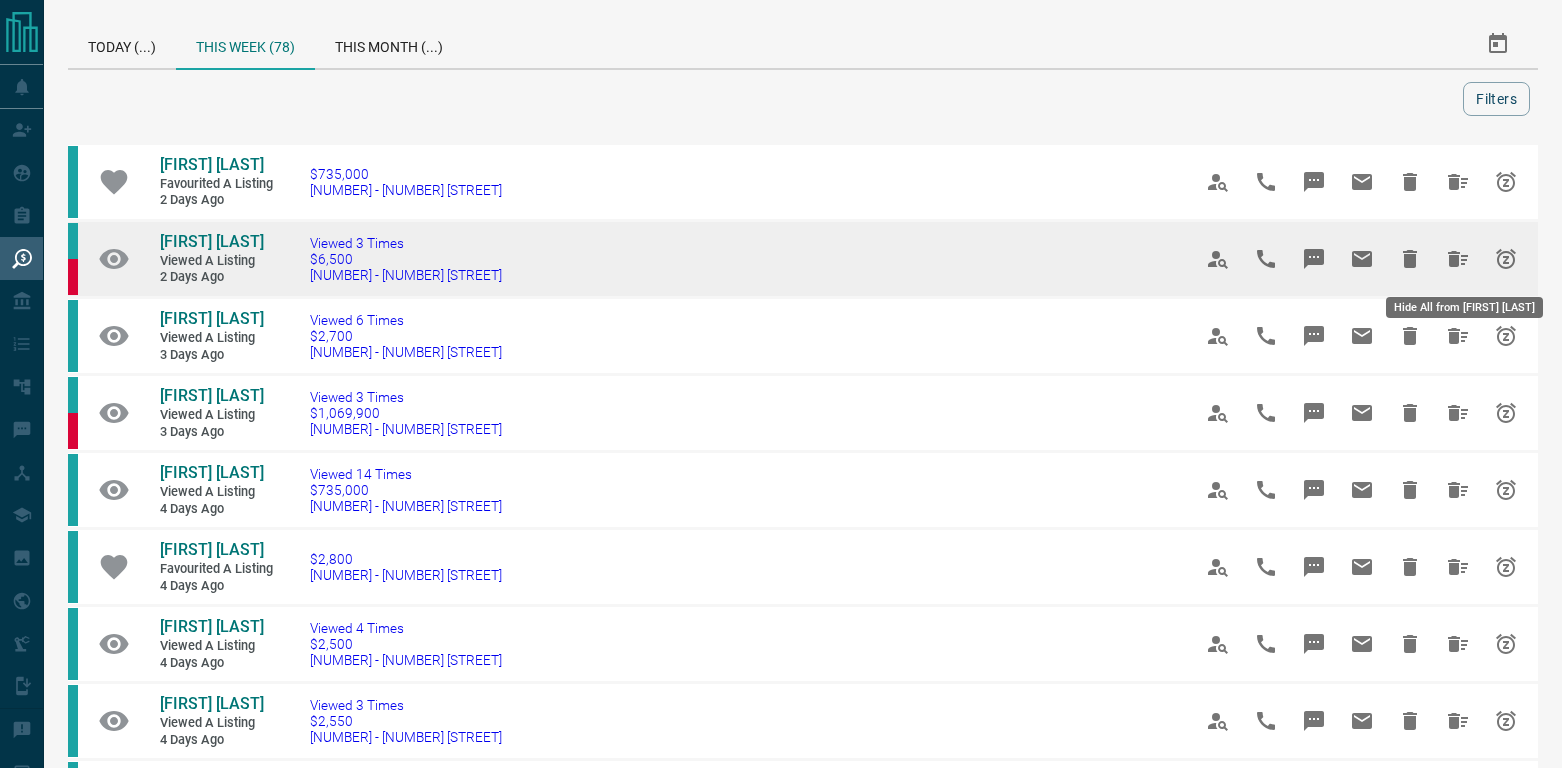 click 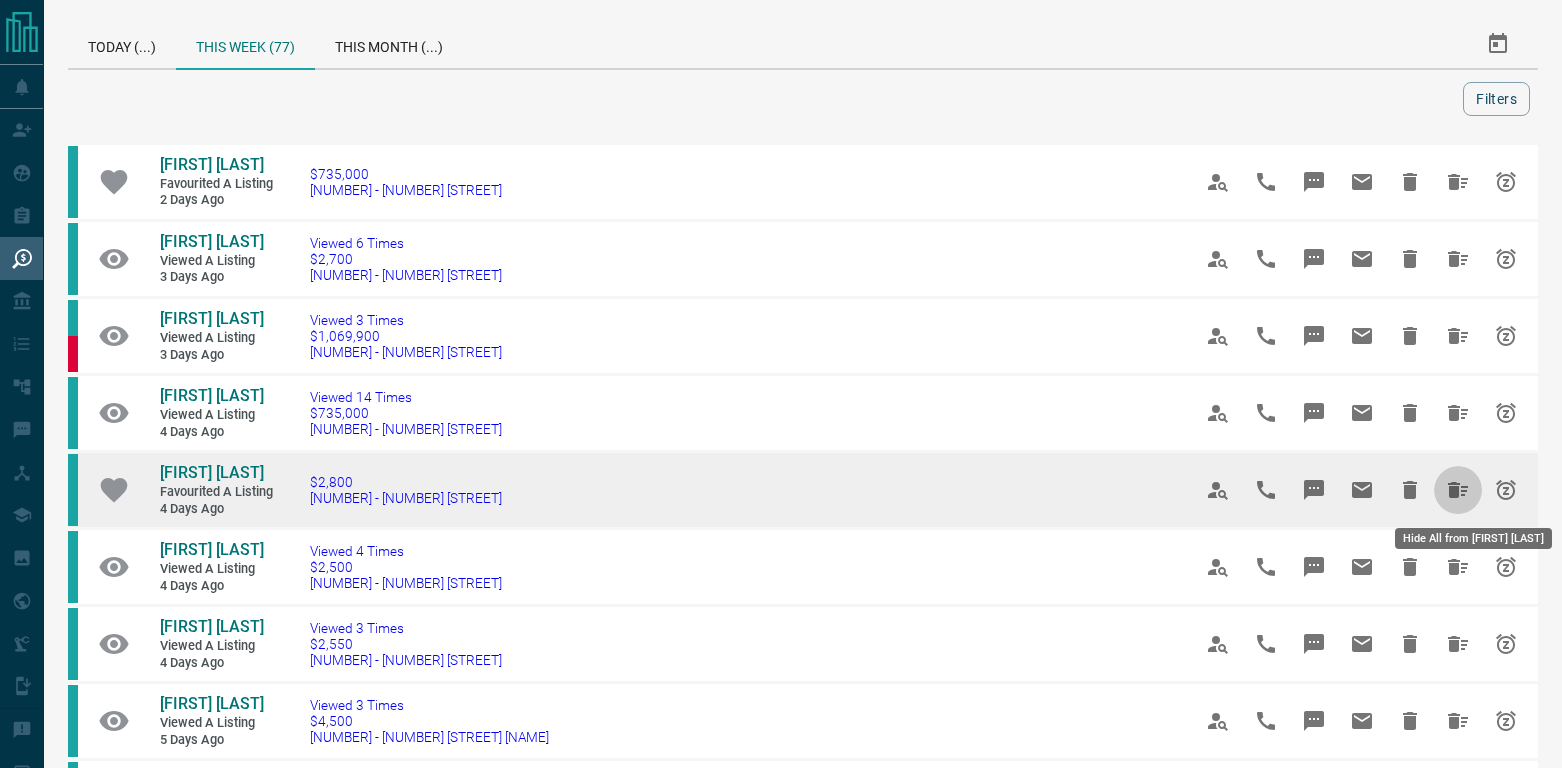 click 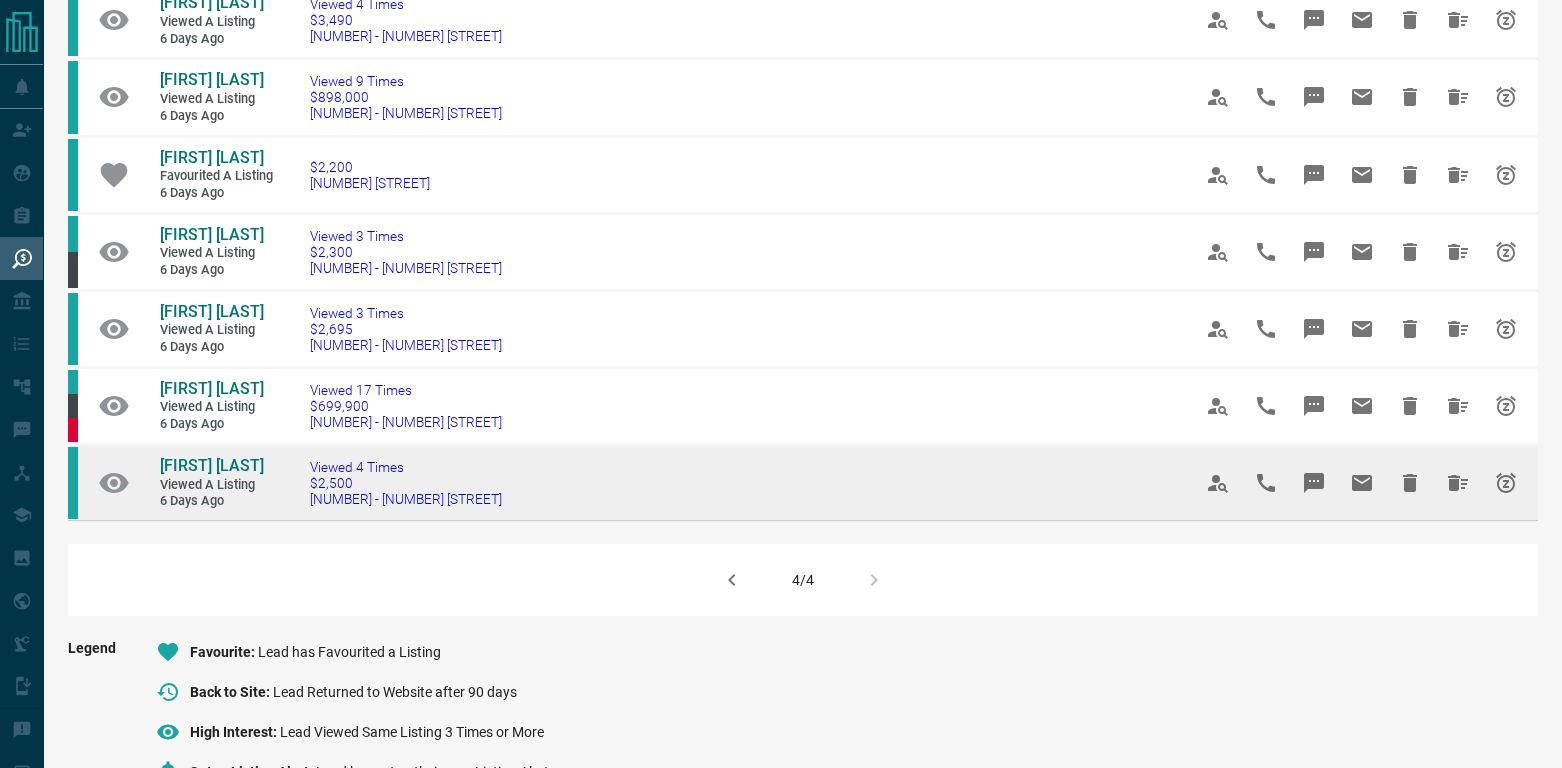 scroll, scrollTop: 913, scrollLeft: 0, axis: vertical 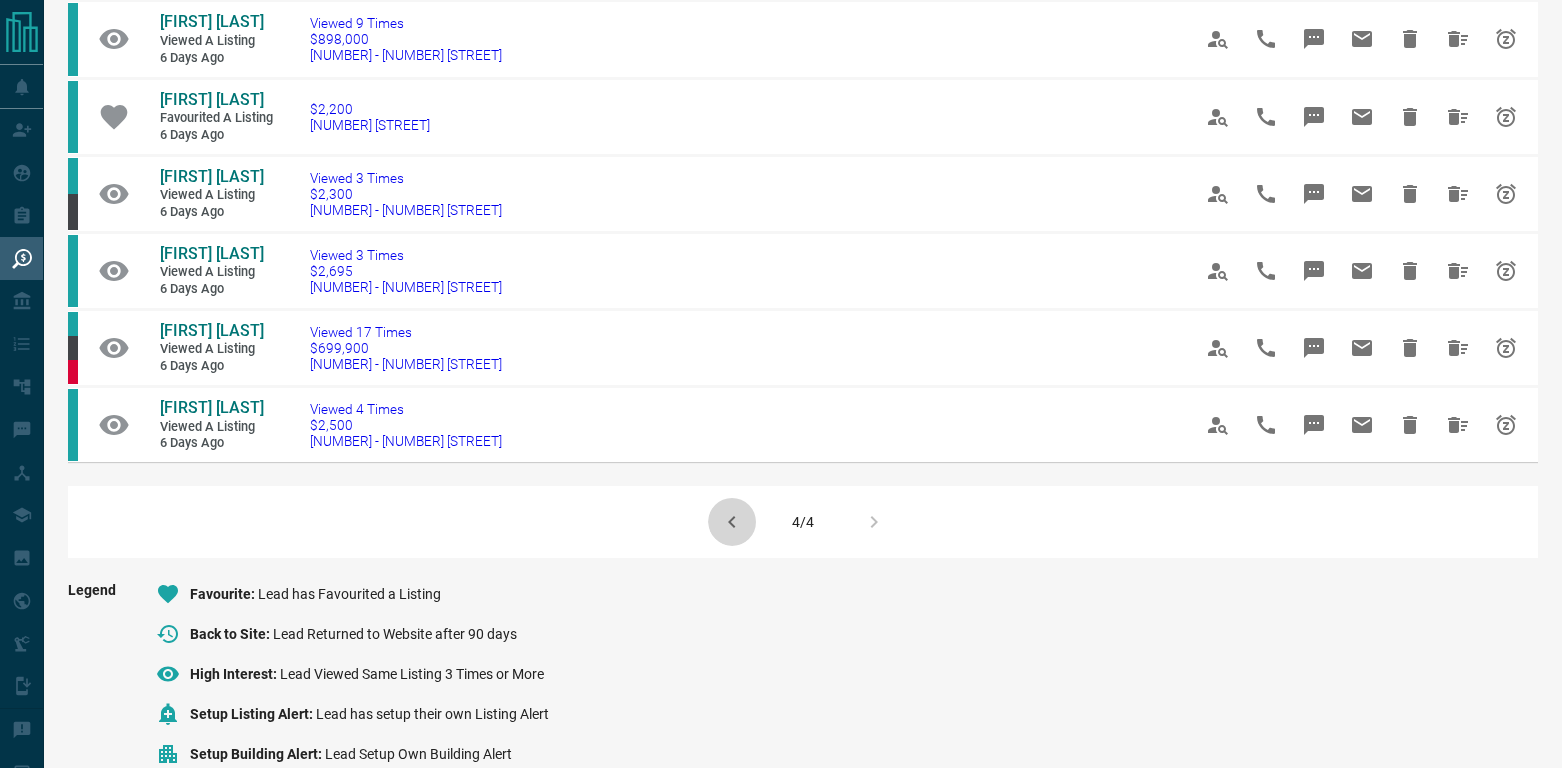 click 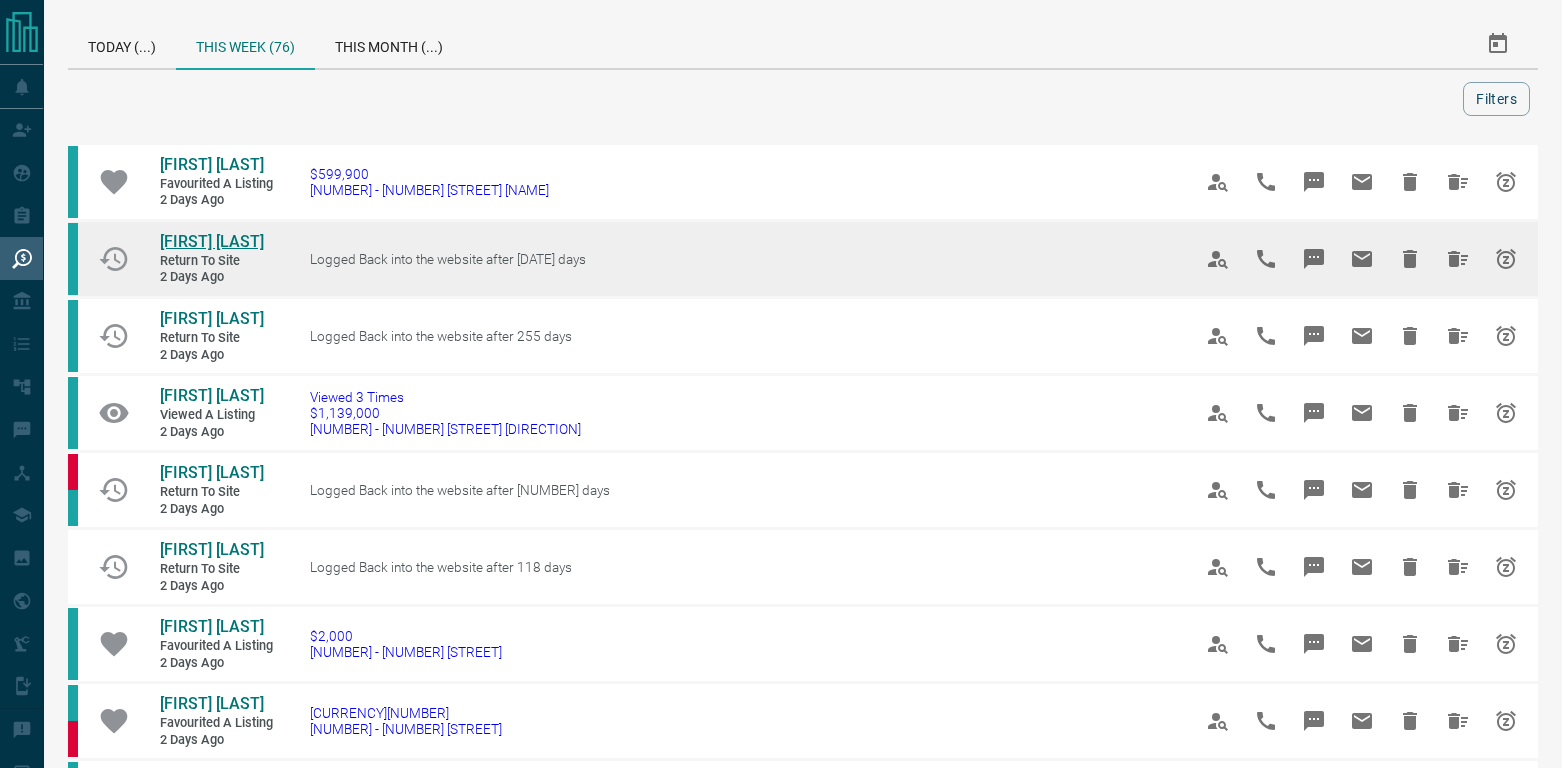 click on "[FIRST] [LAST]" at bounding box center [212, 241] 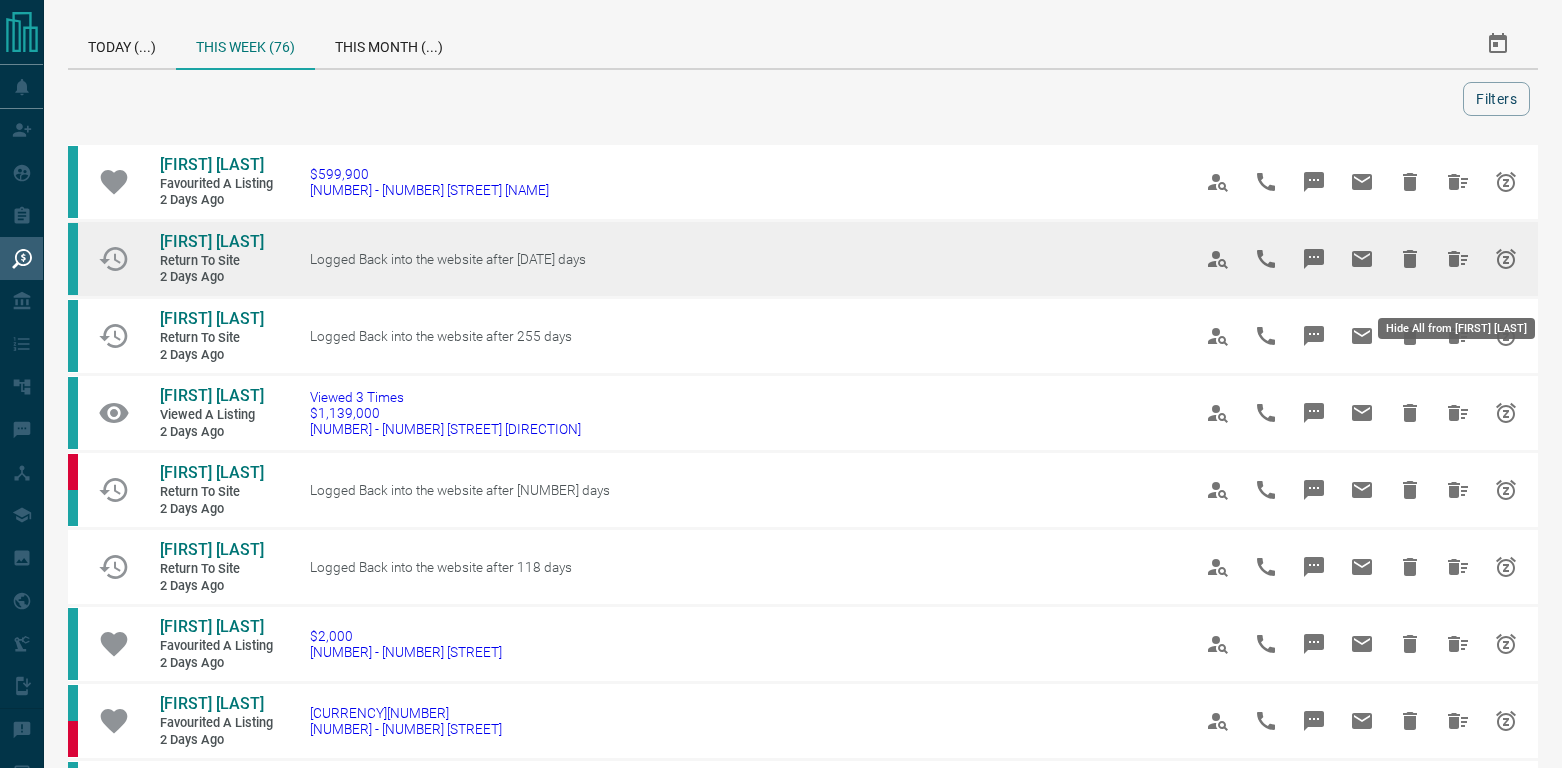 click 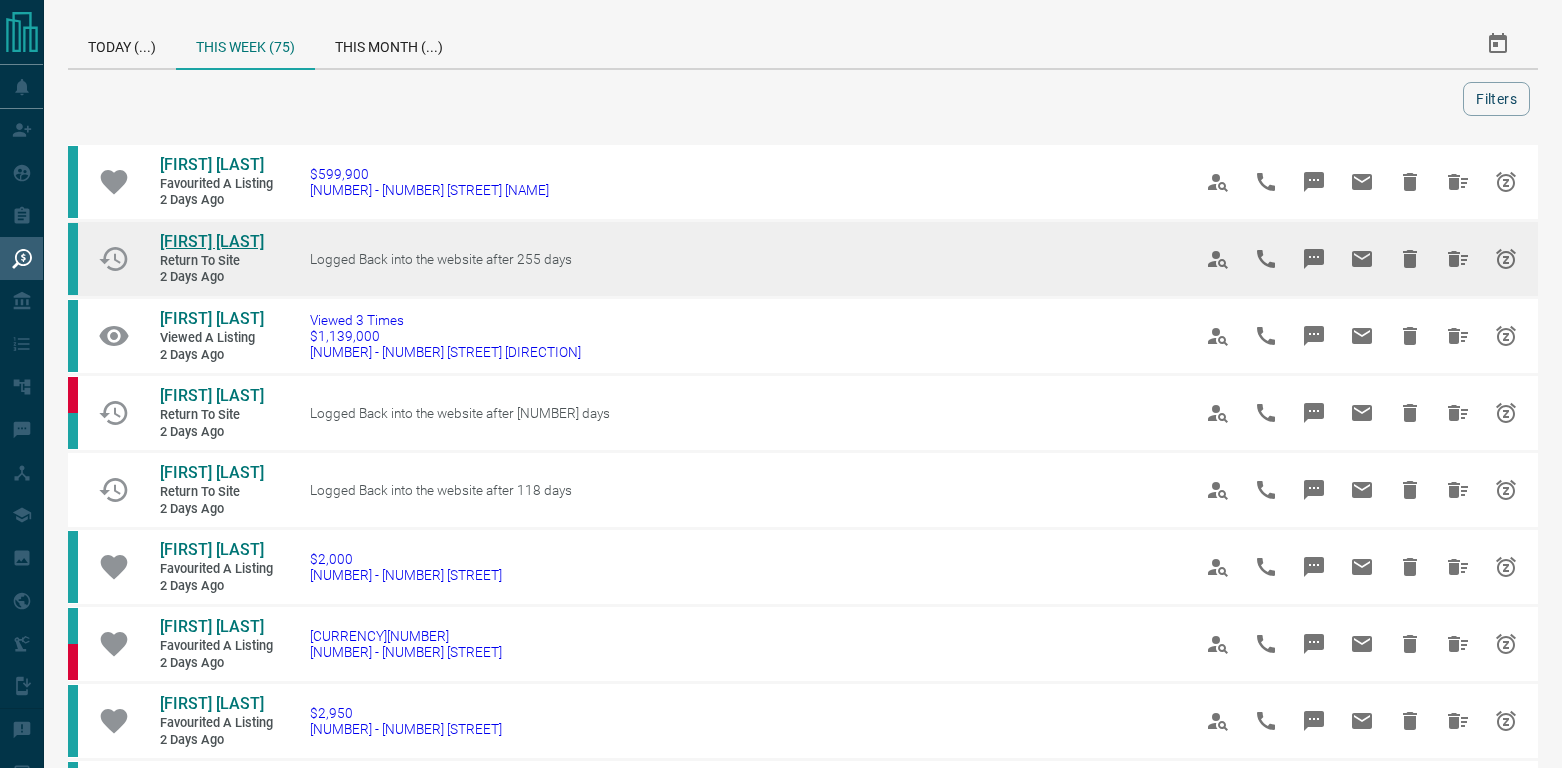 click on "[FIRST] [LAST]" at bounding box center [212, 241] 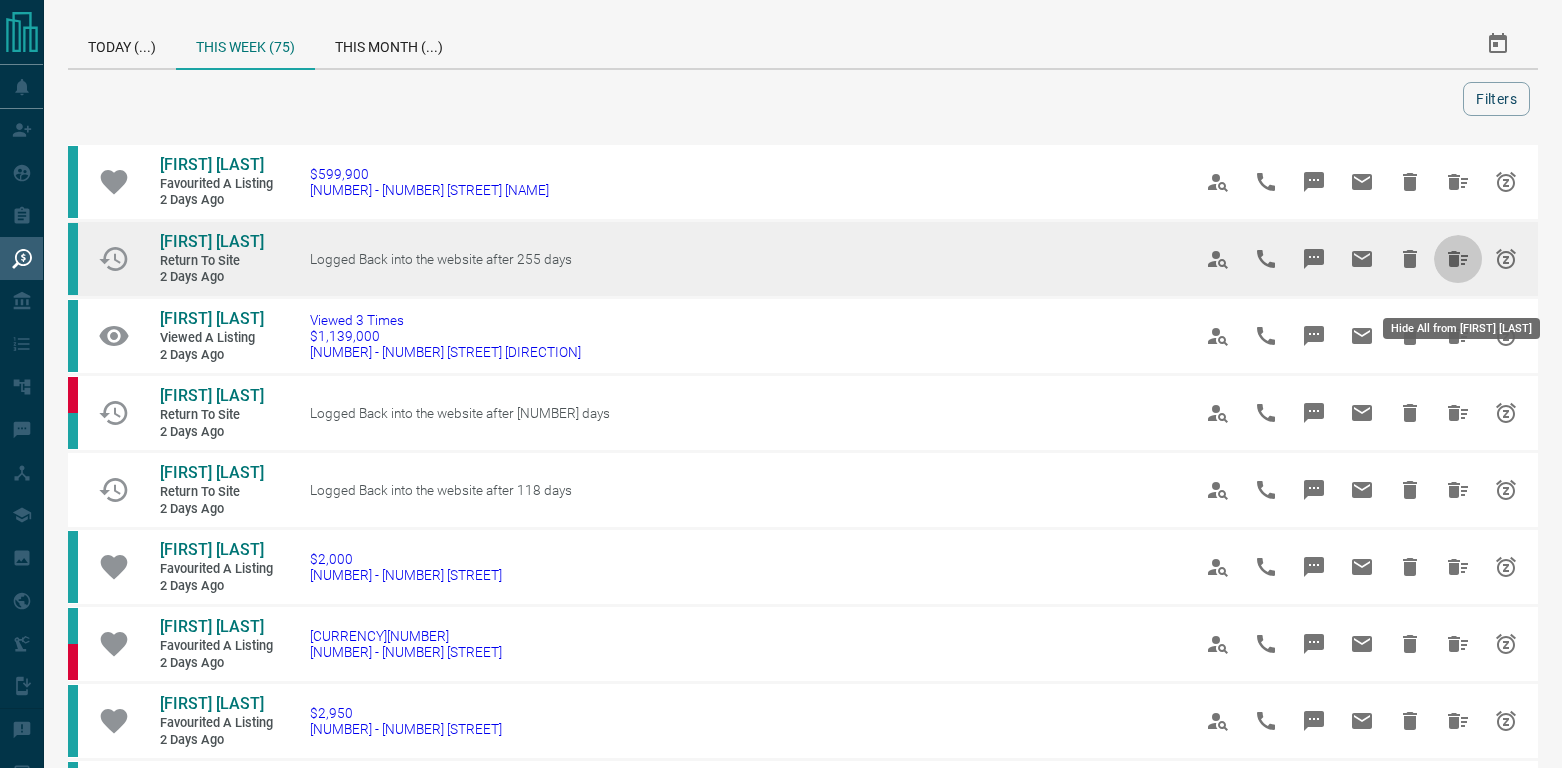 click 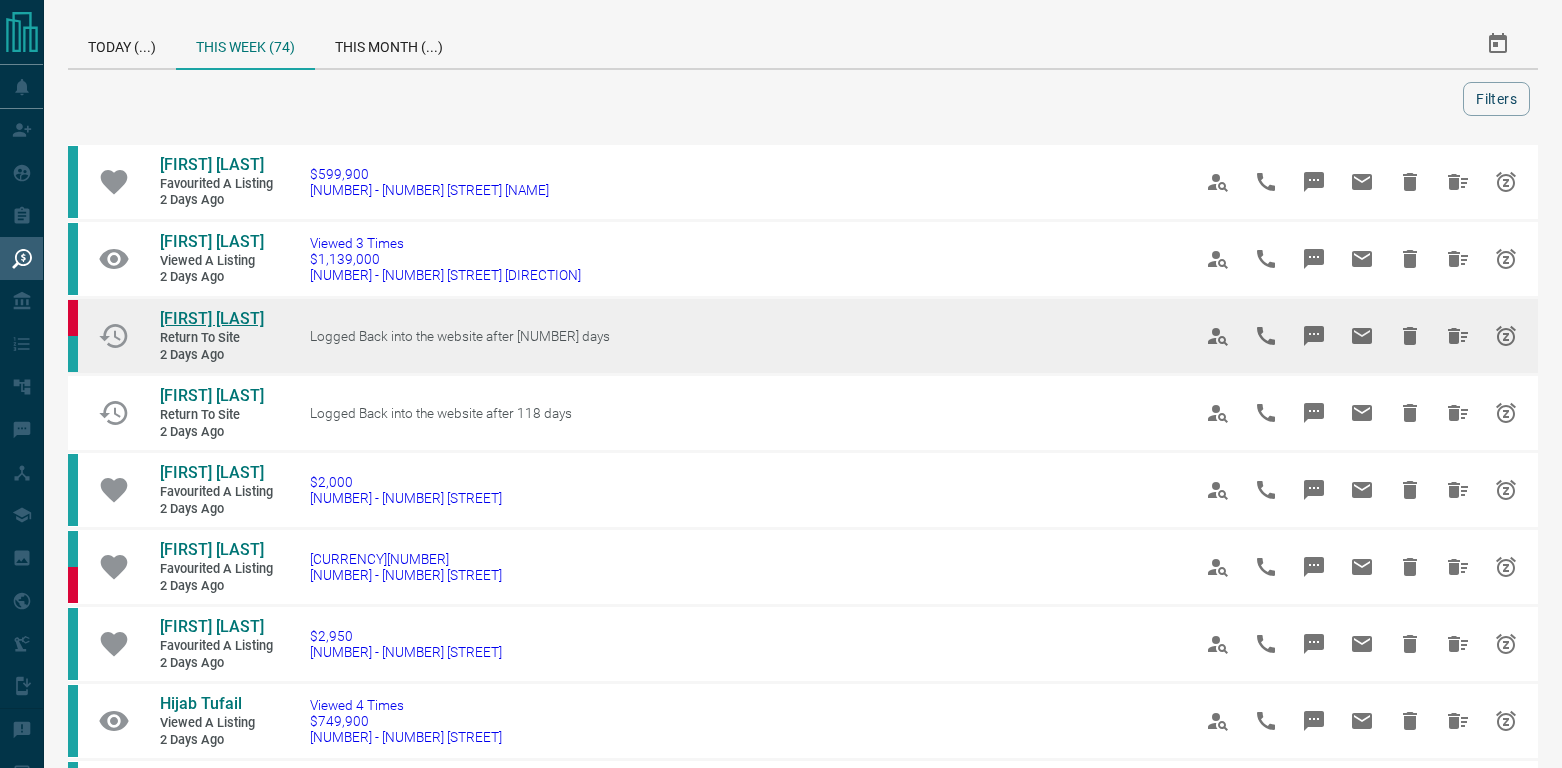 click on "[FIRST] [LAST]" at bounding box center [212, 318] 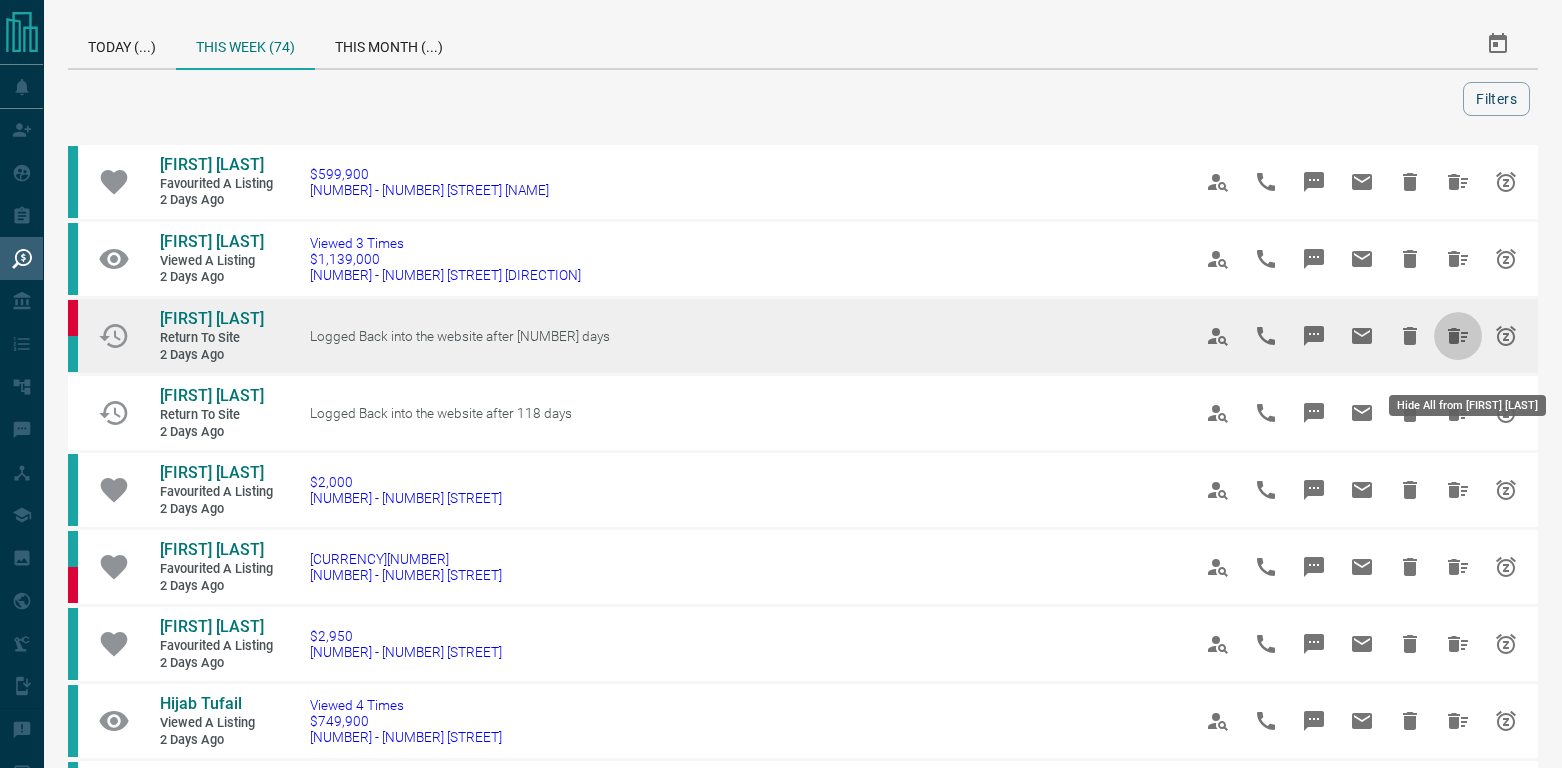 click 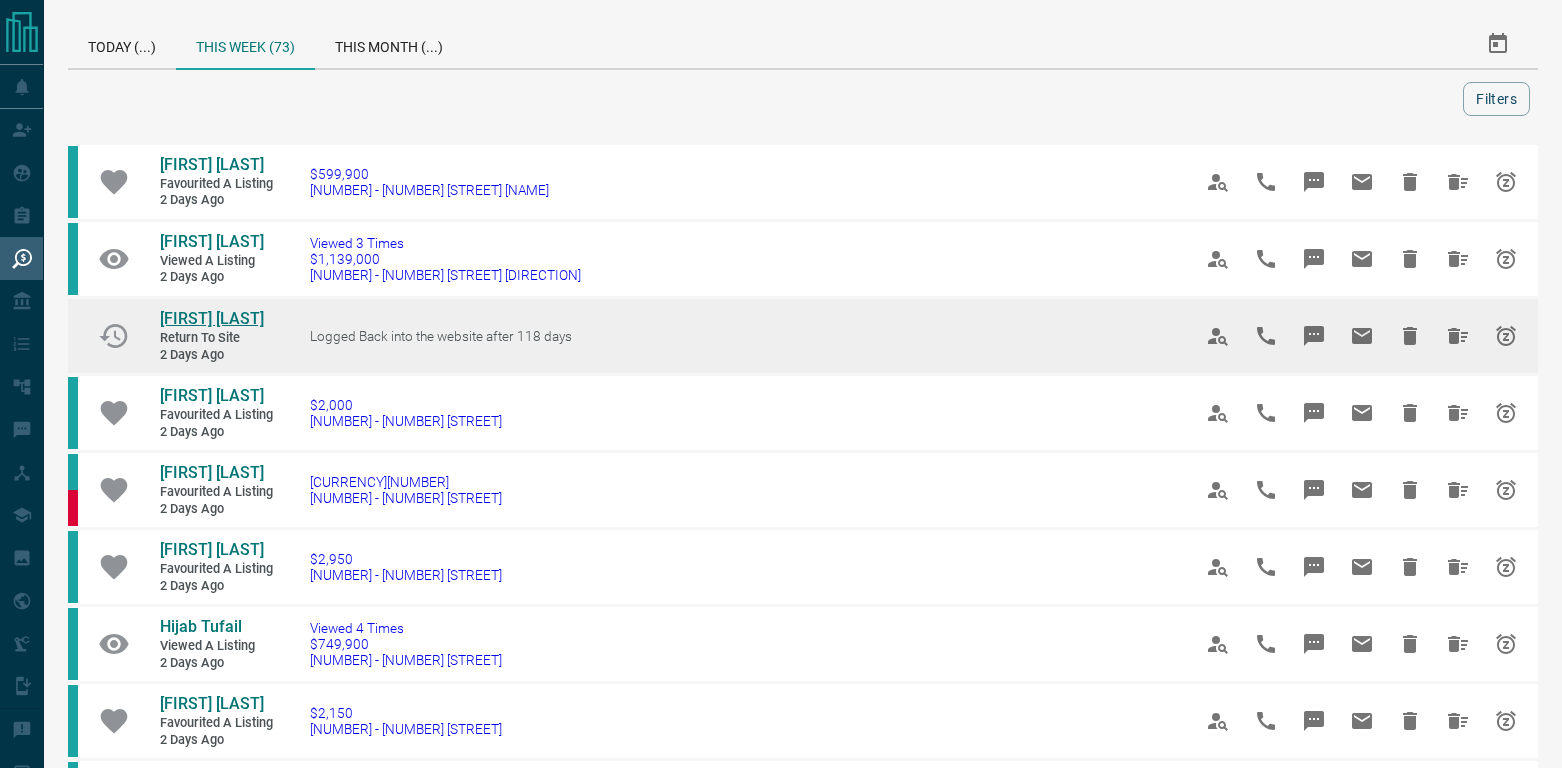 click on "[FIRST] [LAST]" at bounding box center (212, 318) 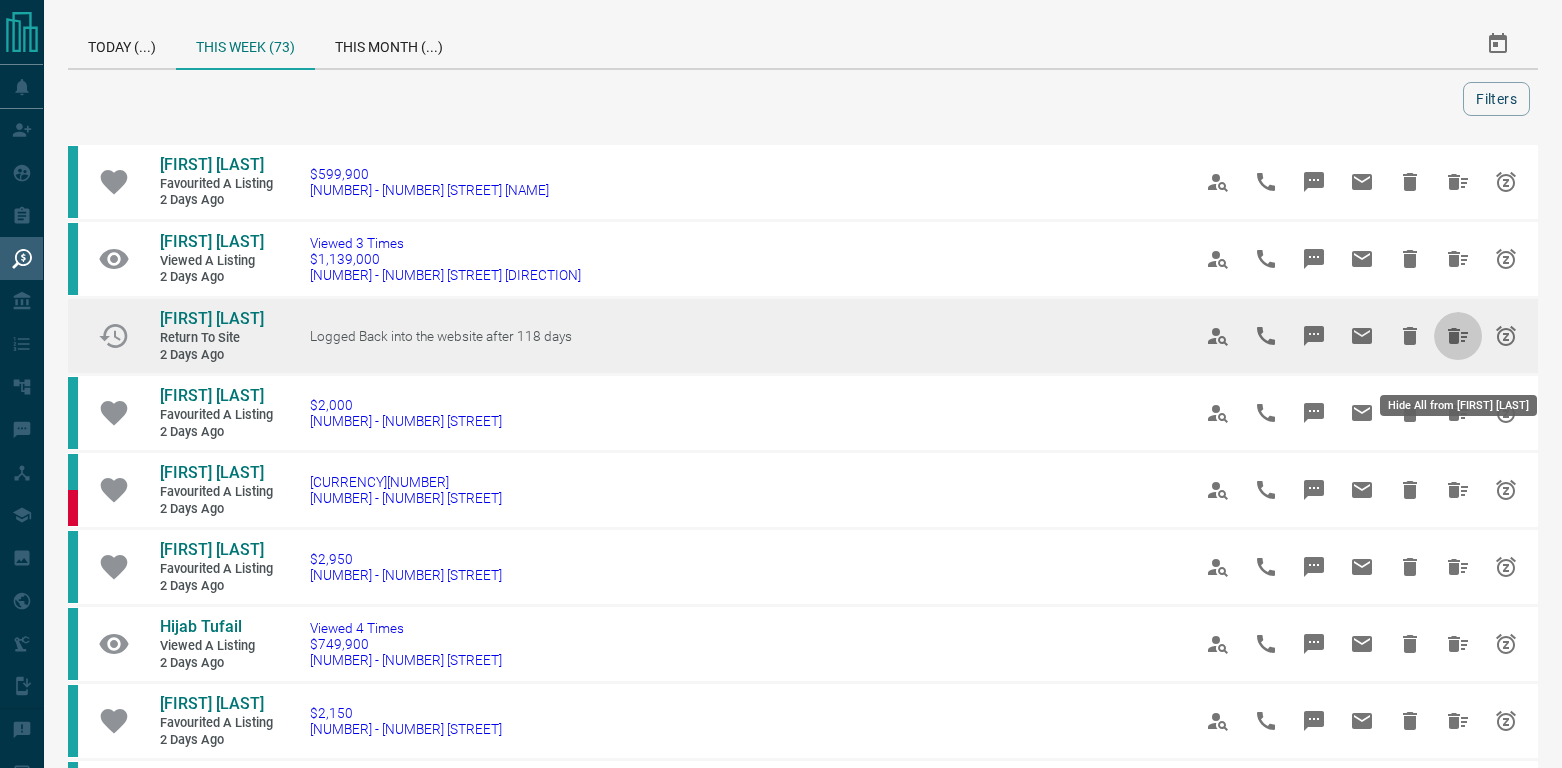 click 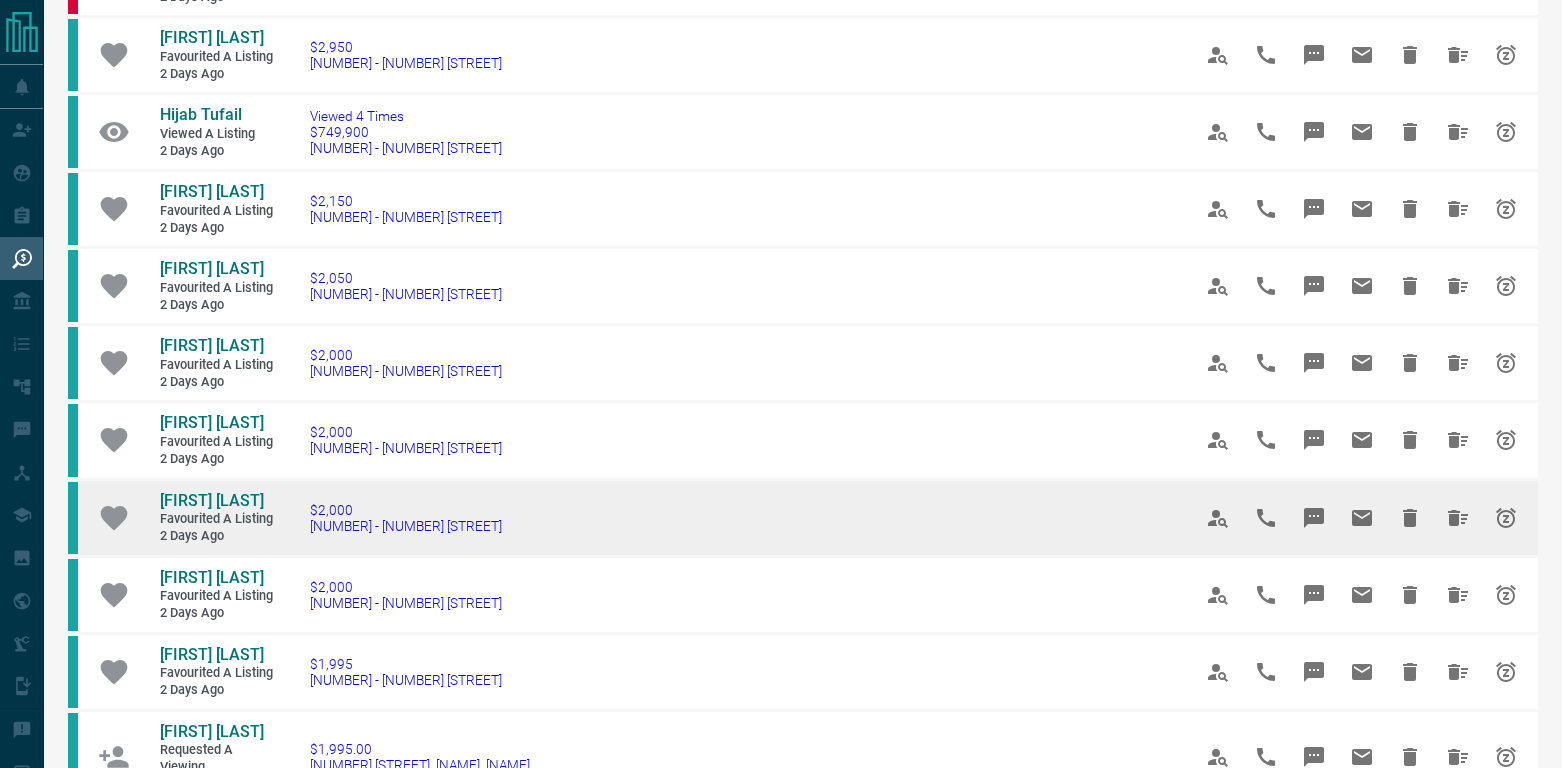 scroll, scrollTop: 838, scrollLeft: 0, axis: vertical 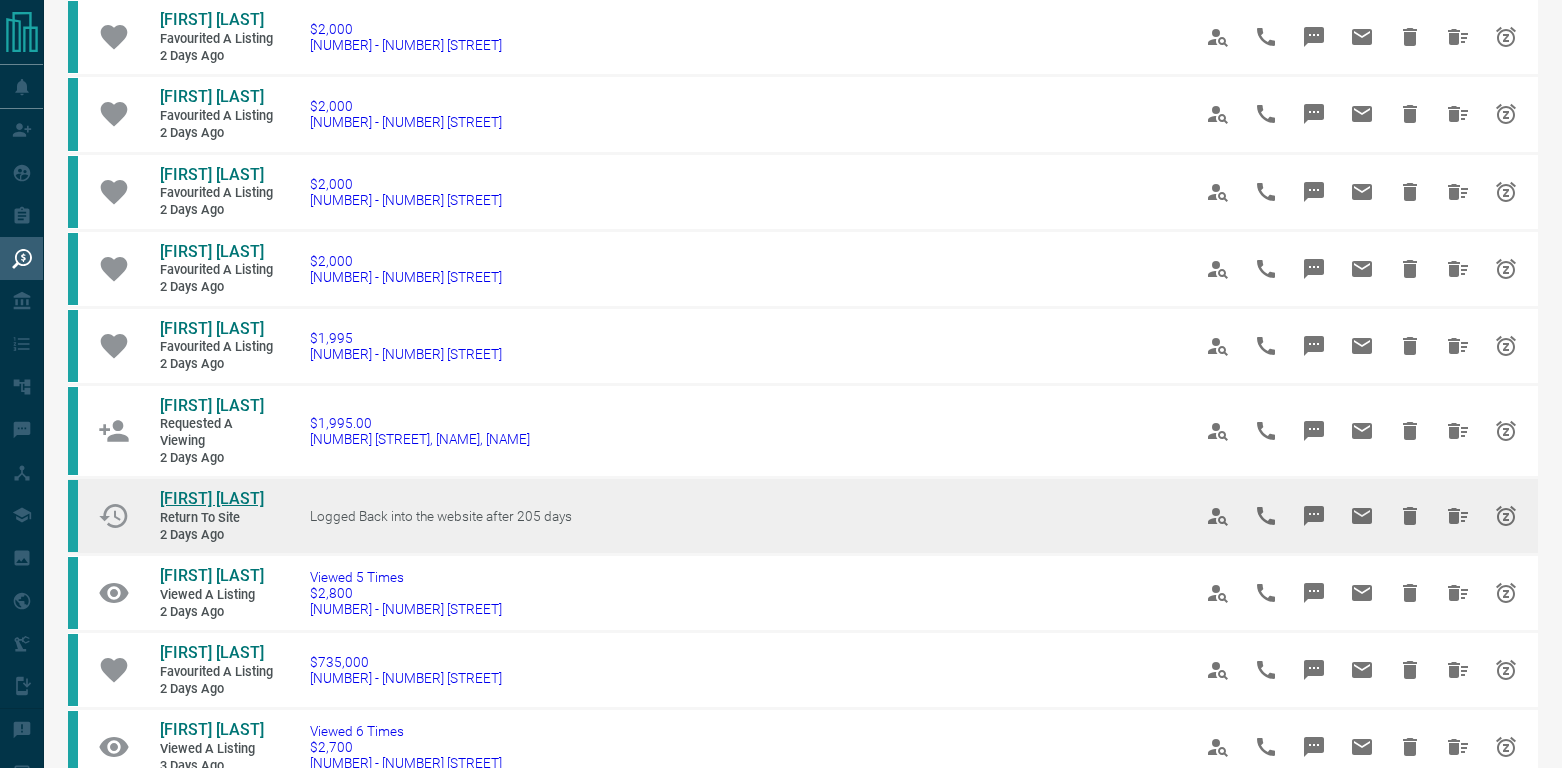 click on "[FIRST] [LAST]" at bounding box center [212, 498] 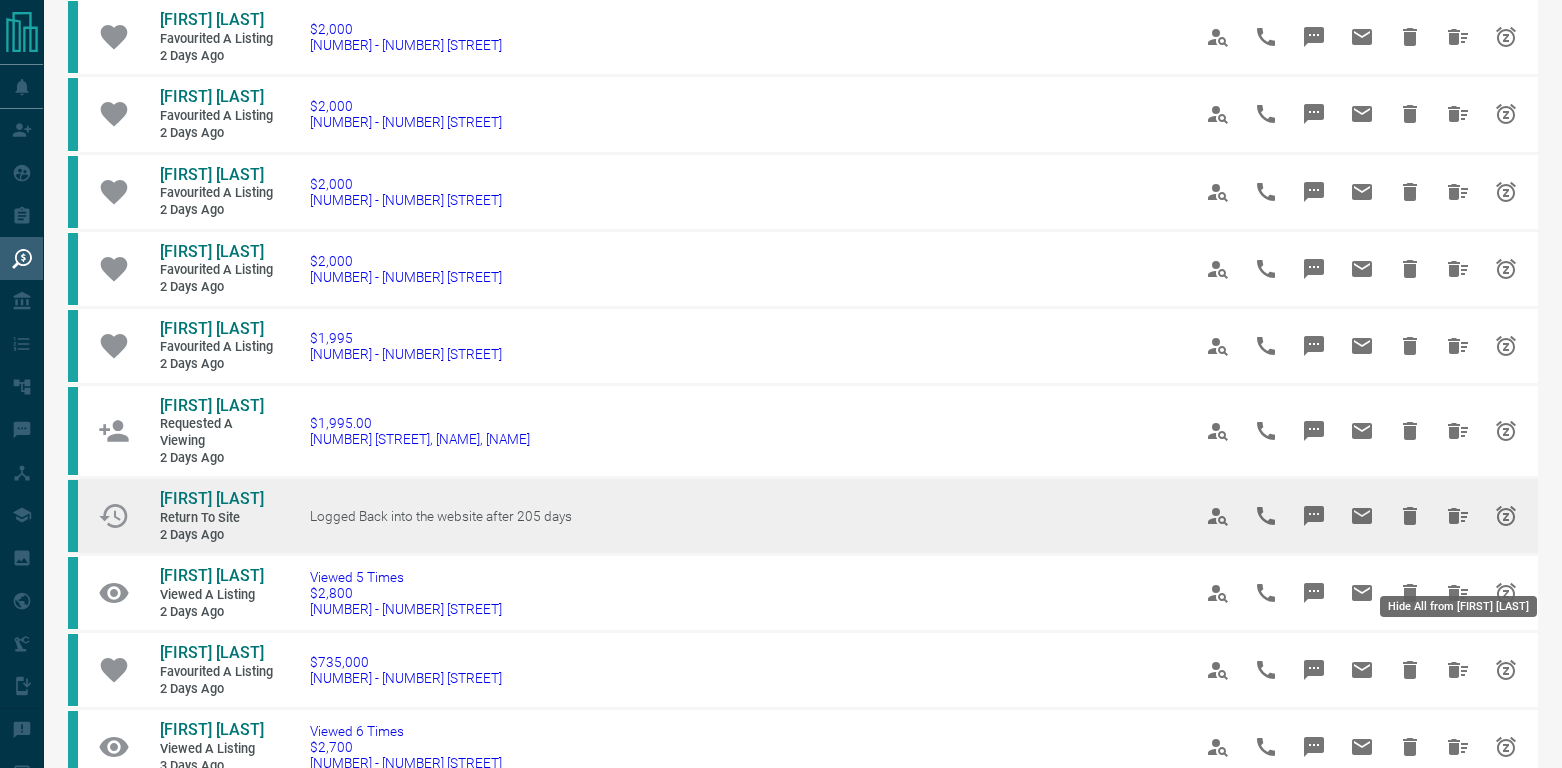 click 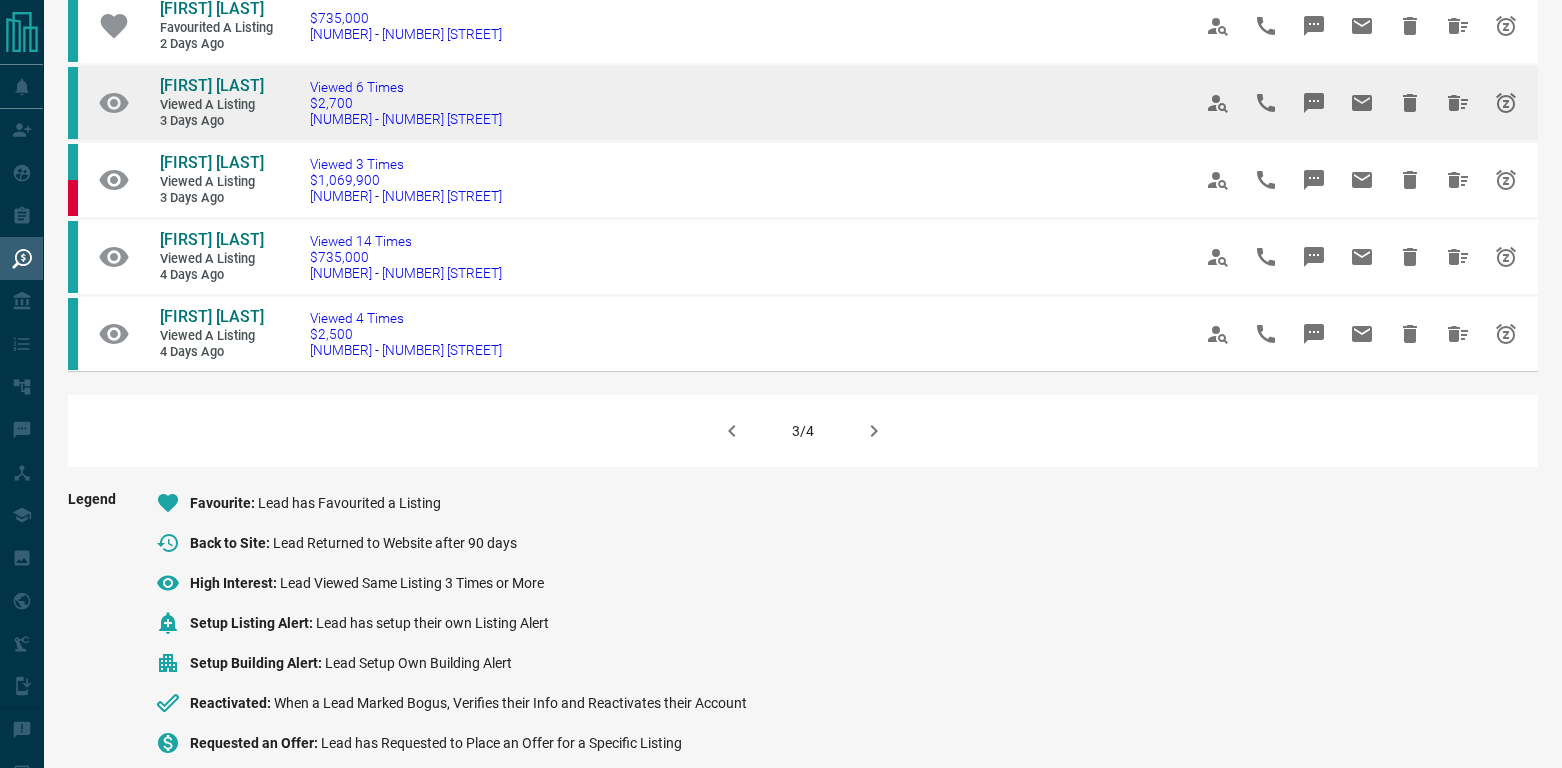 scroll, scrollTop: 1315, scrollLeft: 0, axis: vertical 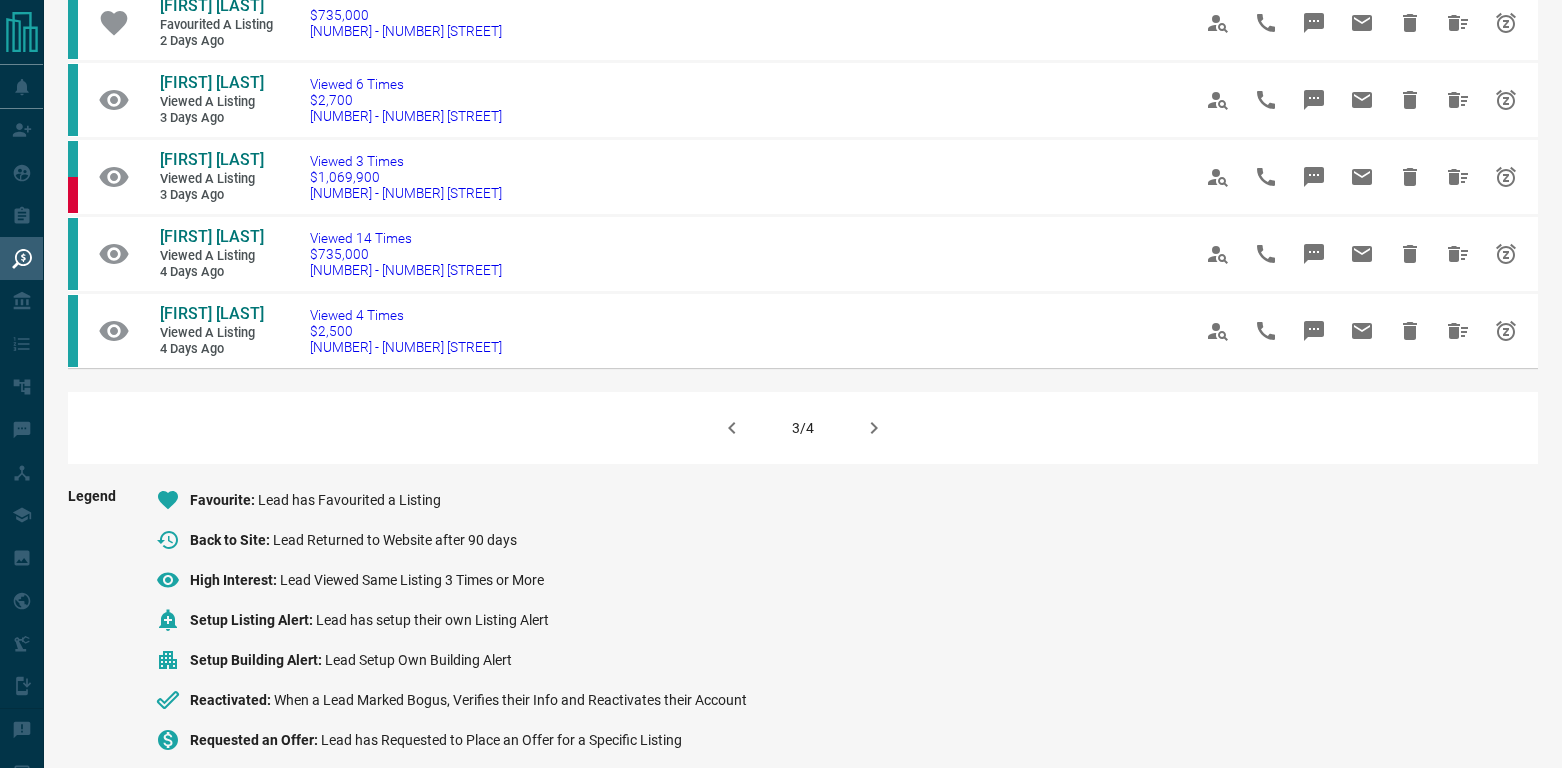 click 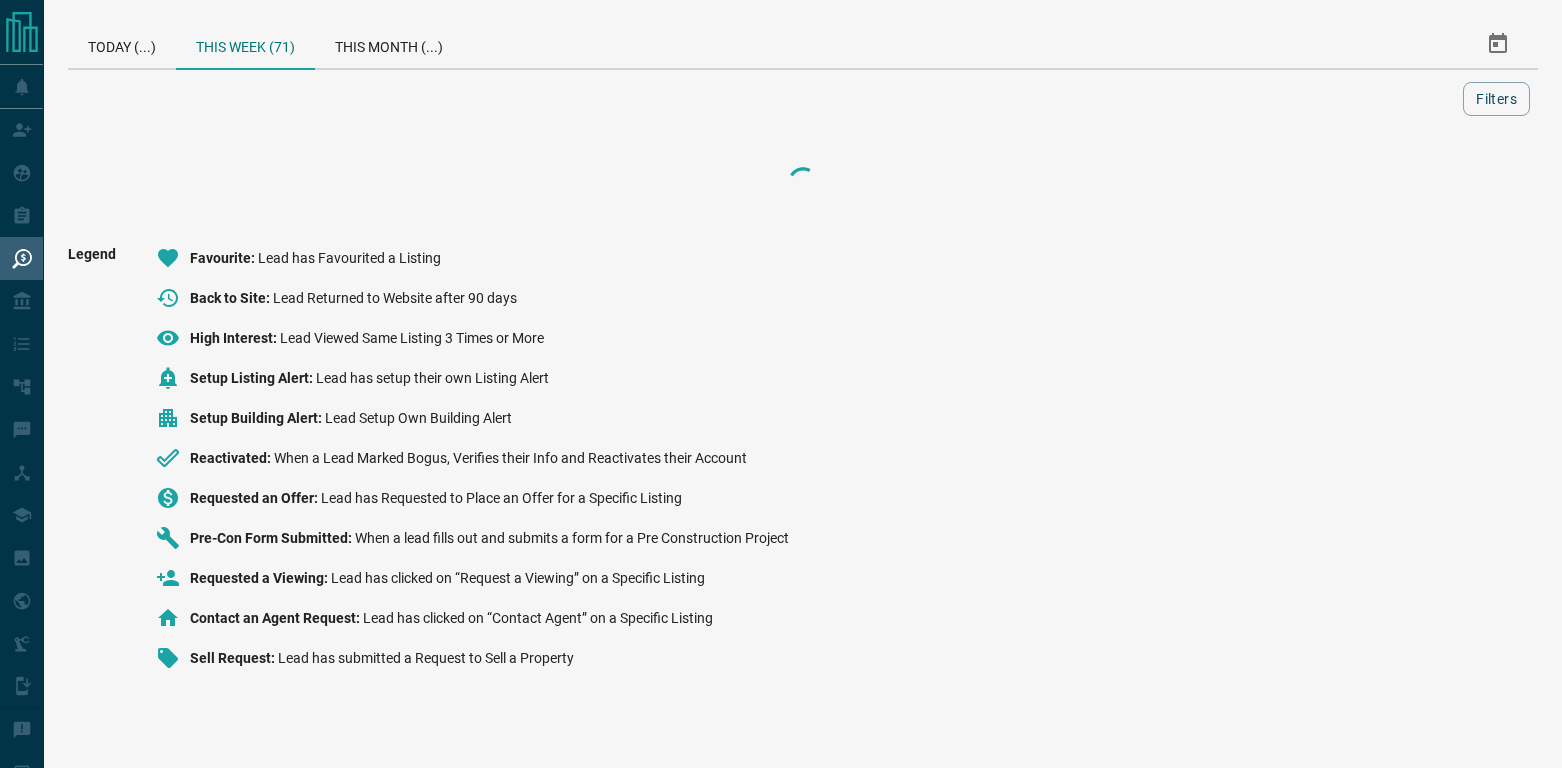 scroll, scrollTop: 0, scrollLeft: 0, axis: both 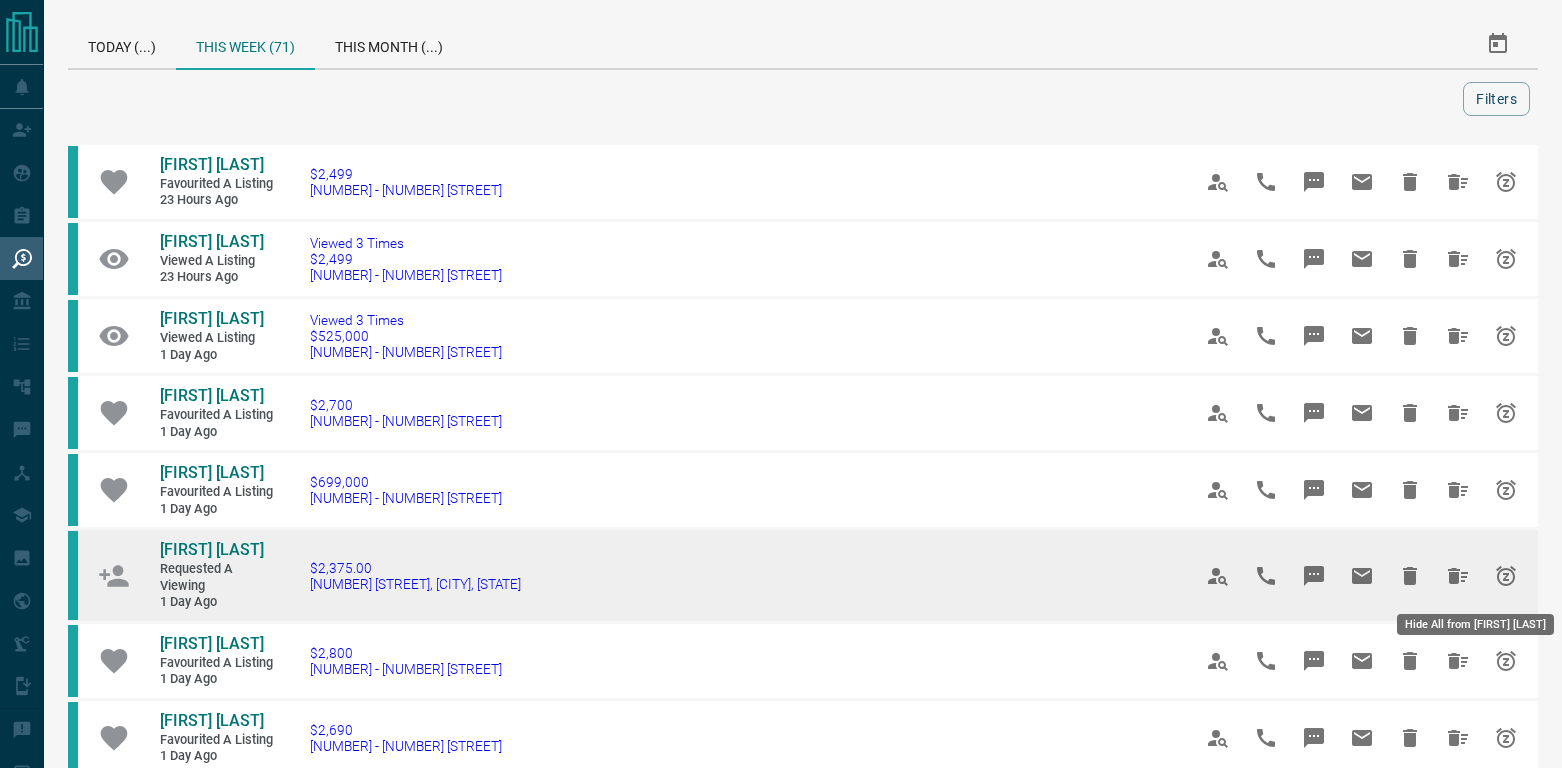 click 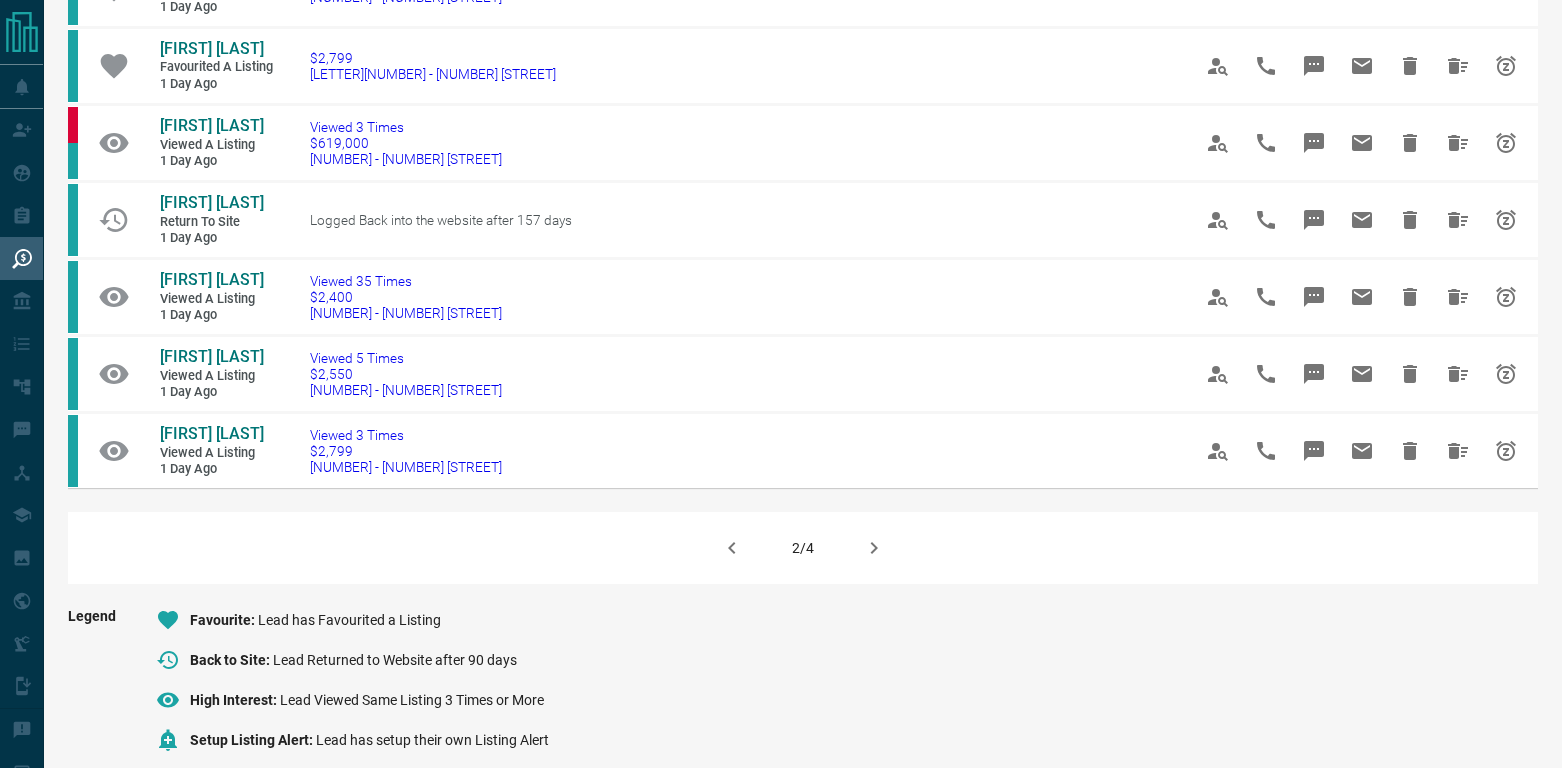 scroll, scrollTop: 1178, scrollLeft: 0, axis: vertical 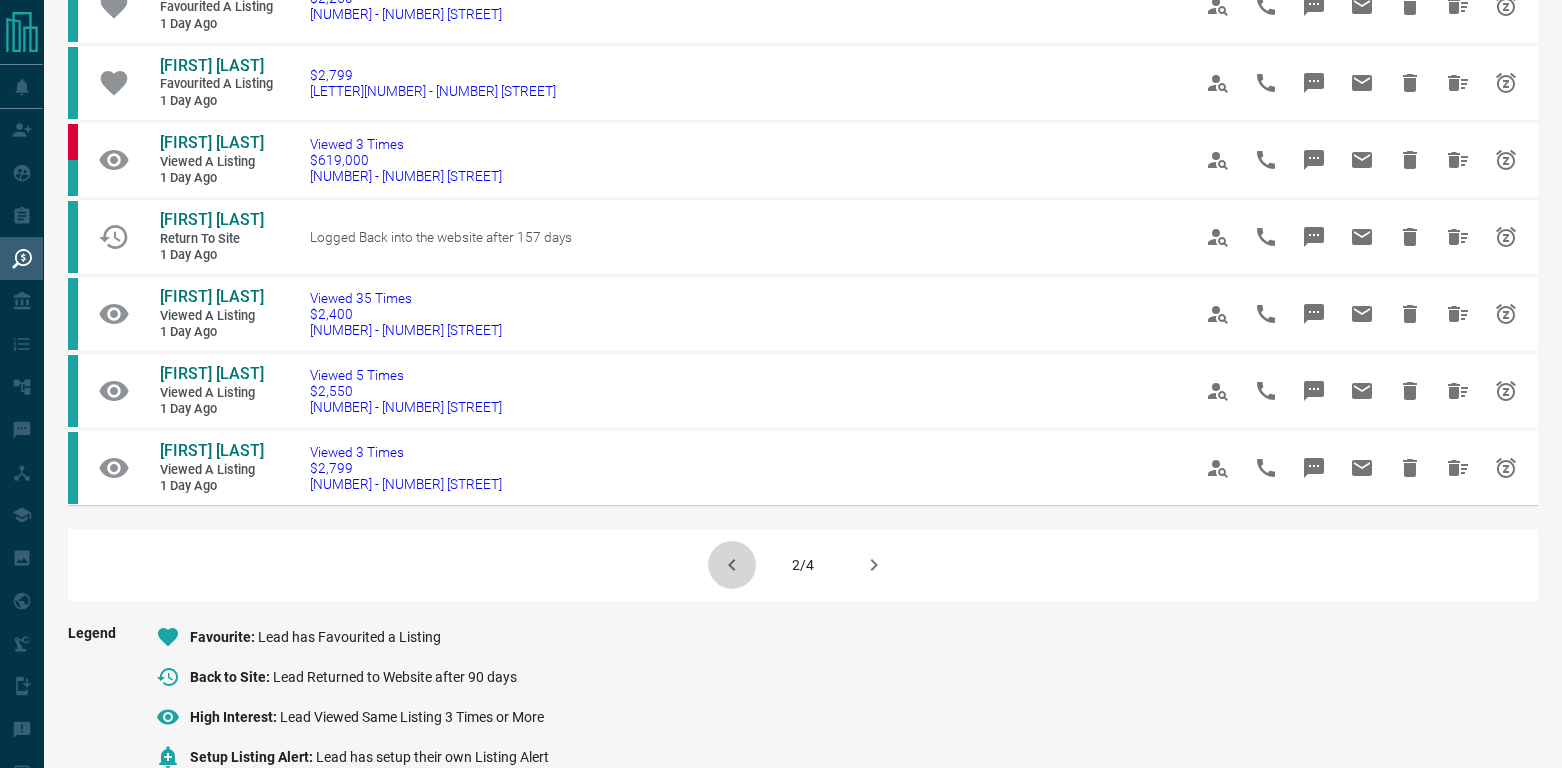 click 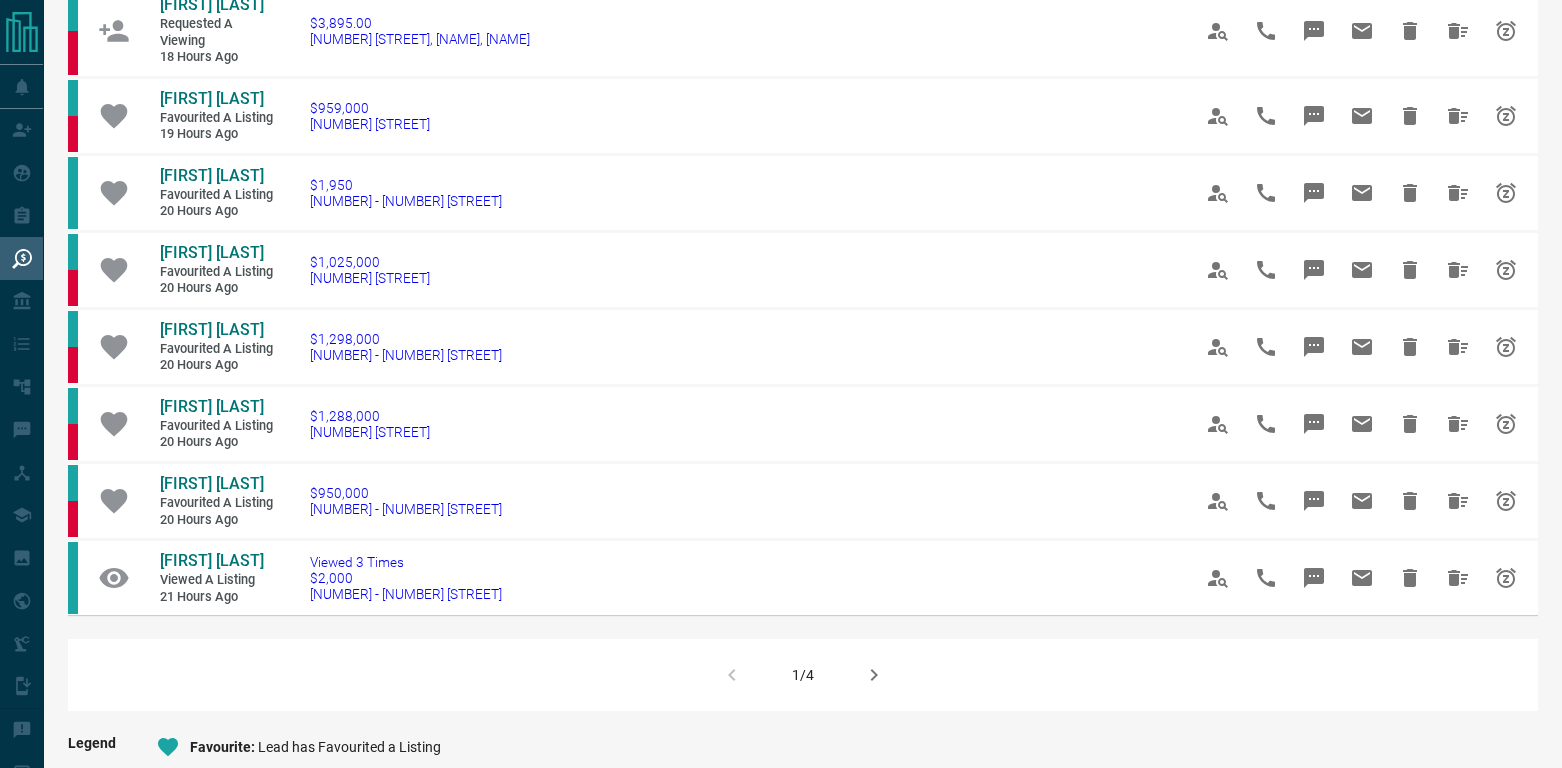 scroll, scrollTop: 1200, scrollLeft: 0, axis: vertical 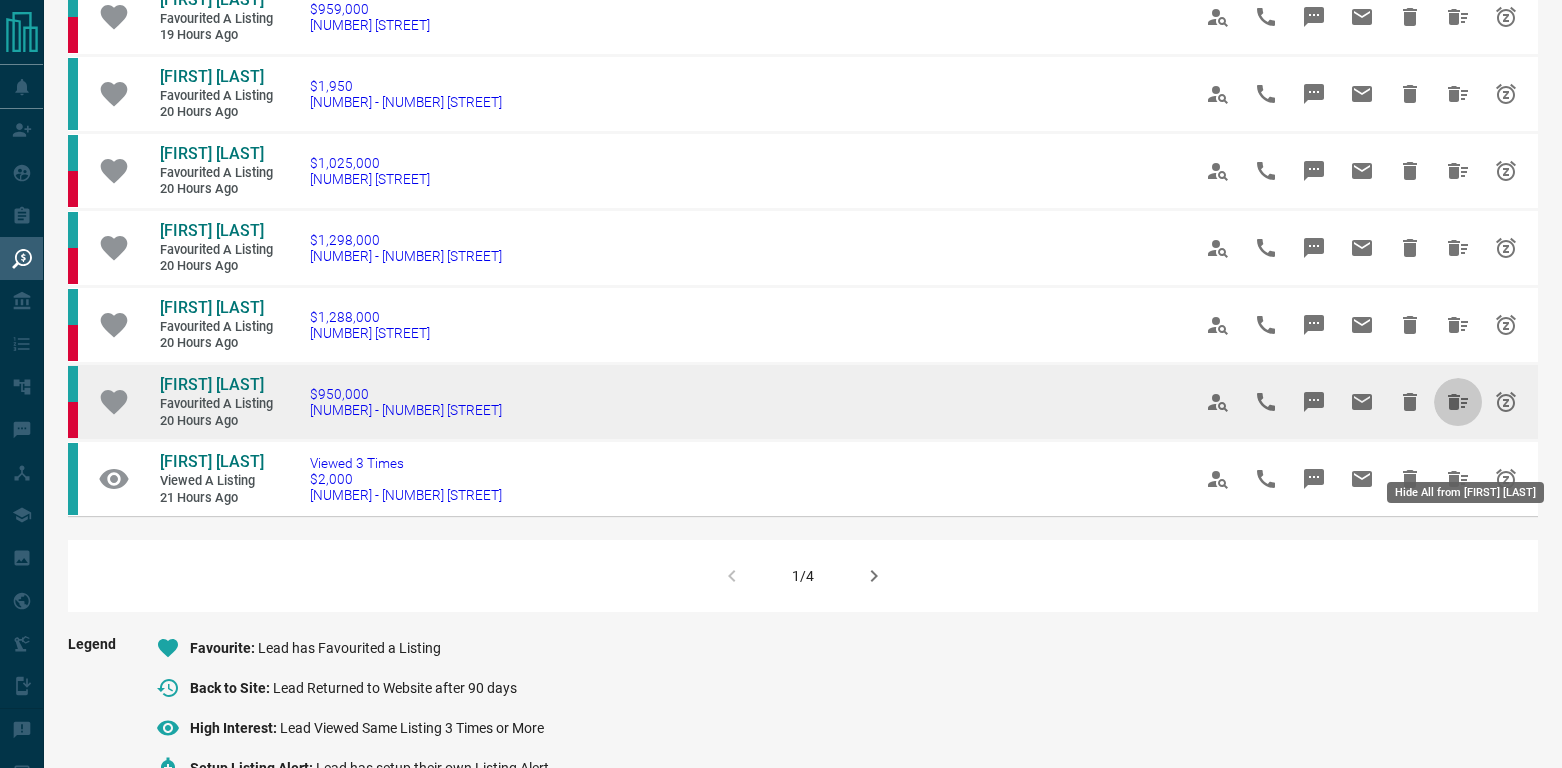 click 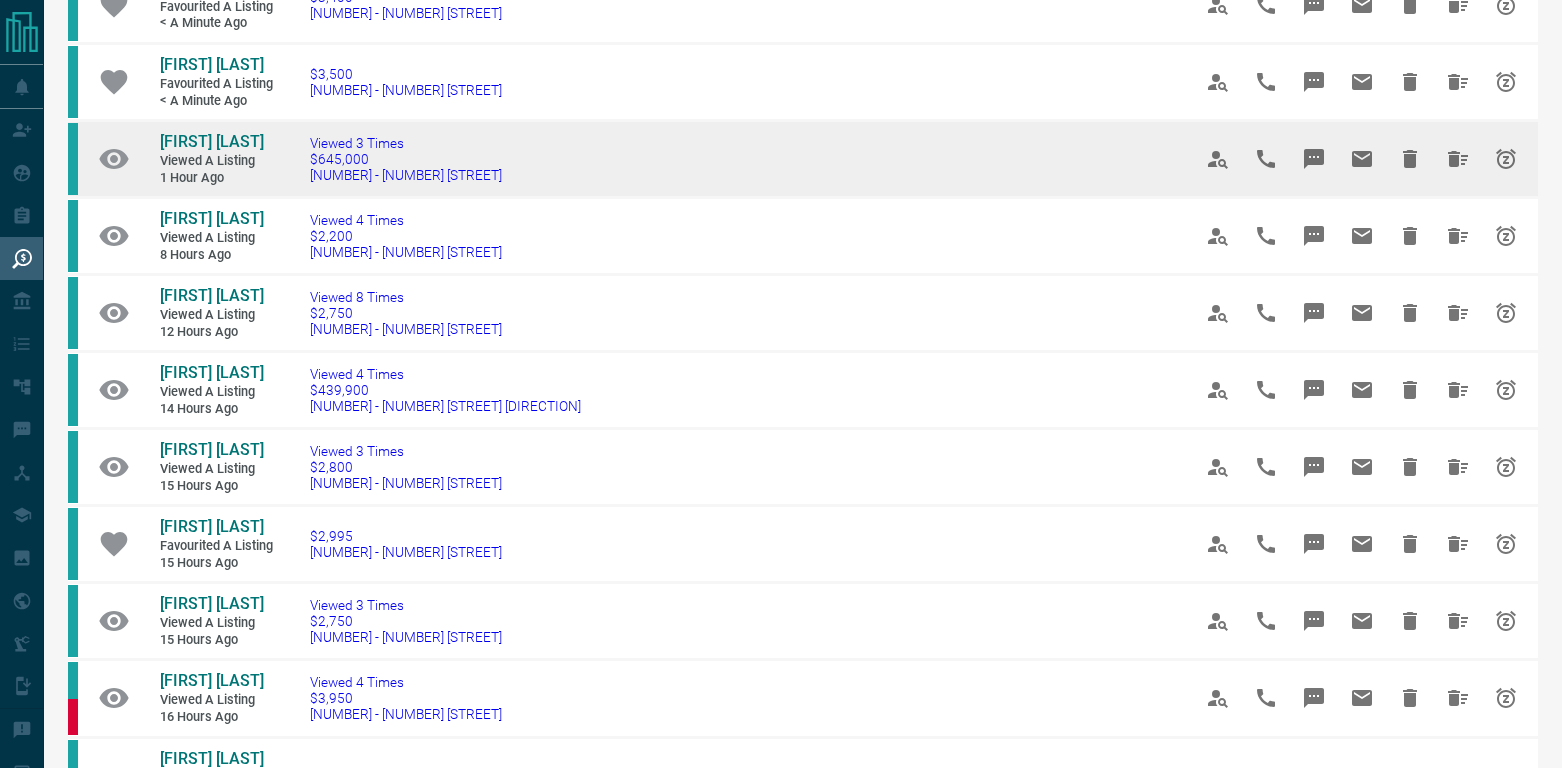 scroll, scrollTop: 283, scrollLeft: 0, axis: vertical 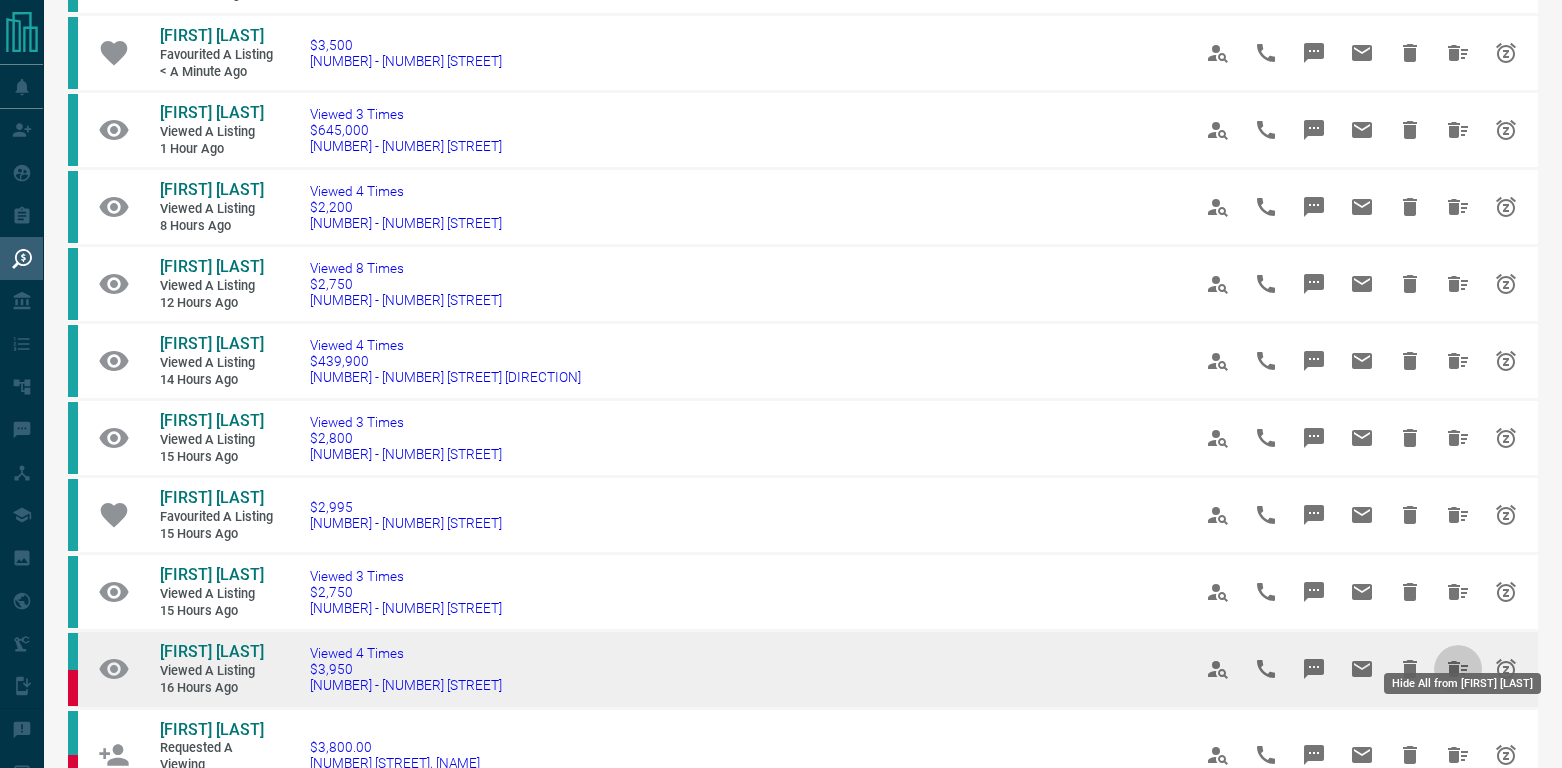 click 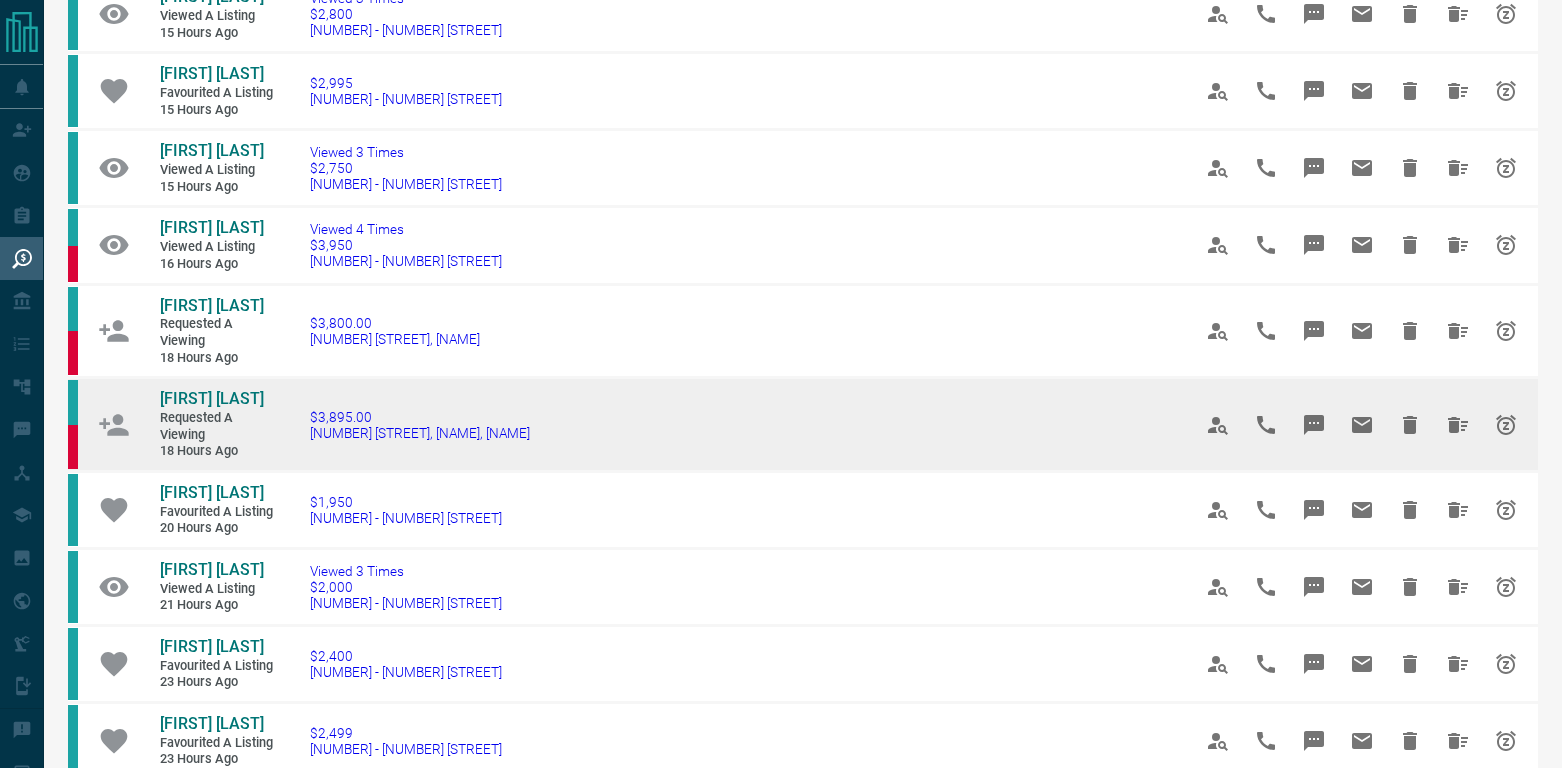 scroll, scrollTop: 697, scrollLeft: 0, axis: vertical 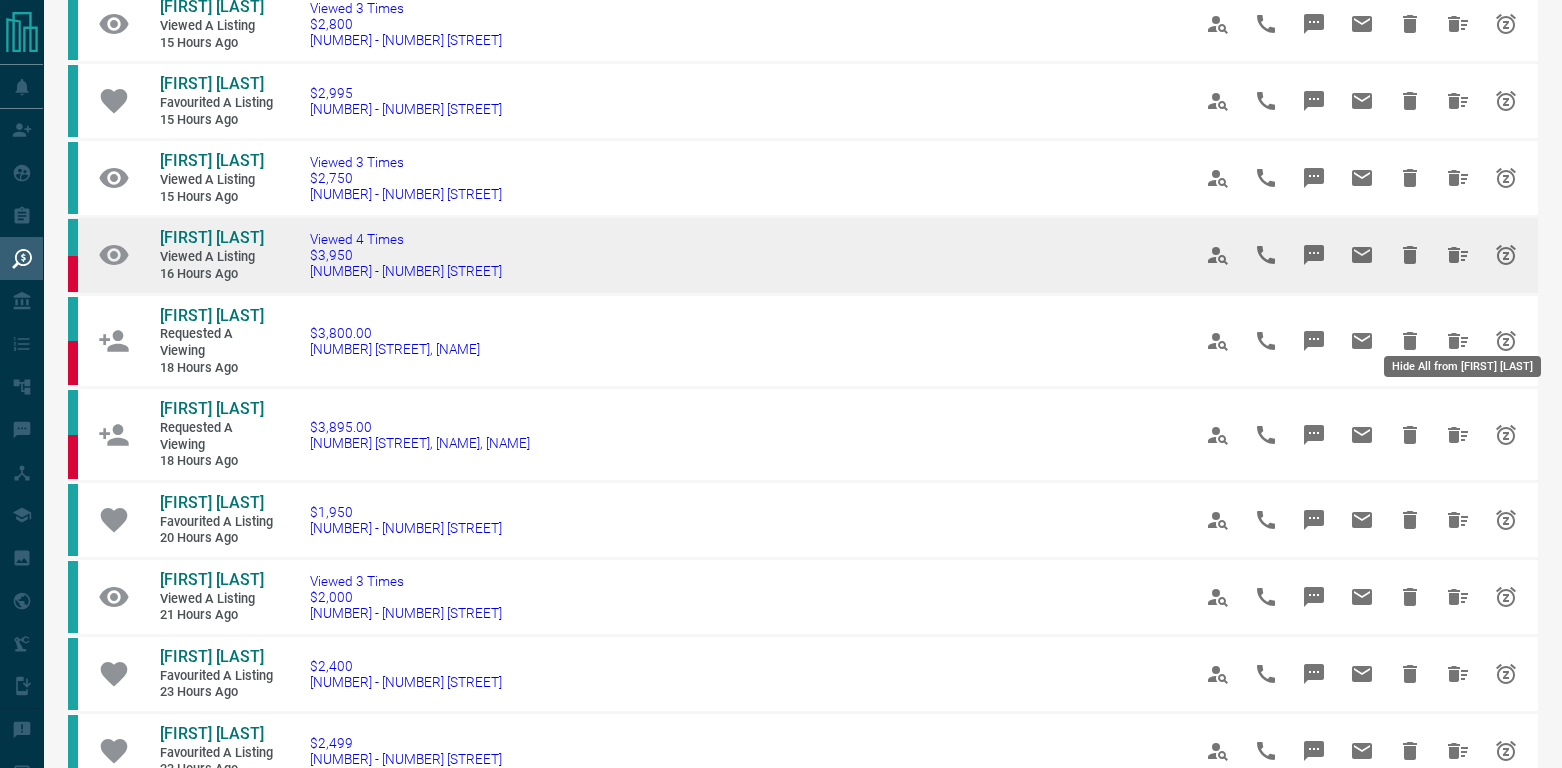 click at bounding box center [1458, 255] 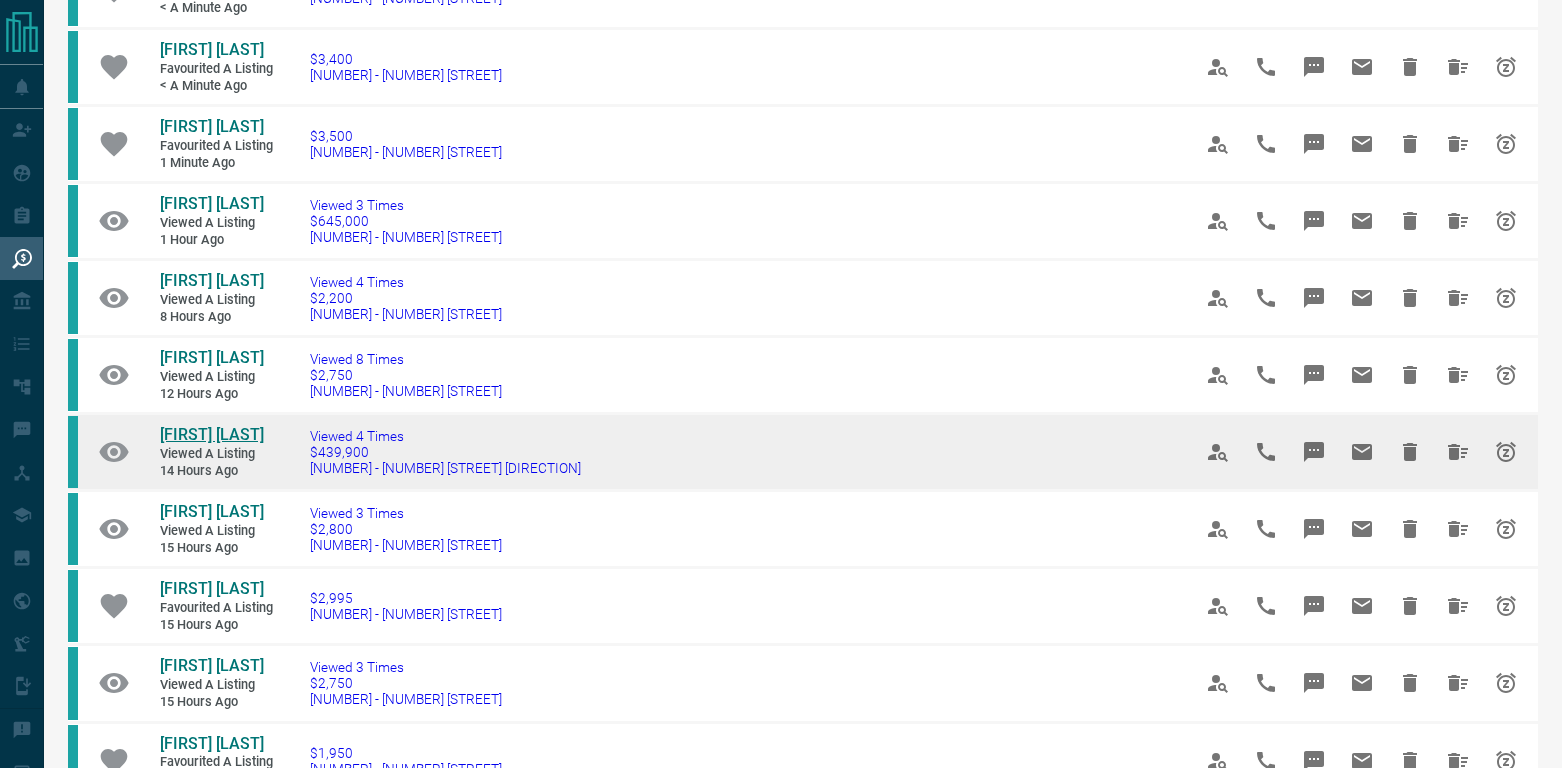 scroll, scrollTop: 296, scrollLeft: 0, axis: vertical 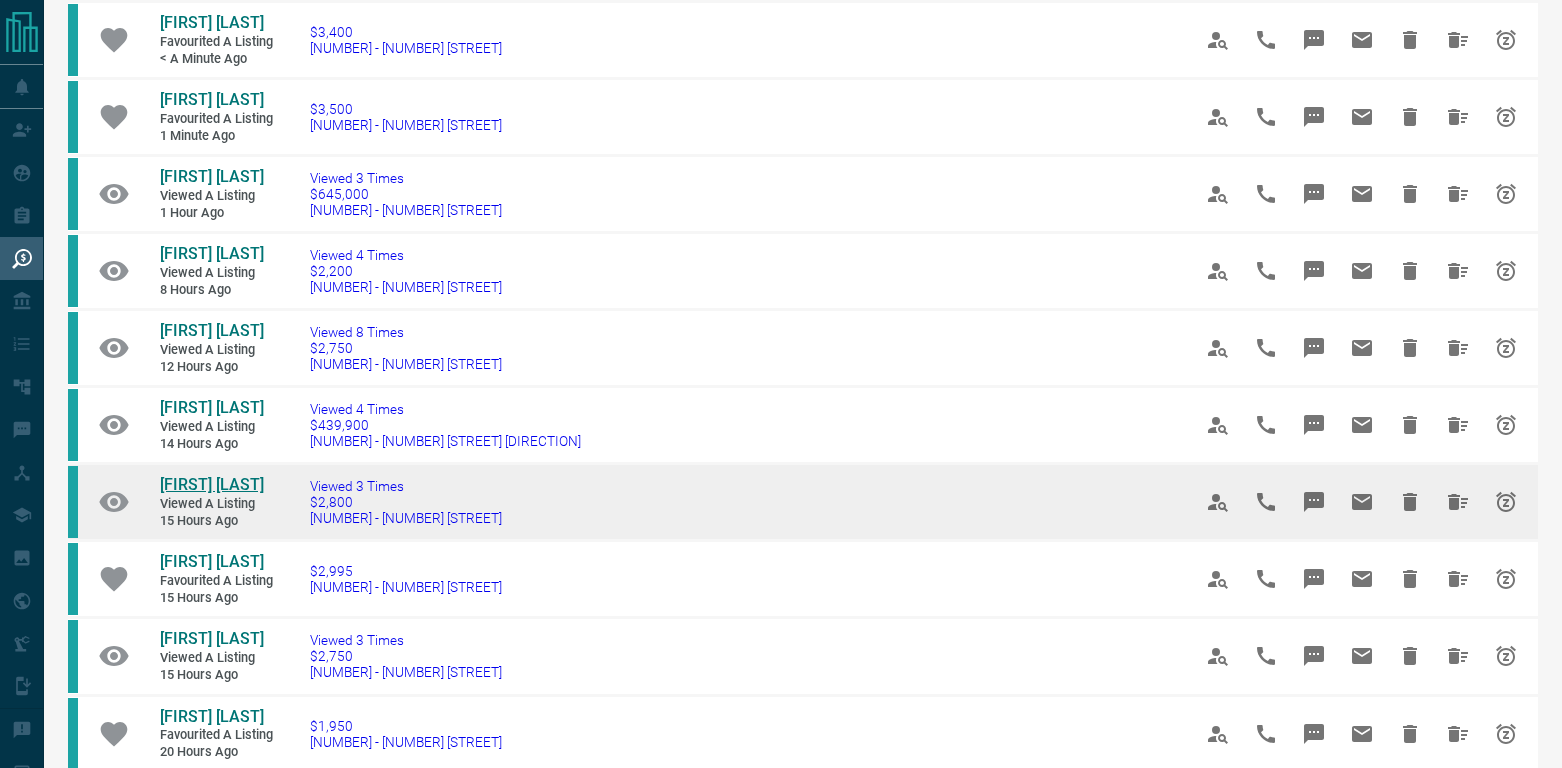 click on "[FIRST] [LAST]" at bounding box center [212, 484] 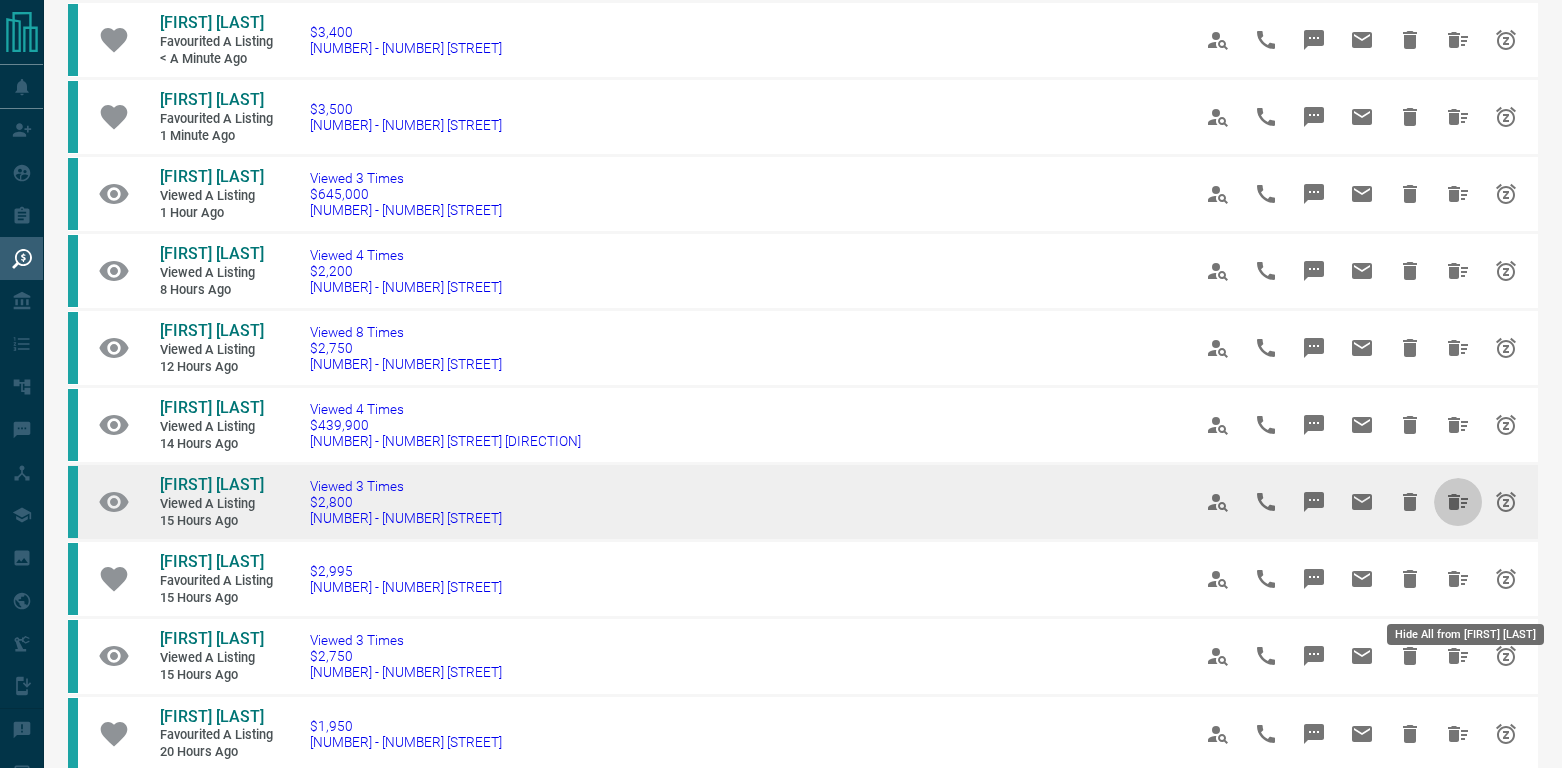 click 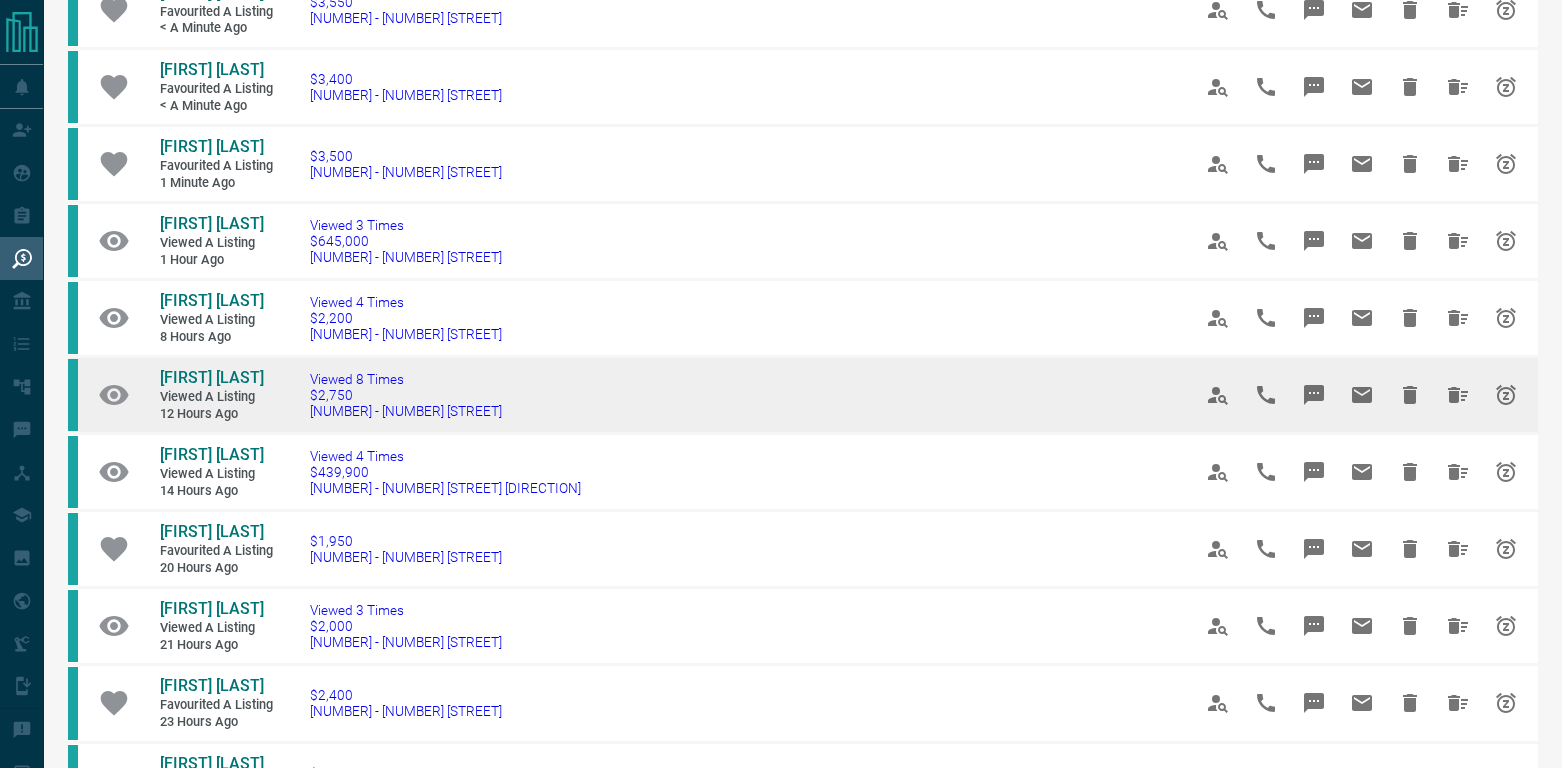 scroll, scrollTop: 251, scrollLeft: 0, axis: vertical 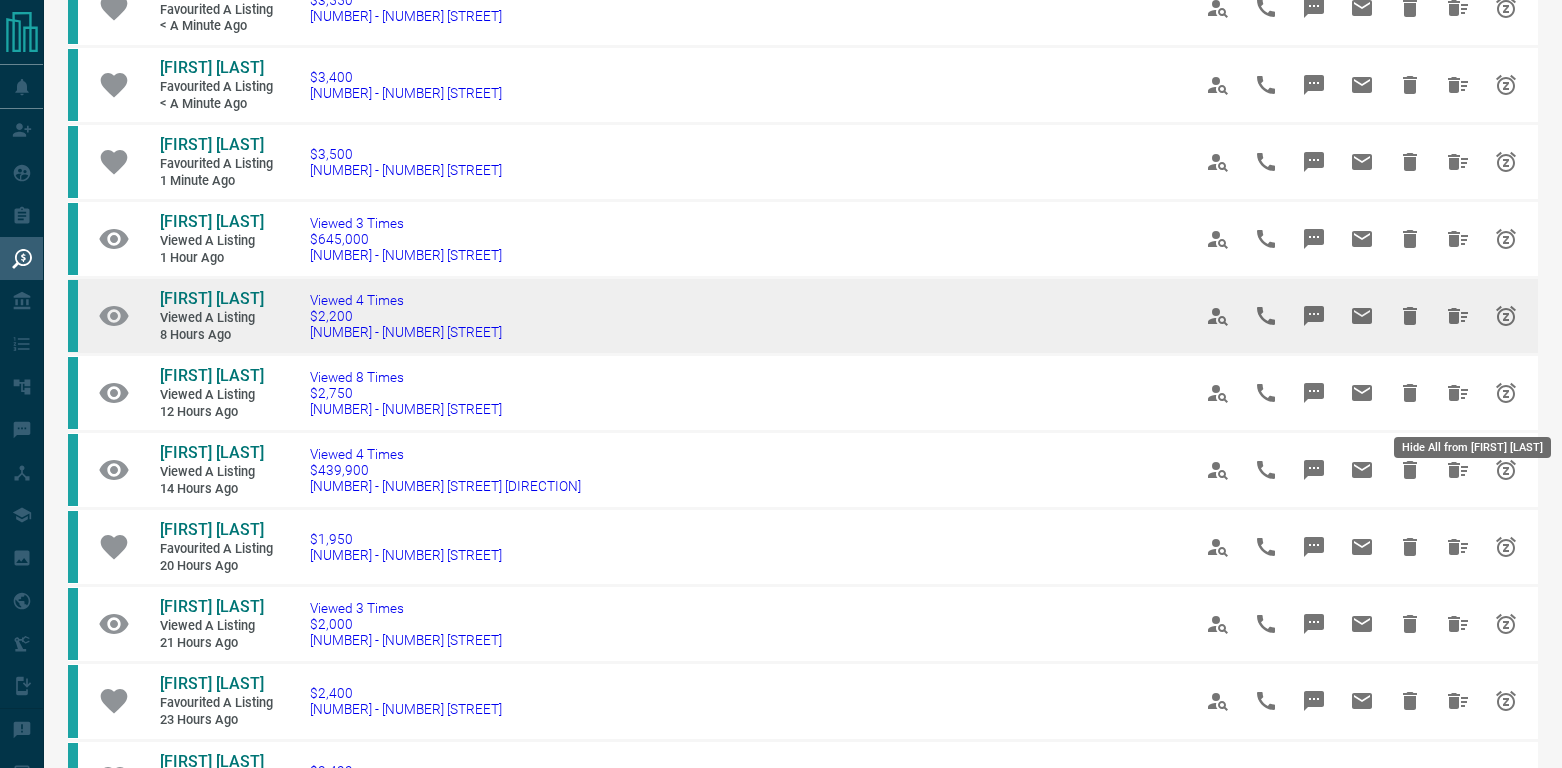 click 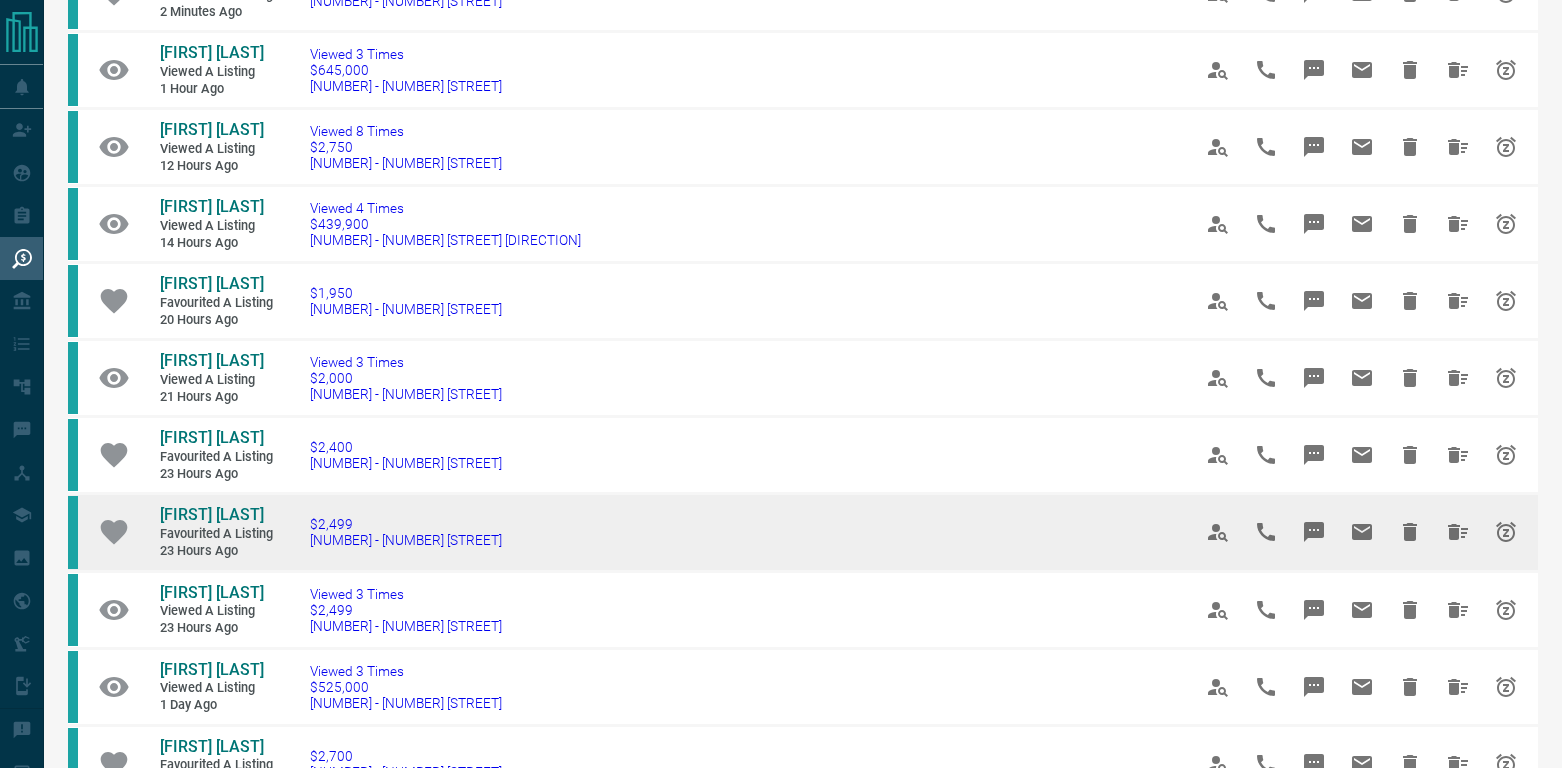 scroll, scrollTop: 435, scrollLeft: 0, axis: vertical 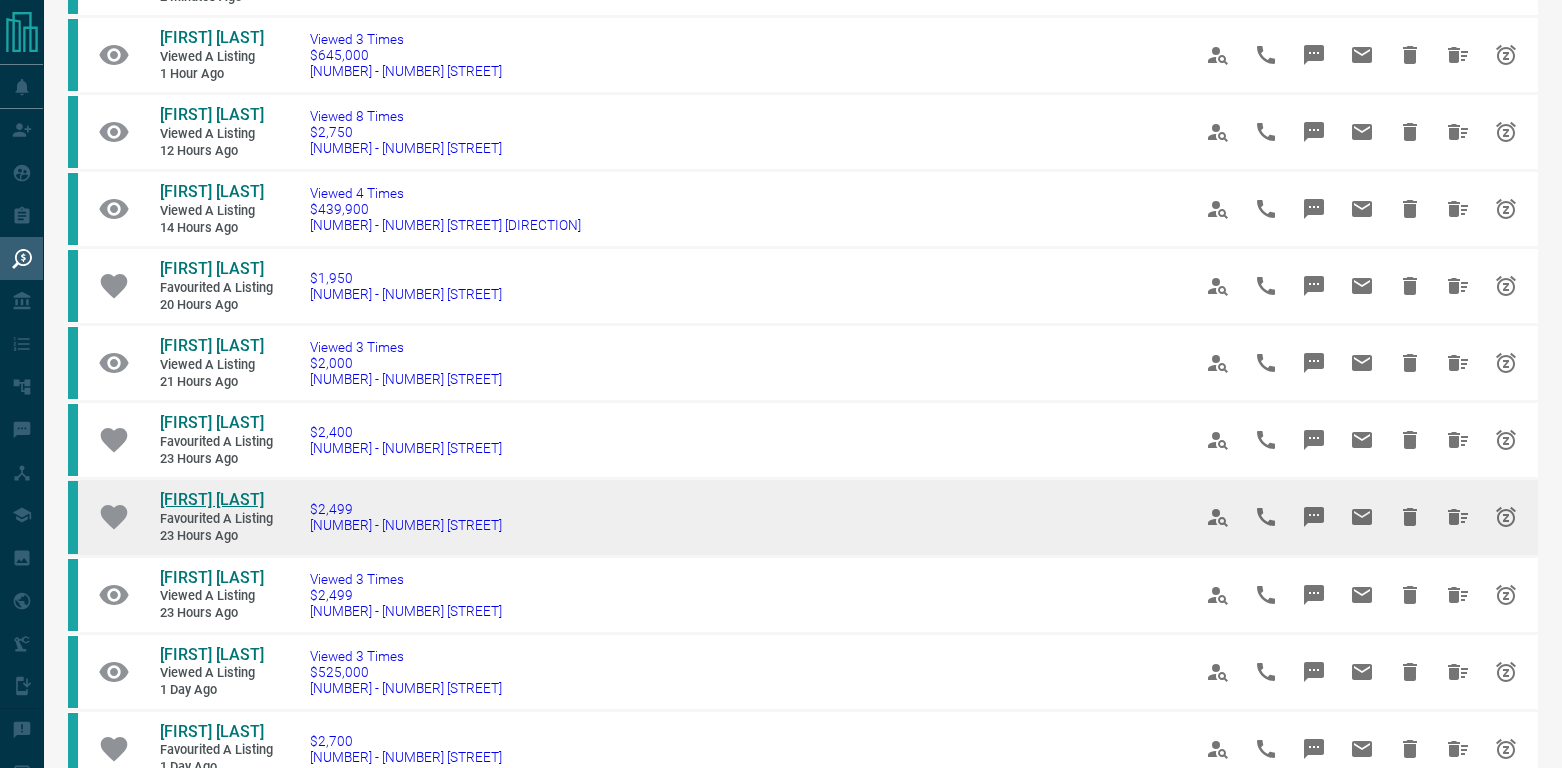 click on "[FIRST] [LAST]" at bounding box center (212, 499) 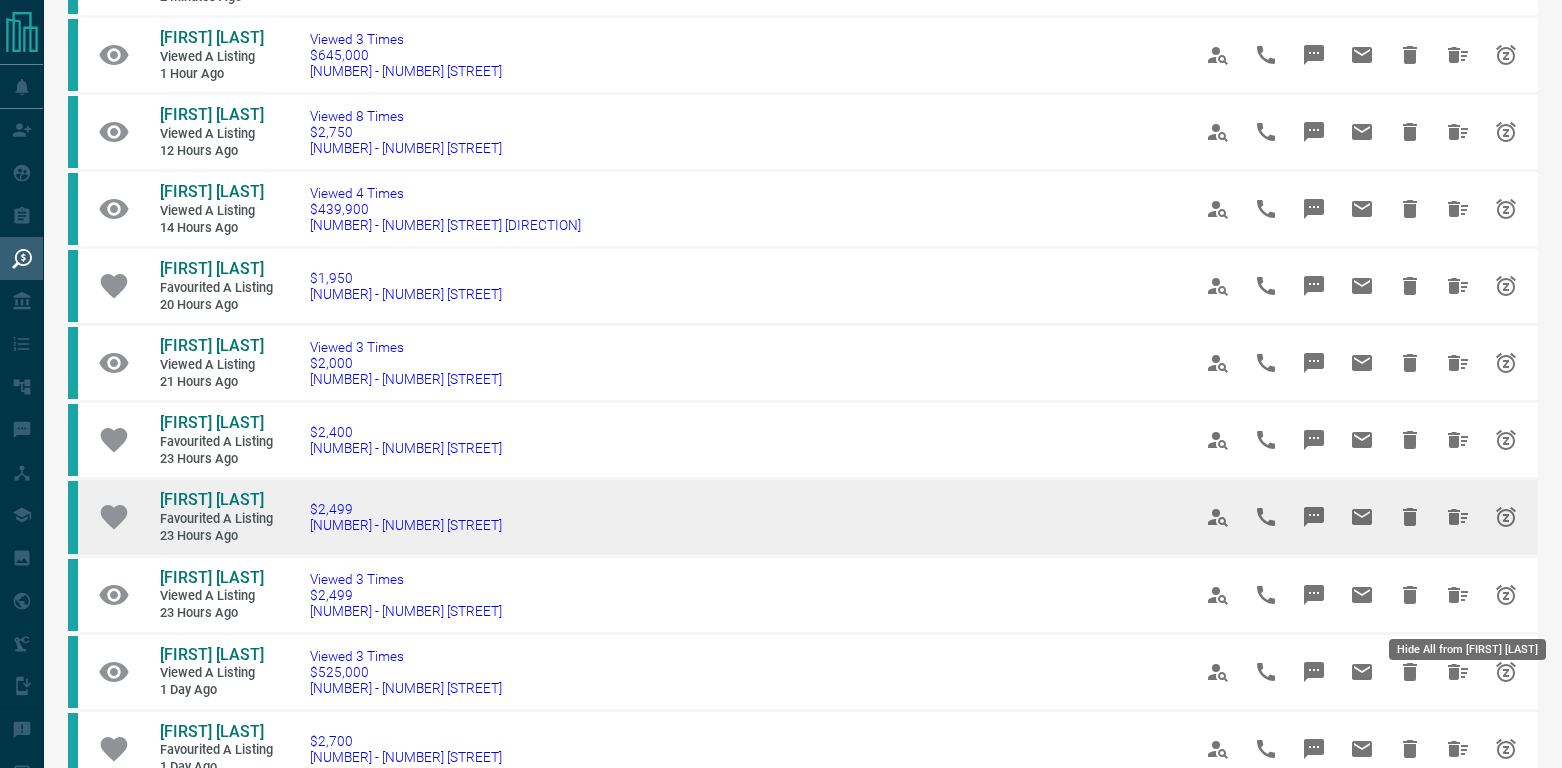 click 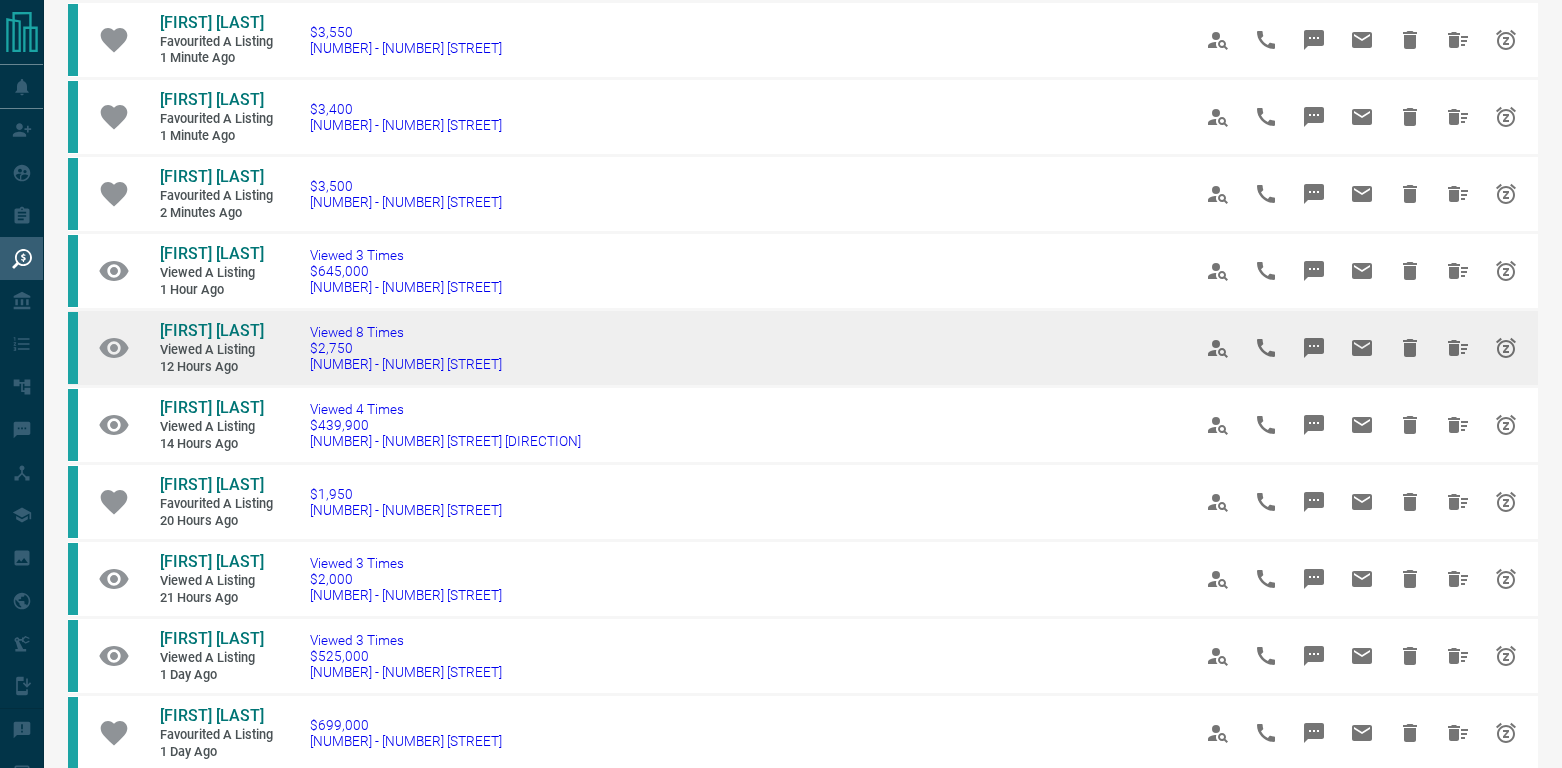 scroll, scrollTop: 298, scrollLeft: 0, axis: vertical 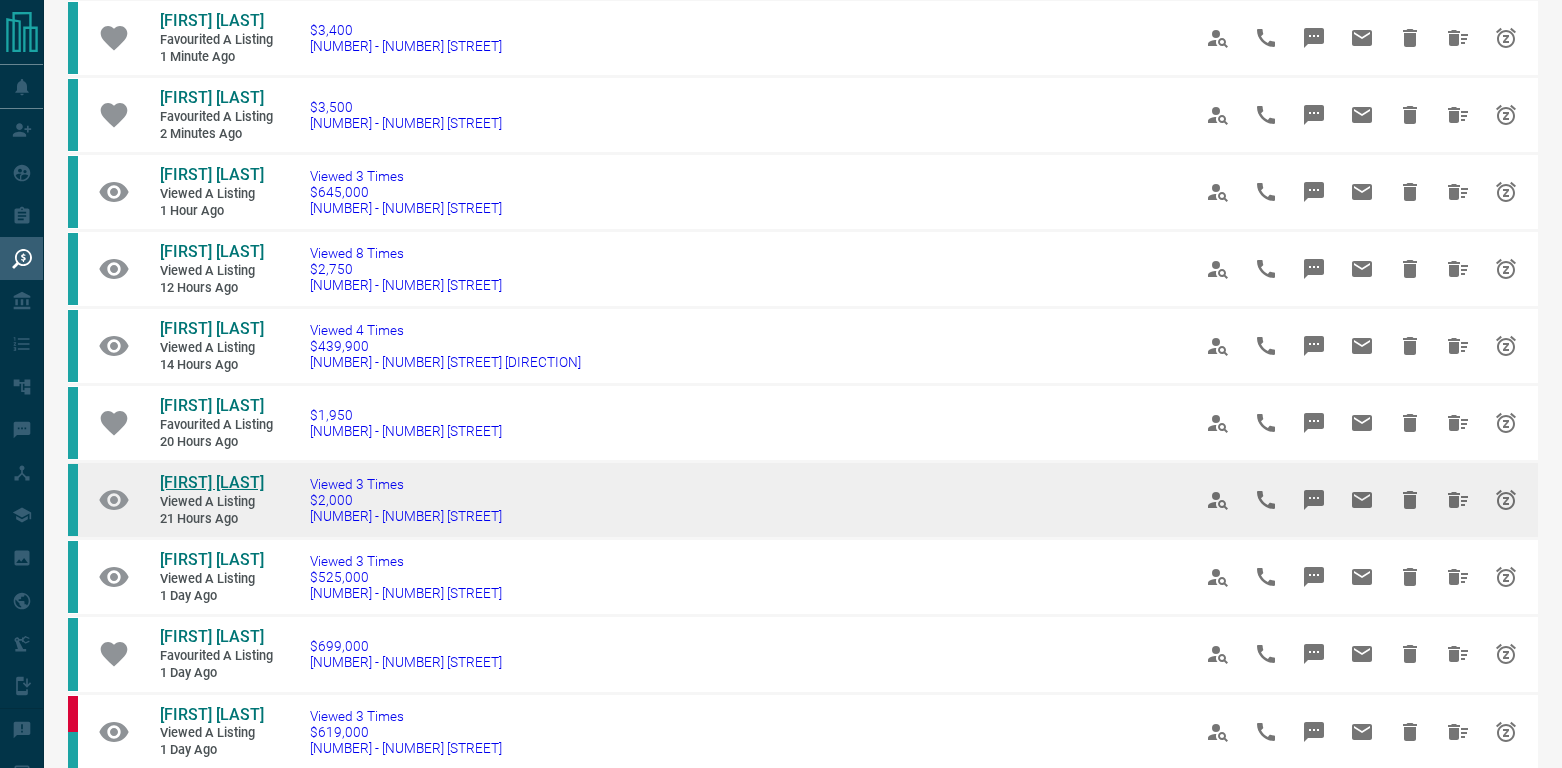 click on "[FIRST] [LAST]" at bounding box center (212, 482) 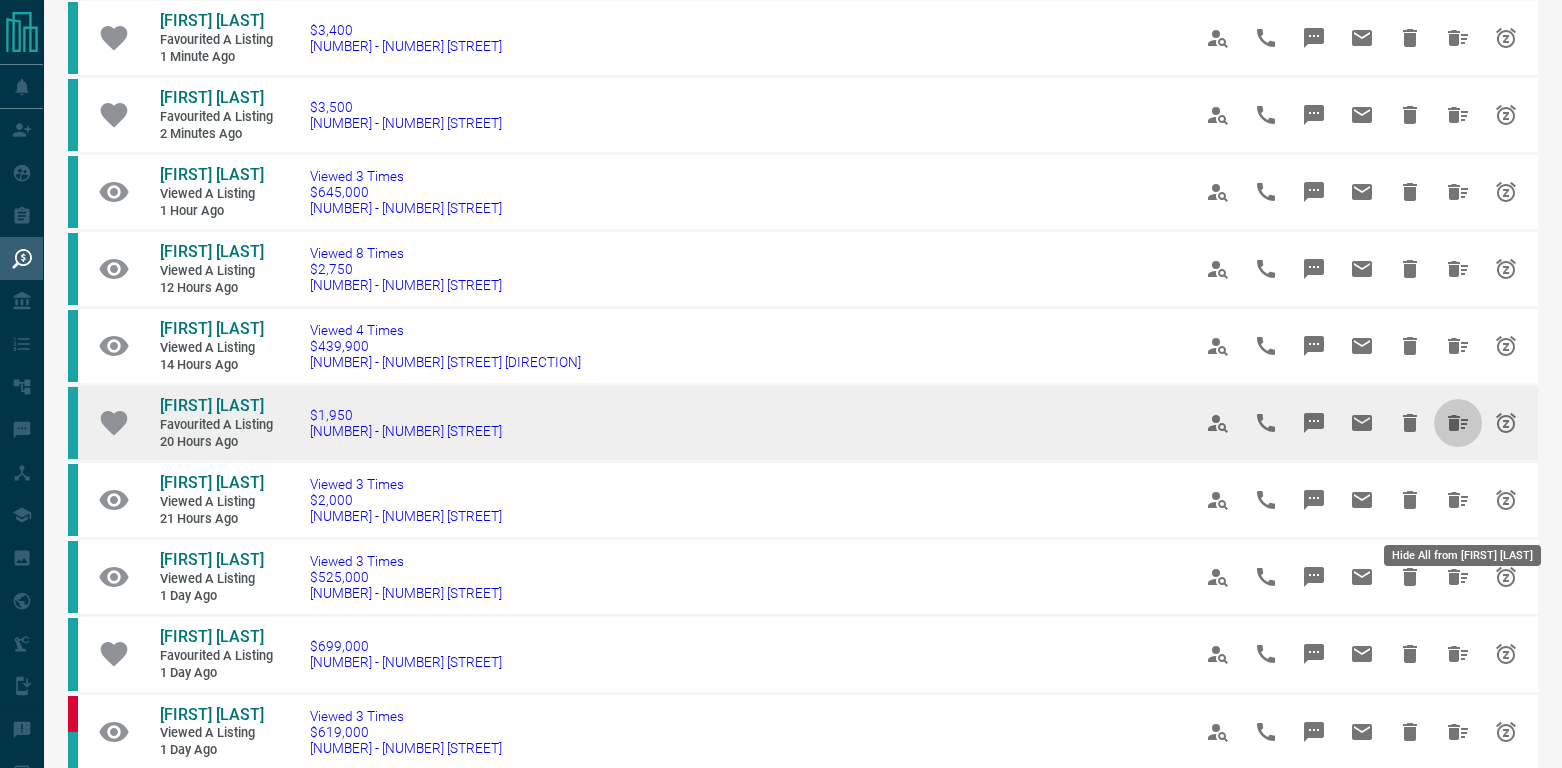 click 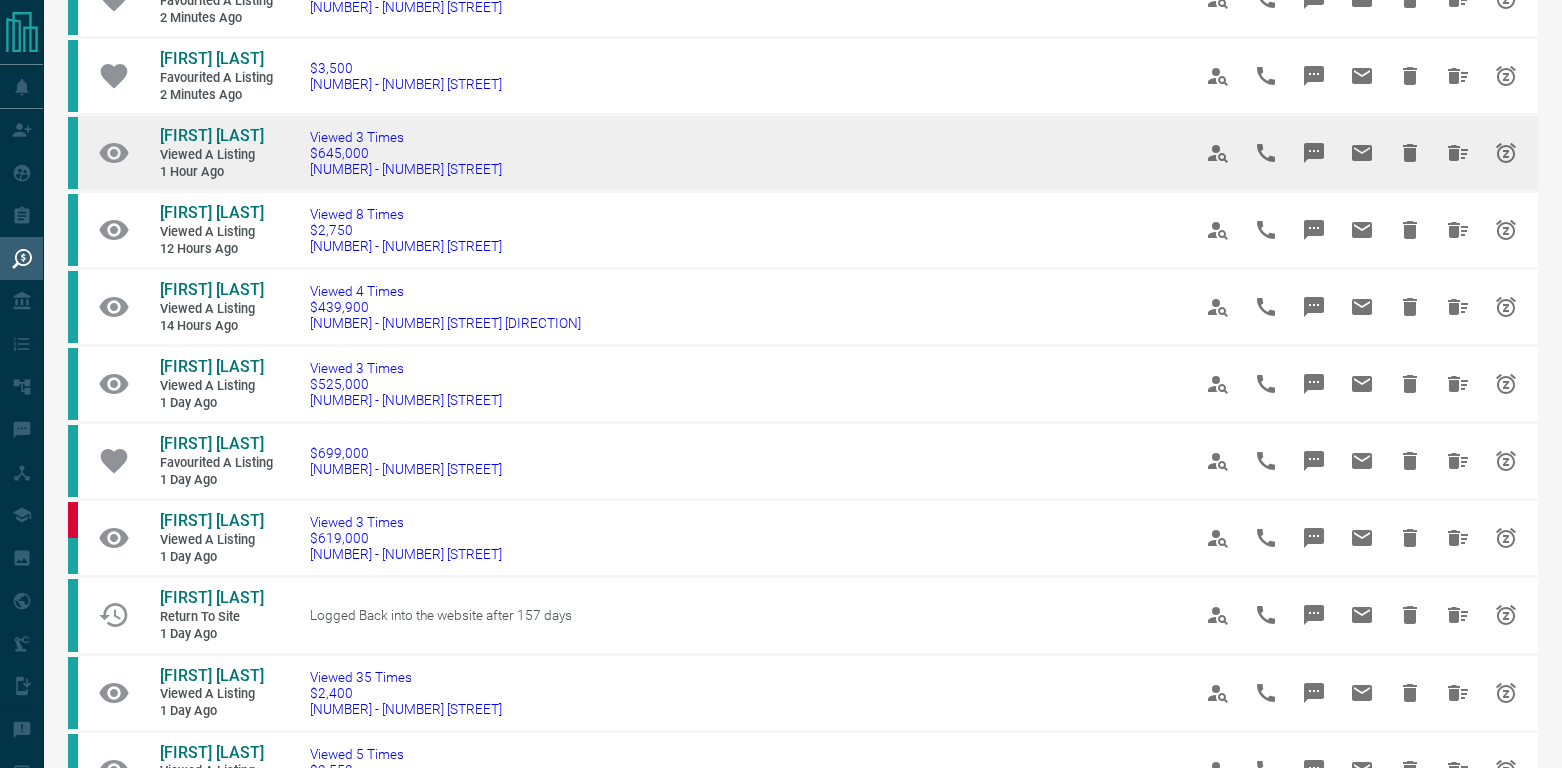 scroll, scrollTop: 361, scrollLeft: 0, axis: vertical 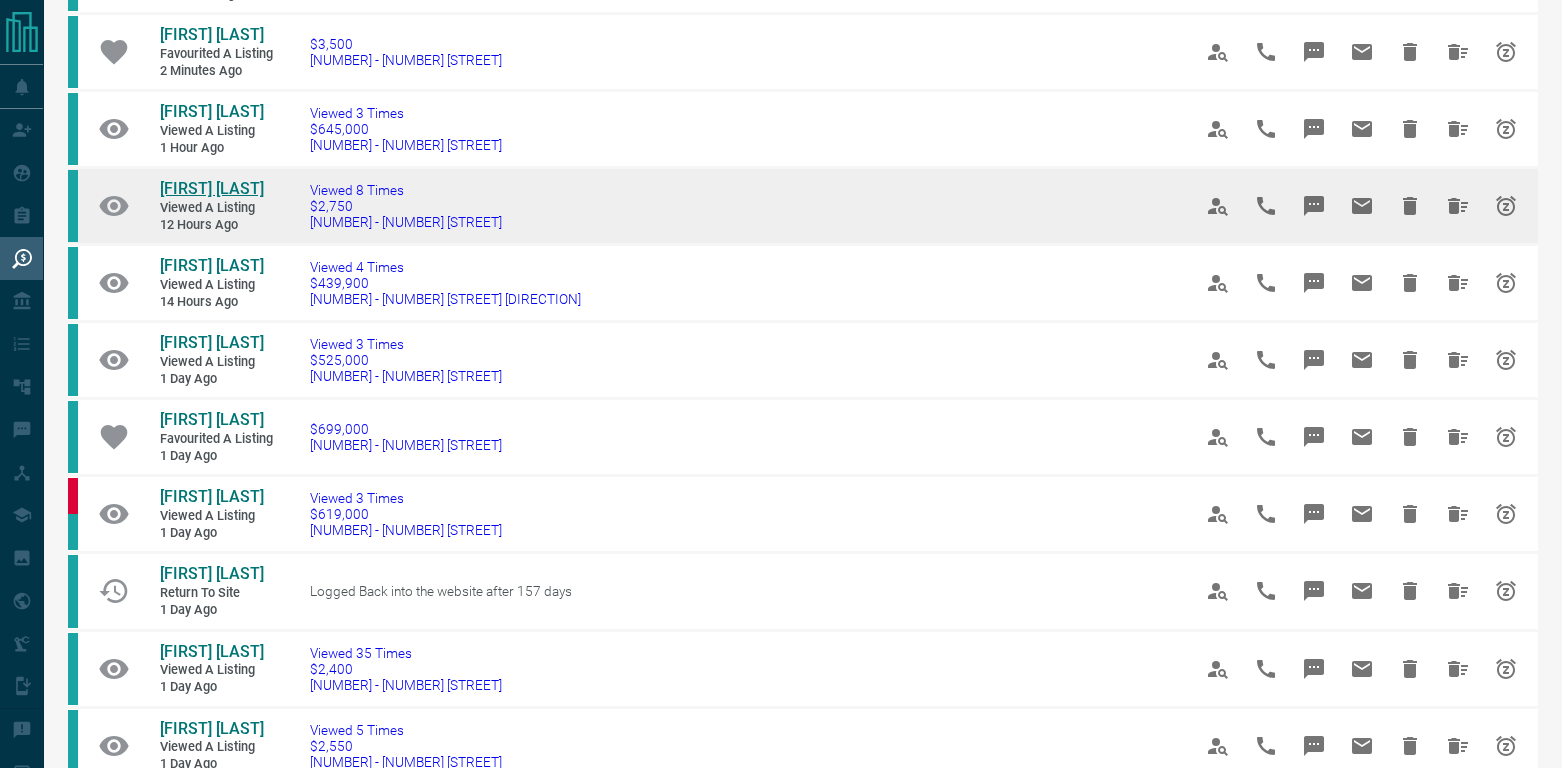 click on "[FIRST] [LAST]" at bounding box center [212, 188] 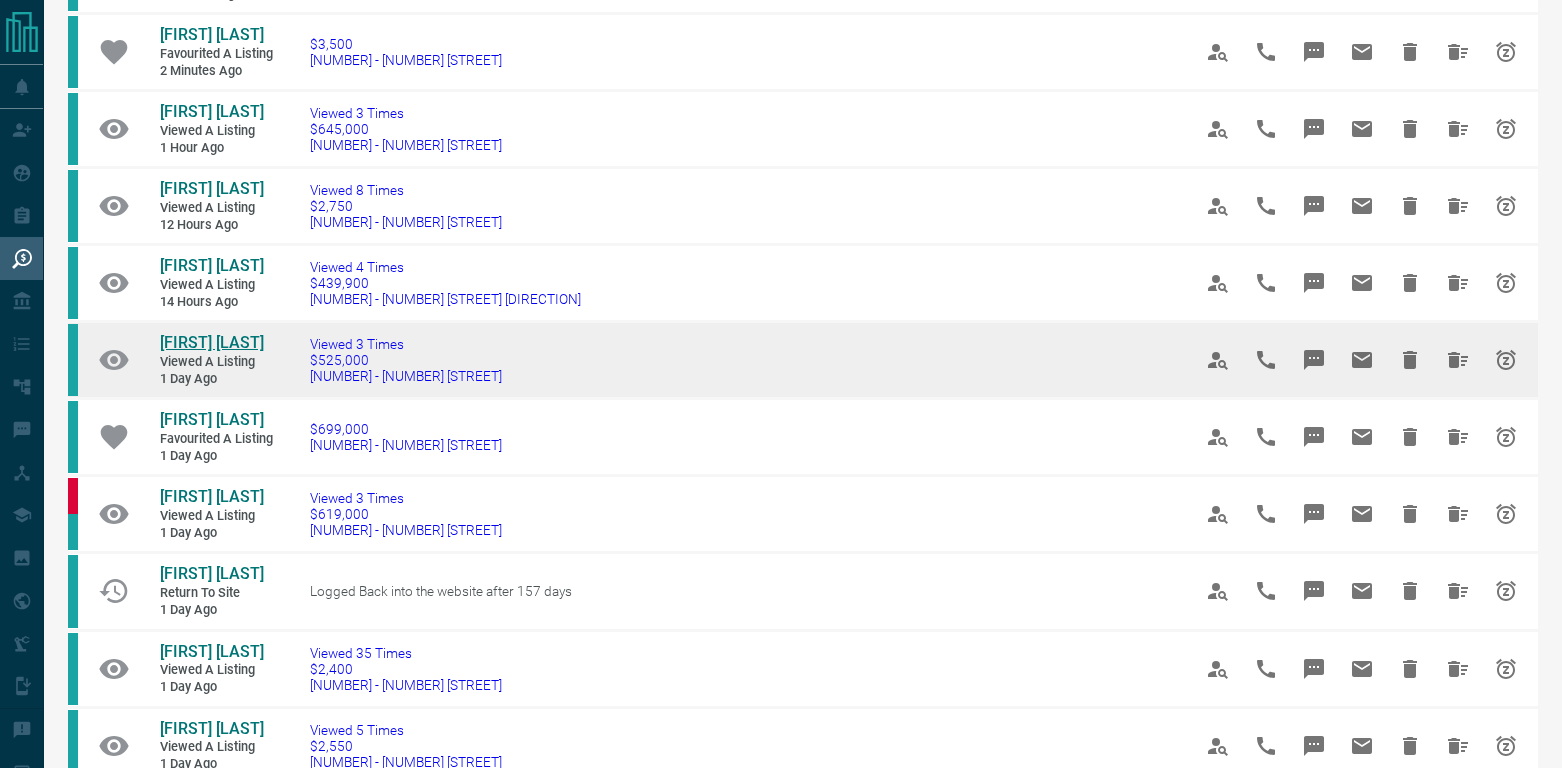 click on "[FIRST] [LAST]" at bounding box center (212, 342) 